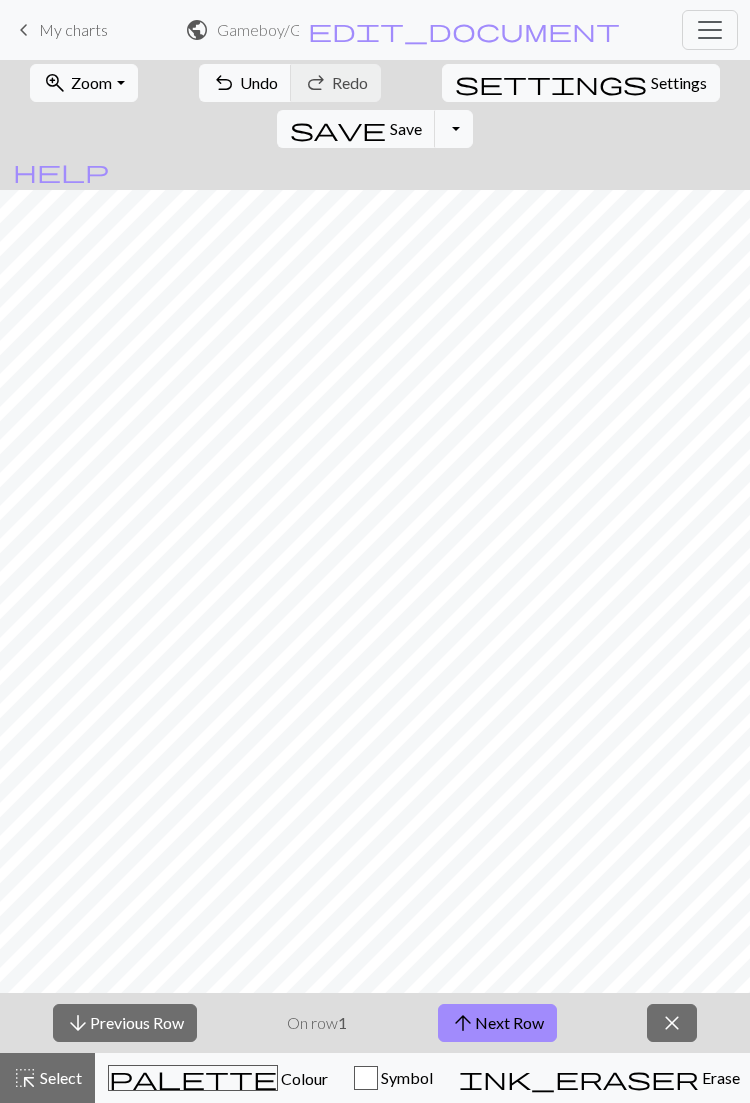 scroll, scrollTop: 0, scrollLeft: 0, axis: both 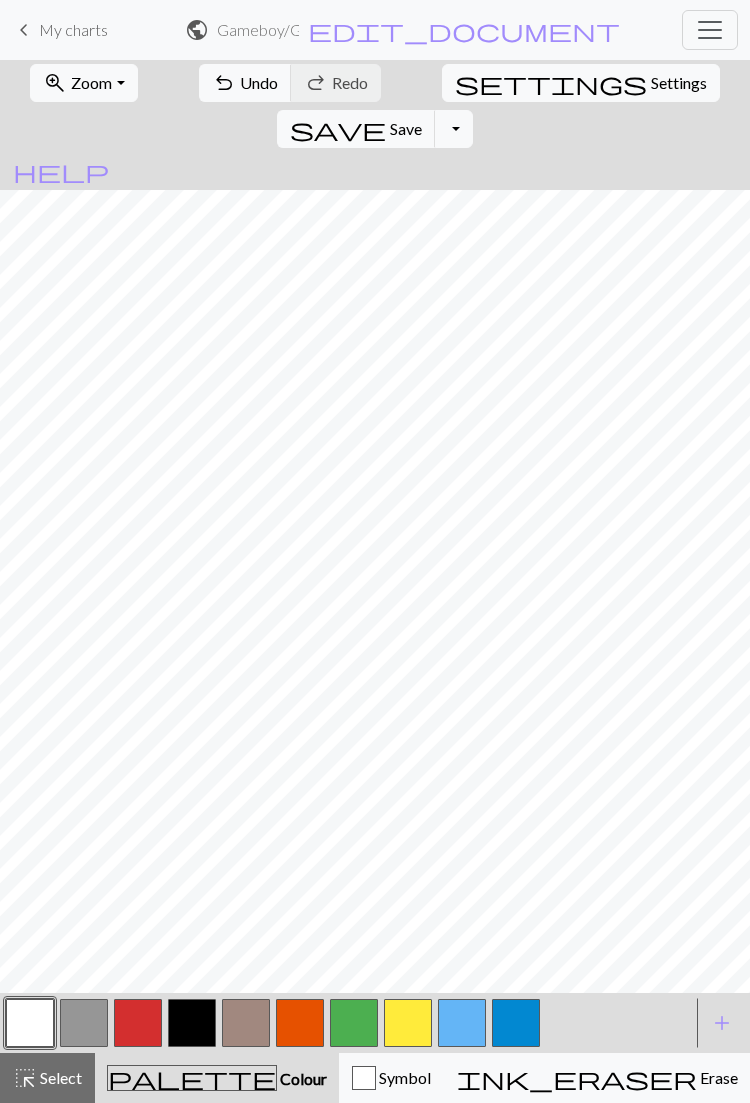 click on "Symbol" at bounding box center (391, 1078) 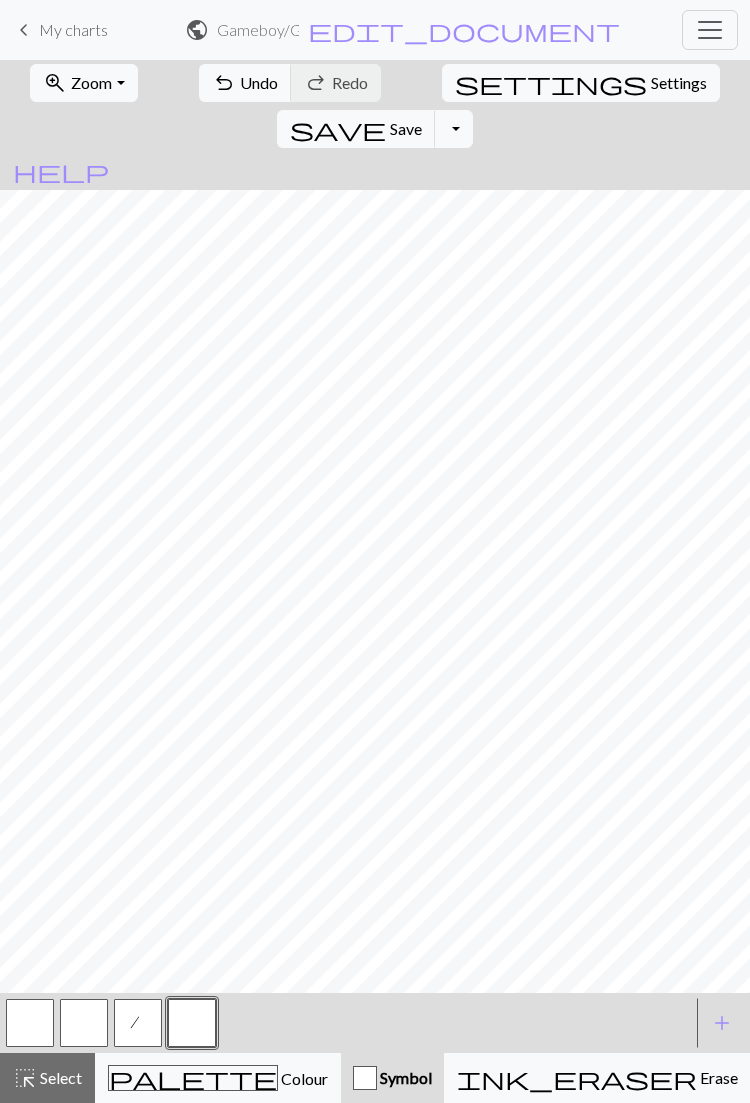 click on "/" at bounding box center [138, 1023] 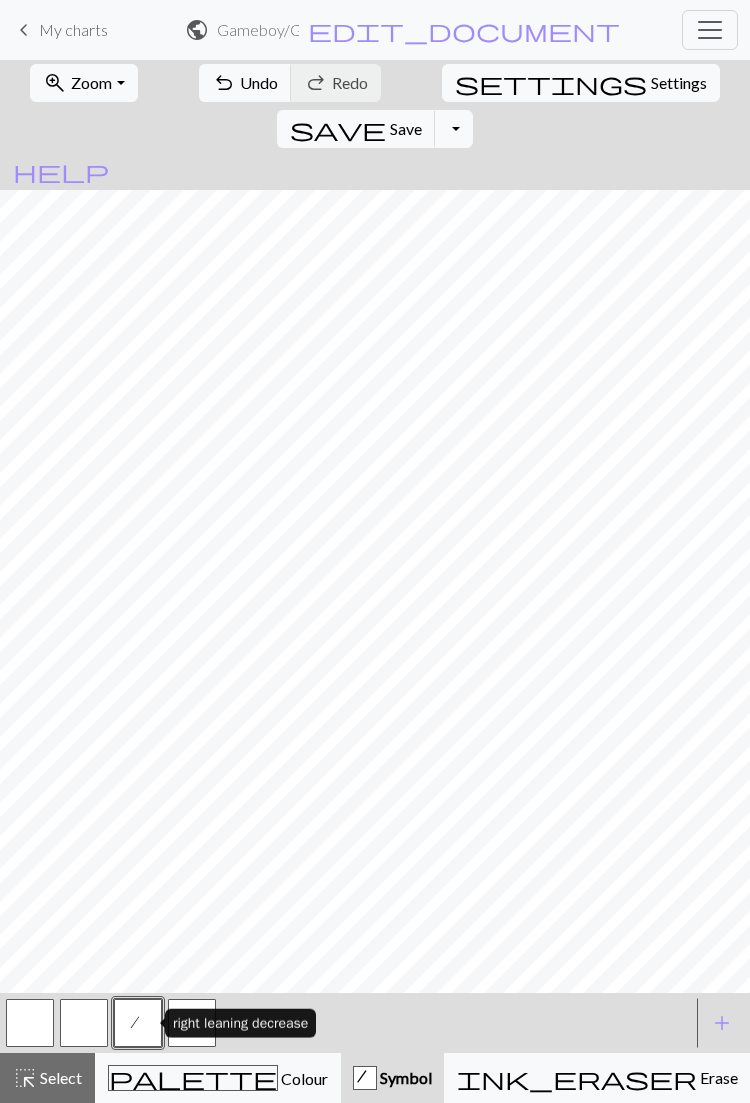 click at bounding box center (84, 1023) 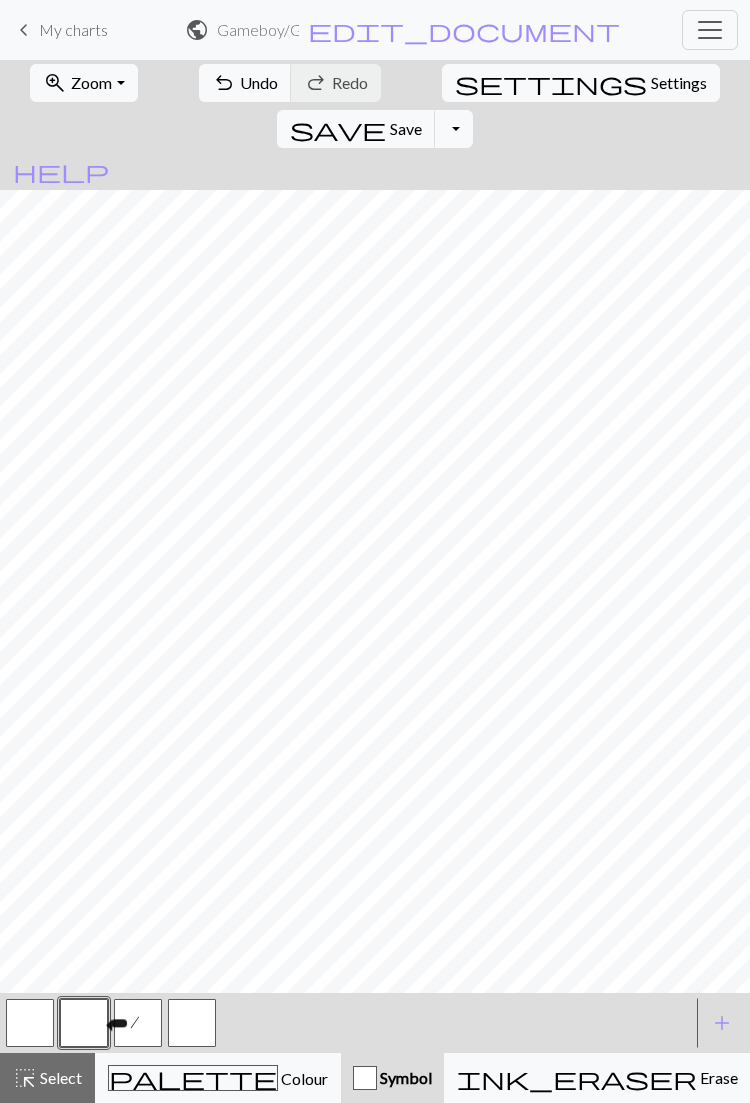 click at bounding box center (192, 1023) 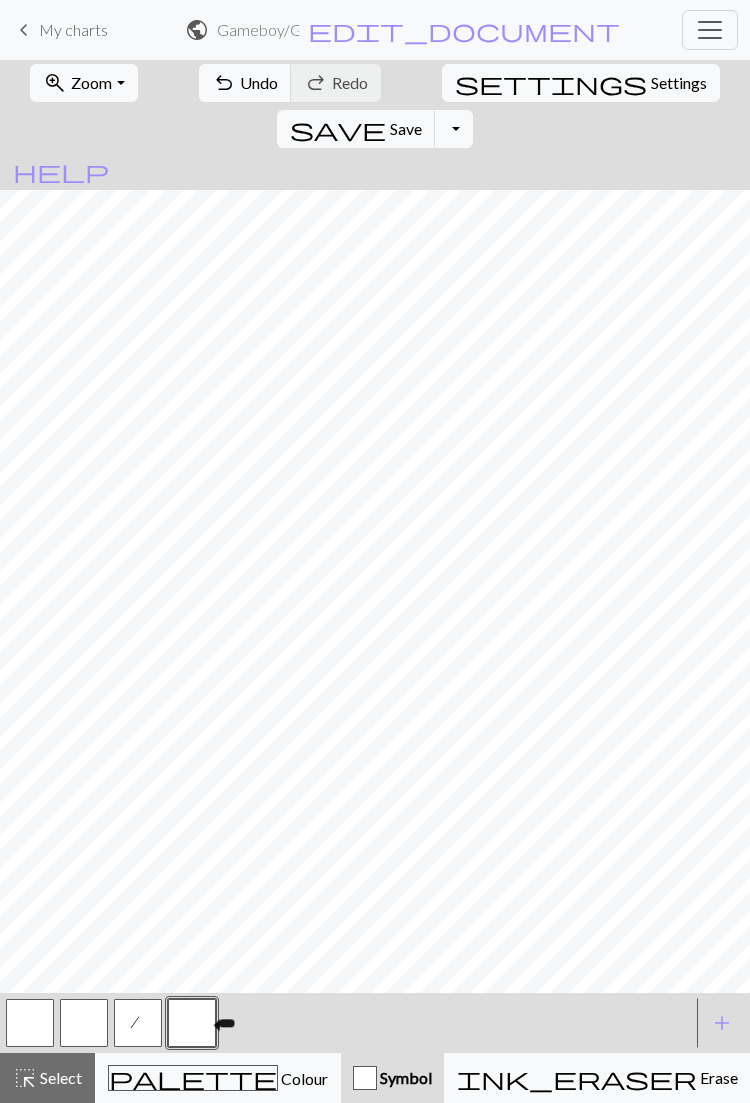 click at bounding box center (192, 1023) 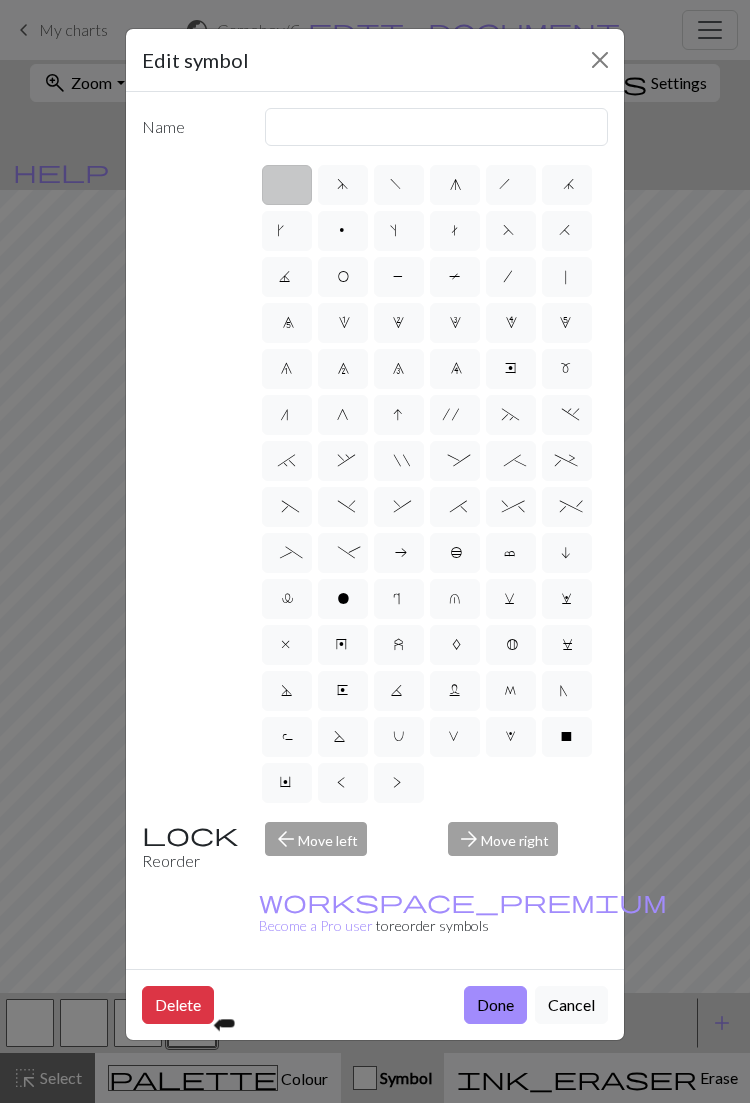 click on "o" at bounding box center [343, 601] 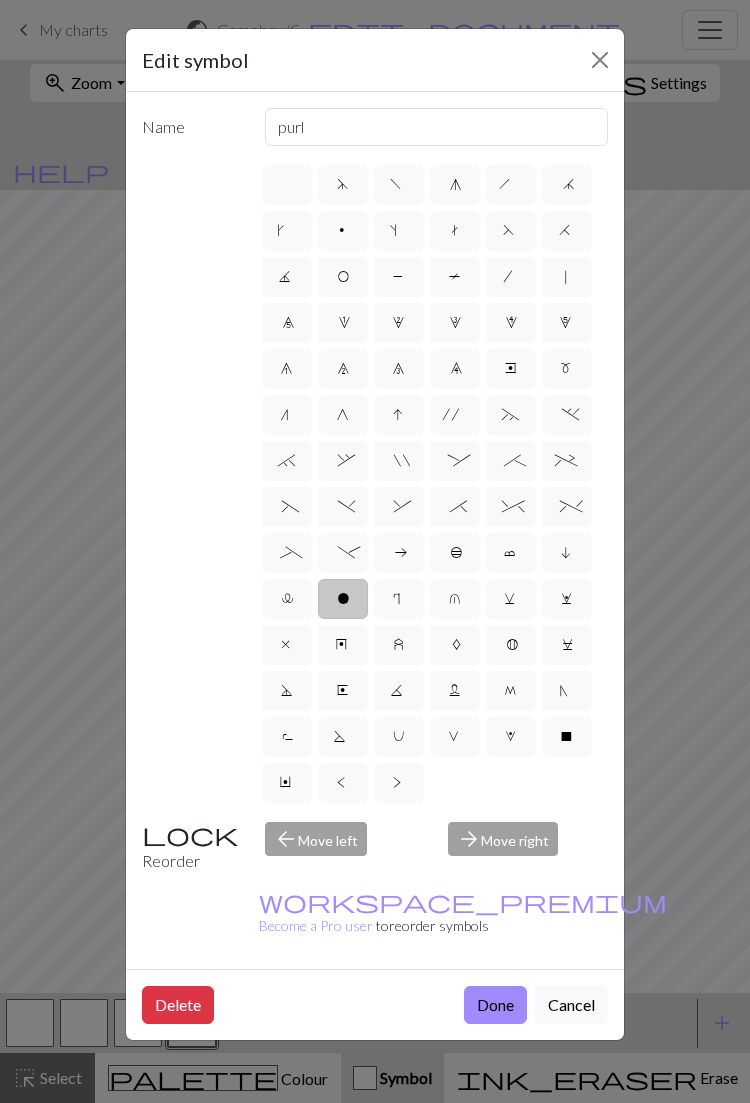 click on "d" at bounding box center [342, 187] 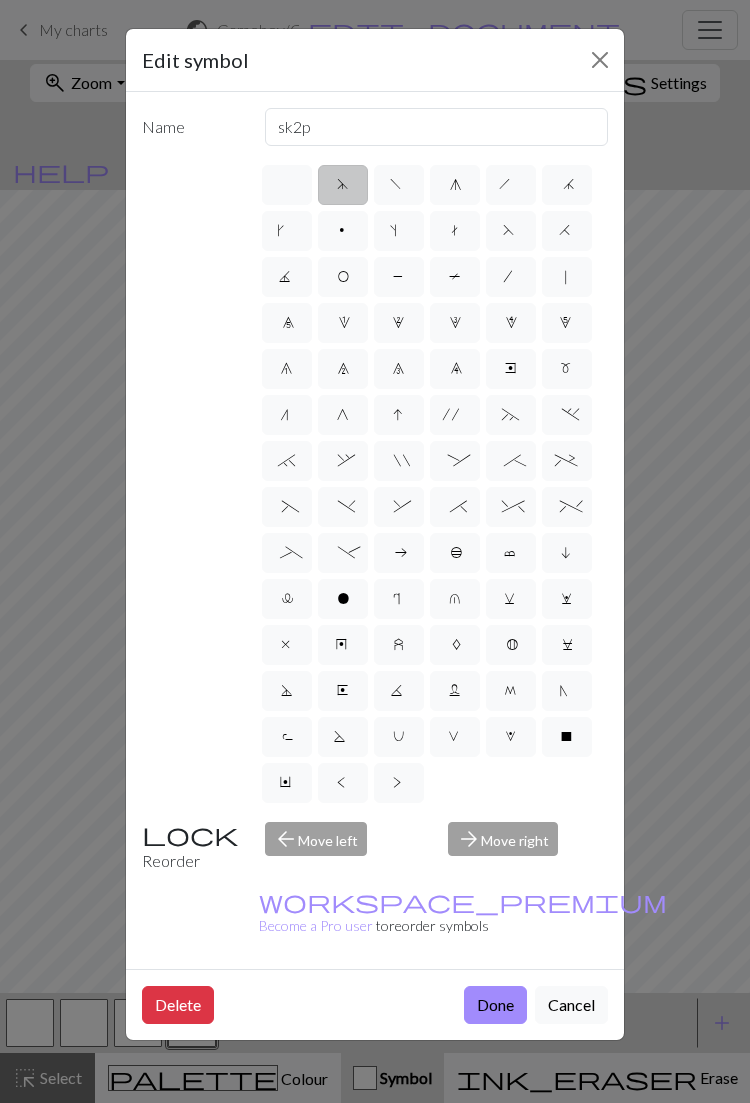 click on "f" at bounding box center [398, 187] 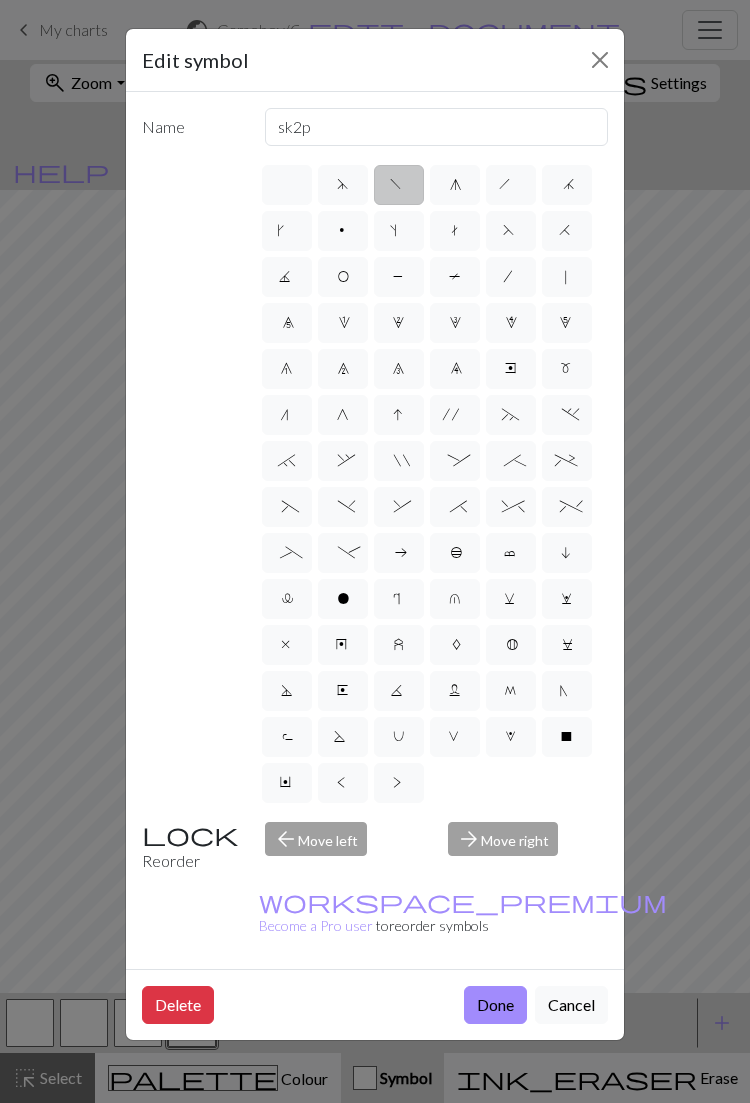 type on "left leaning decrease" 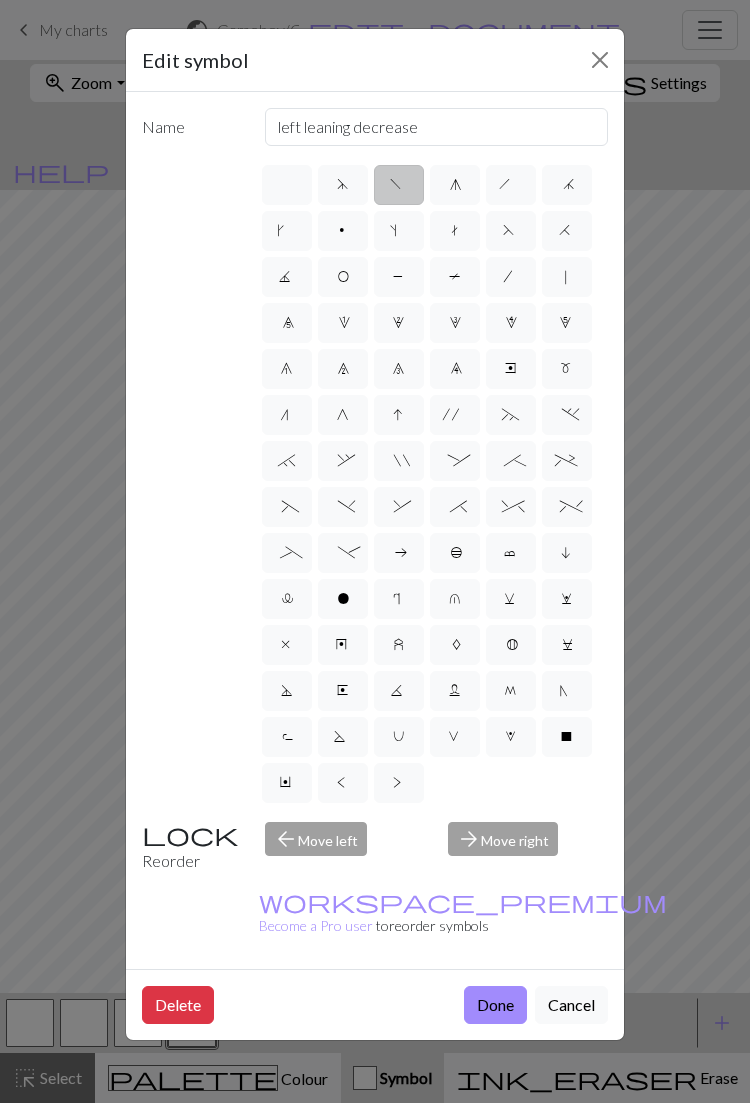 click on "g" at bounding box center (455, 185) 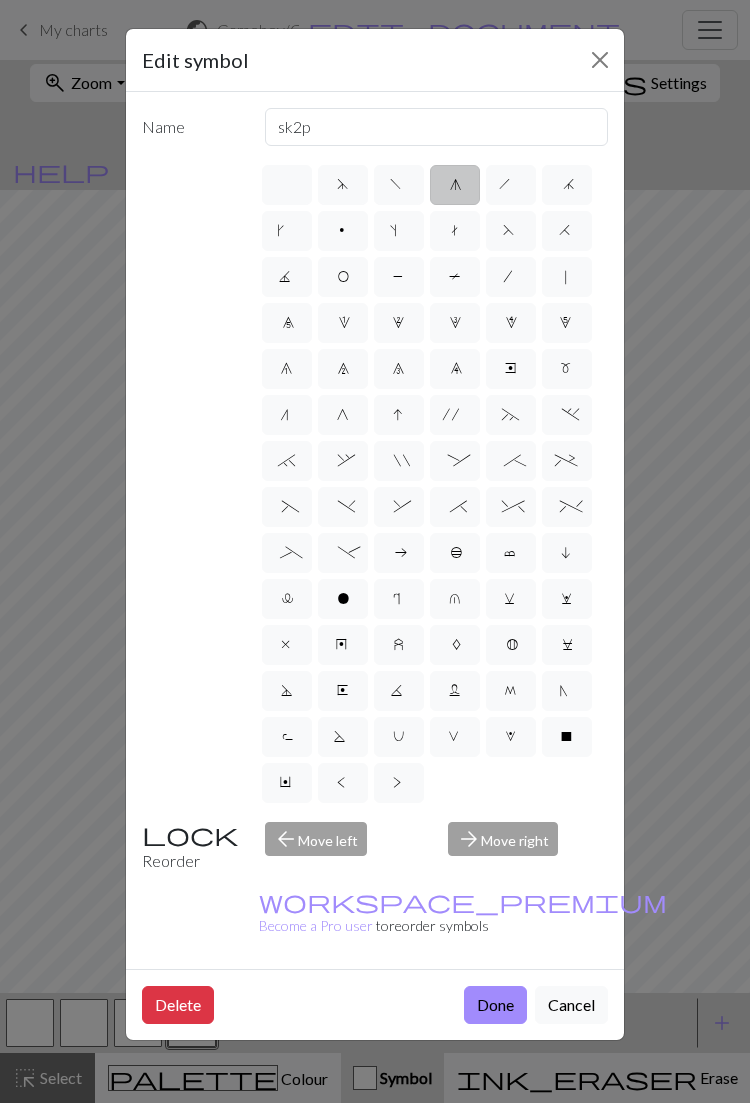 click on "h" at bounding box center (511, 187) 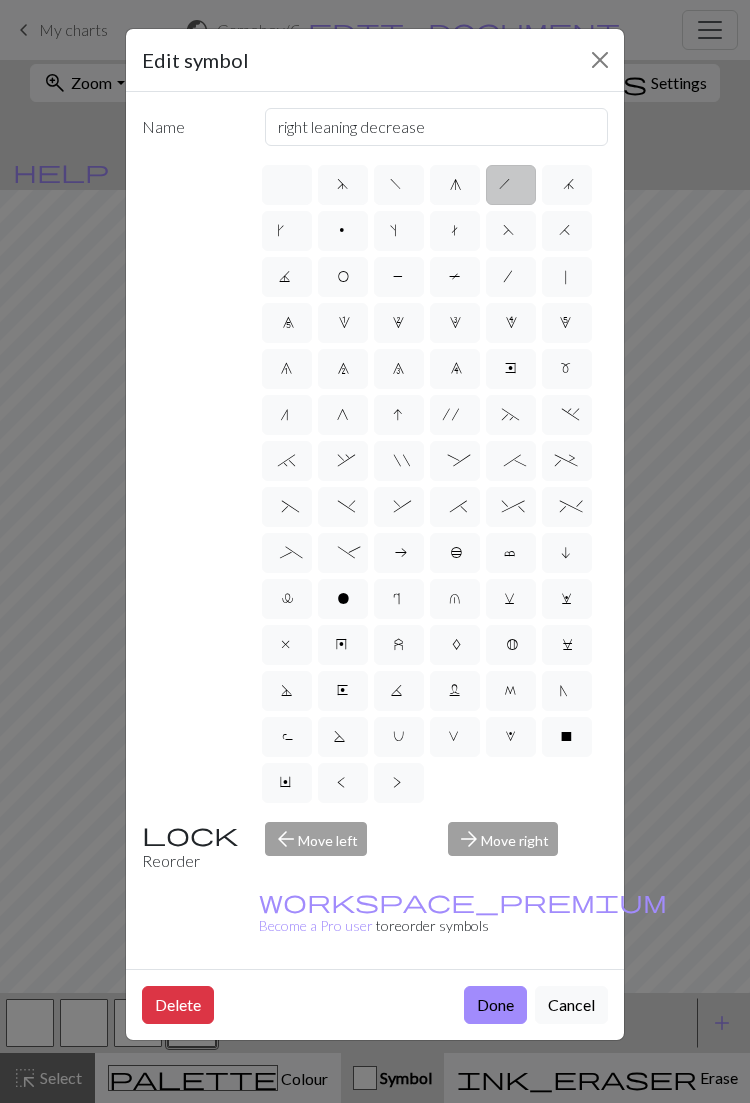 click on "j" at bounding box center (567, 185) 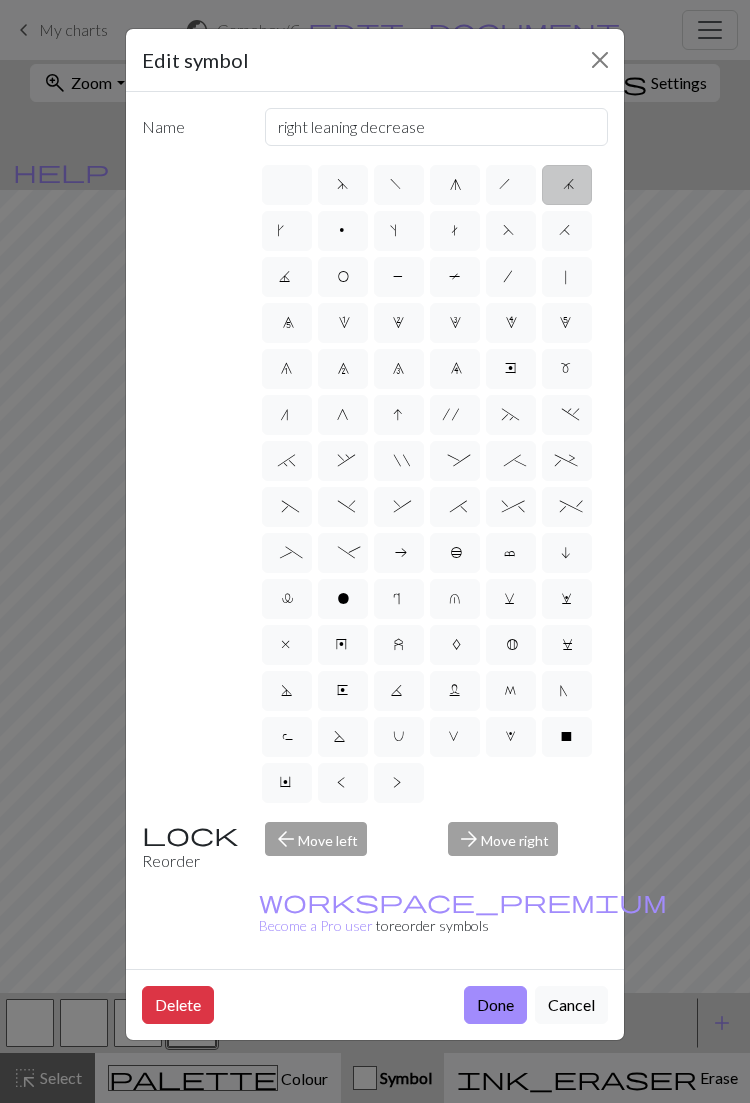 type on "k3tog" 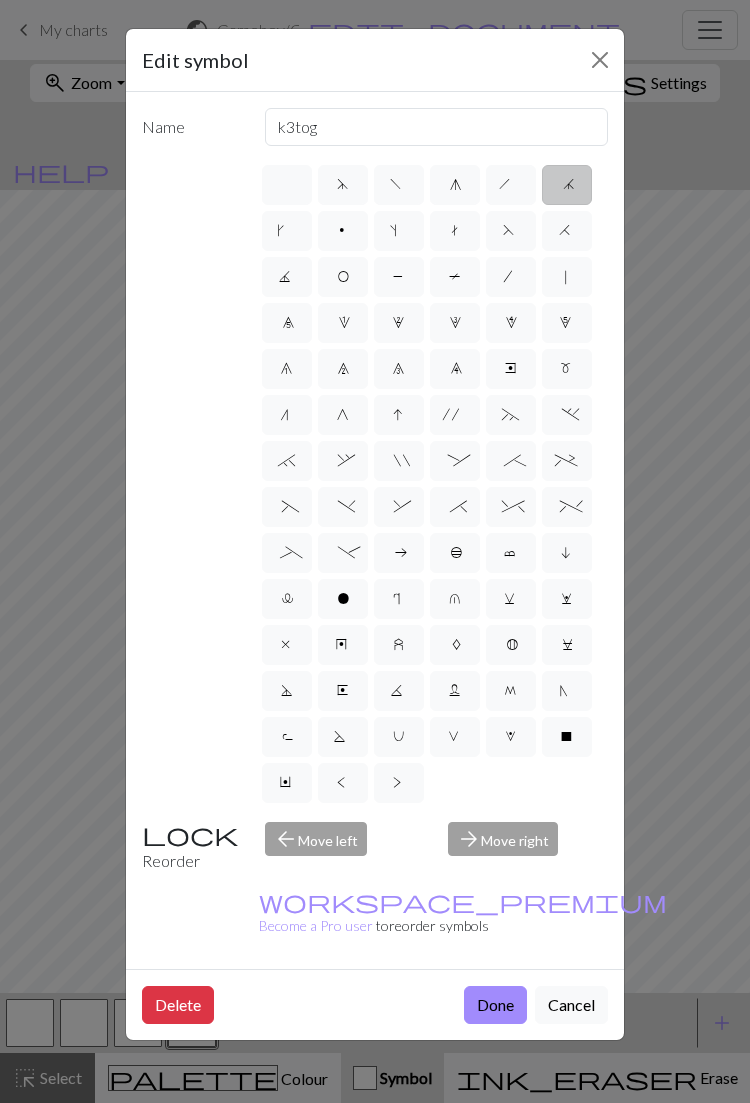 click on "k" at bounding box center (287, 231) 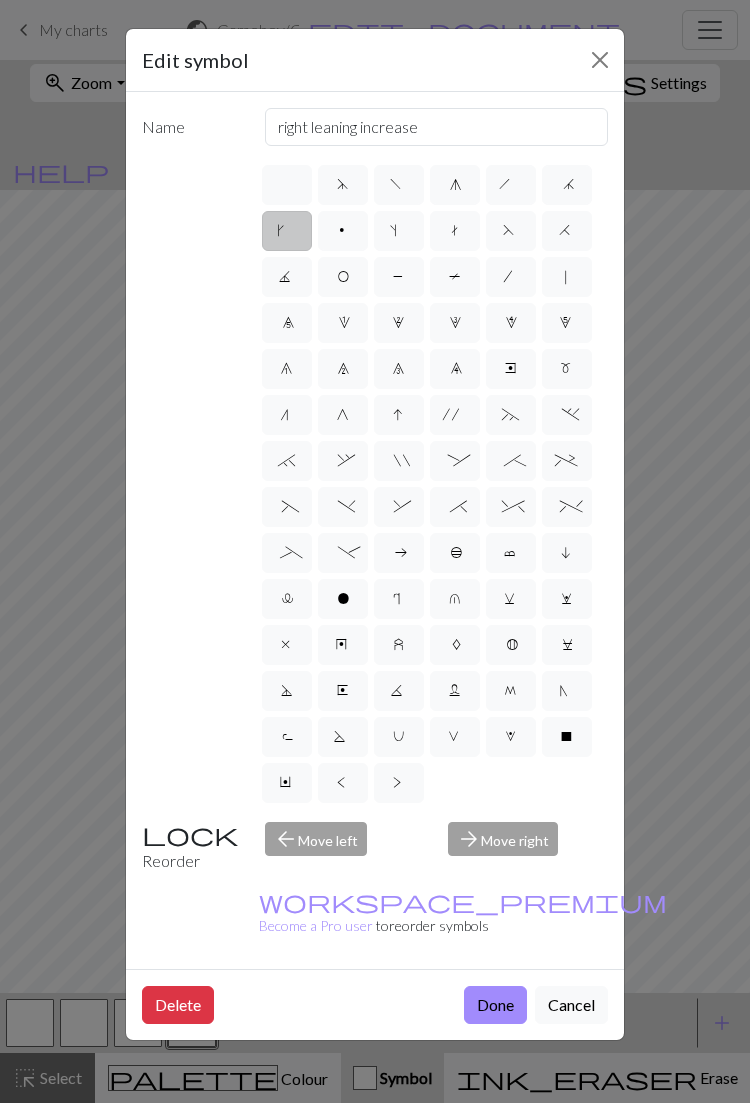 click on "J" at bounding box center (287, 277) 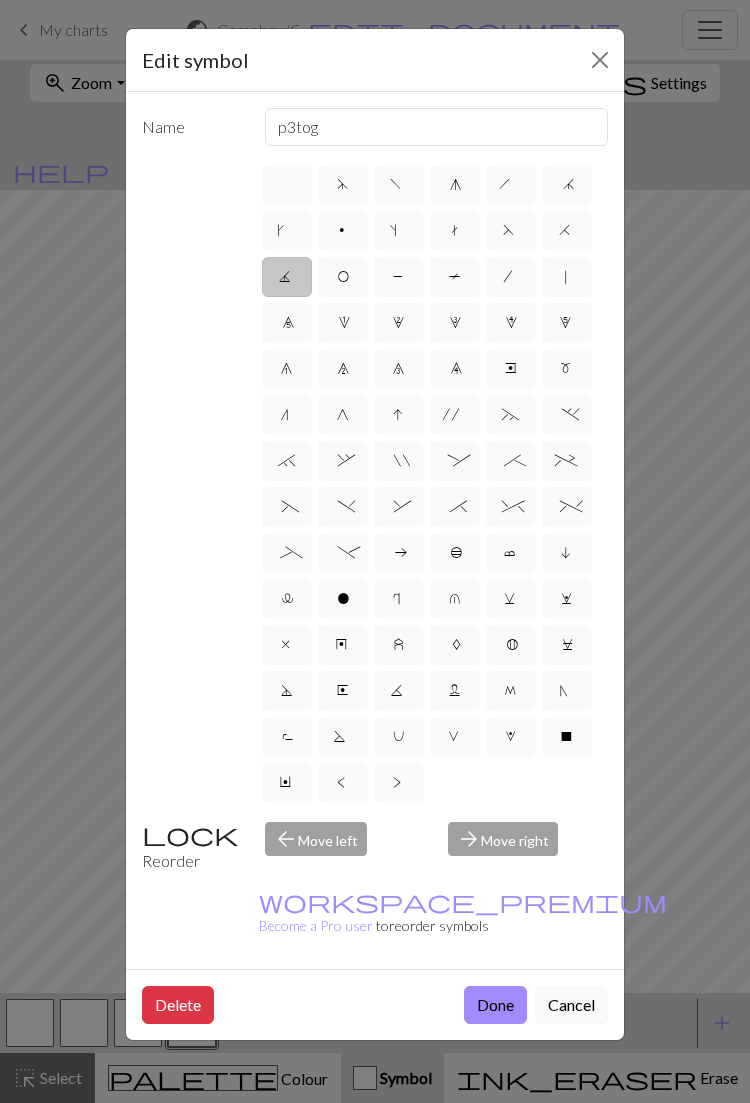 click on "p" at bounding box center [343, 233] 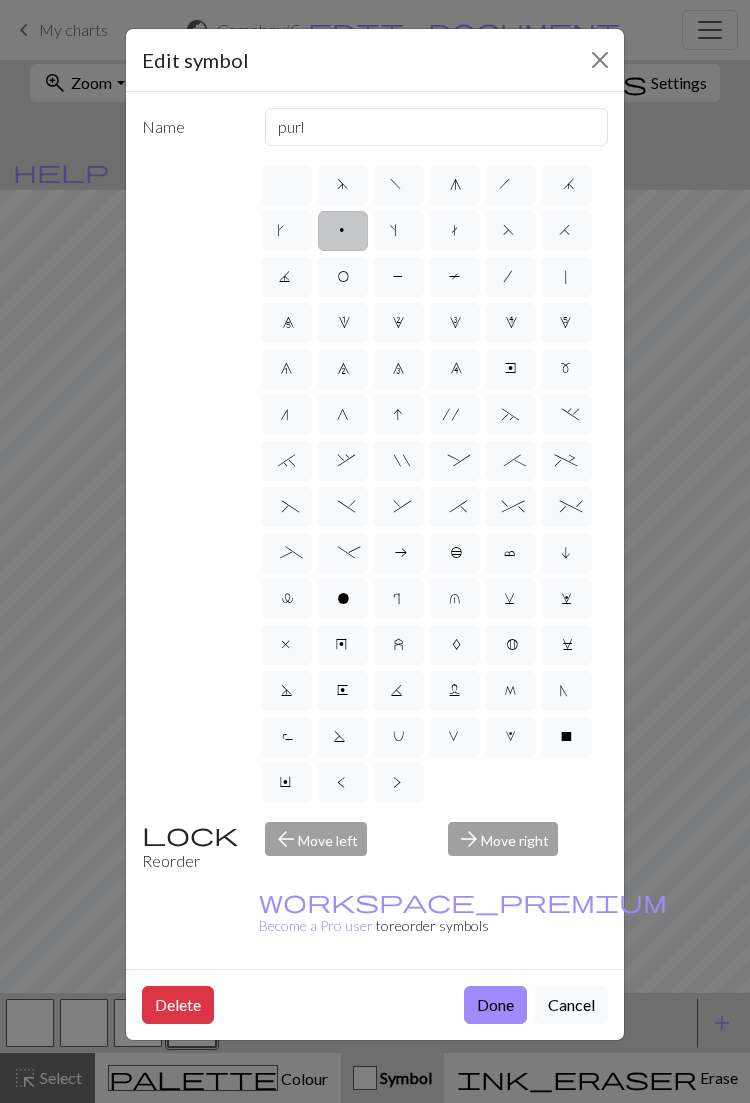 click on "s" at bounding box center [399, 231] 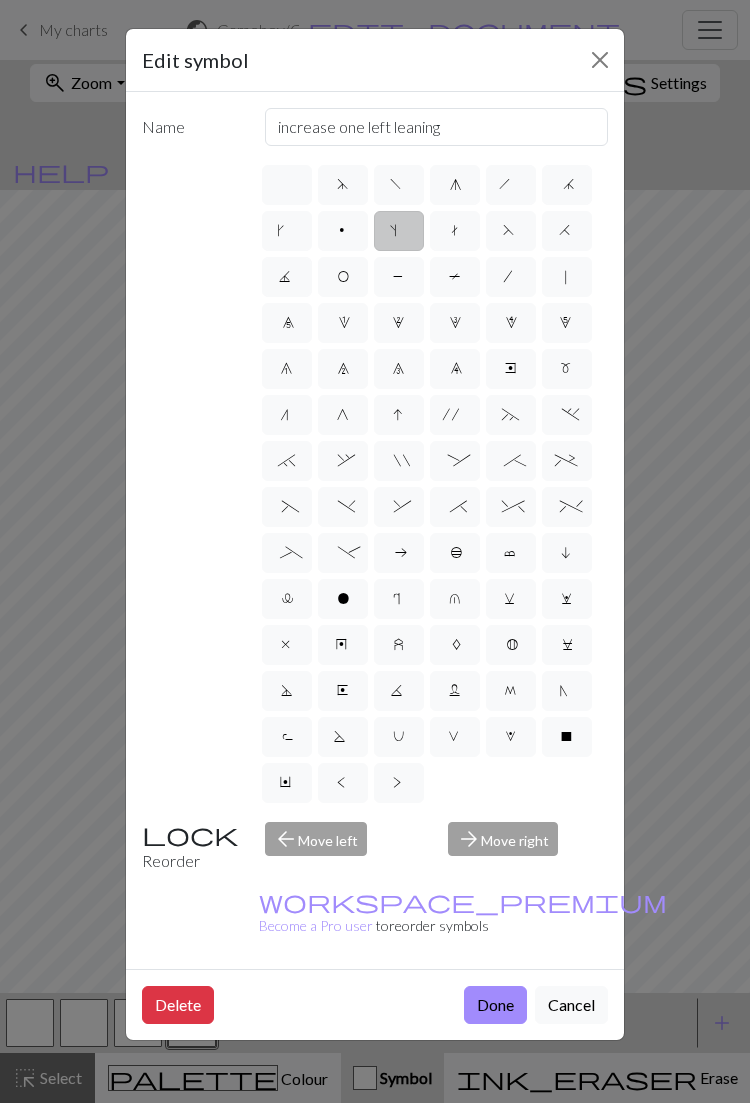 click on "t" at bounding box center [455, 233] 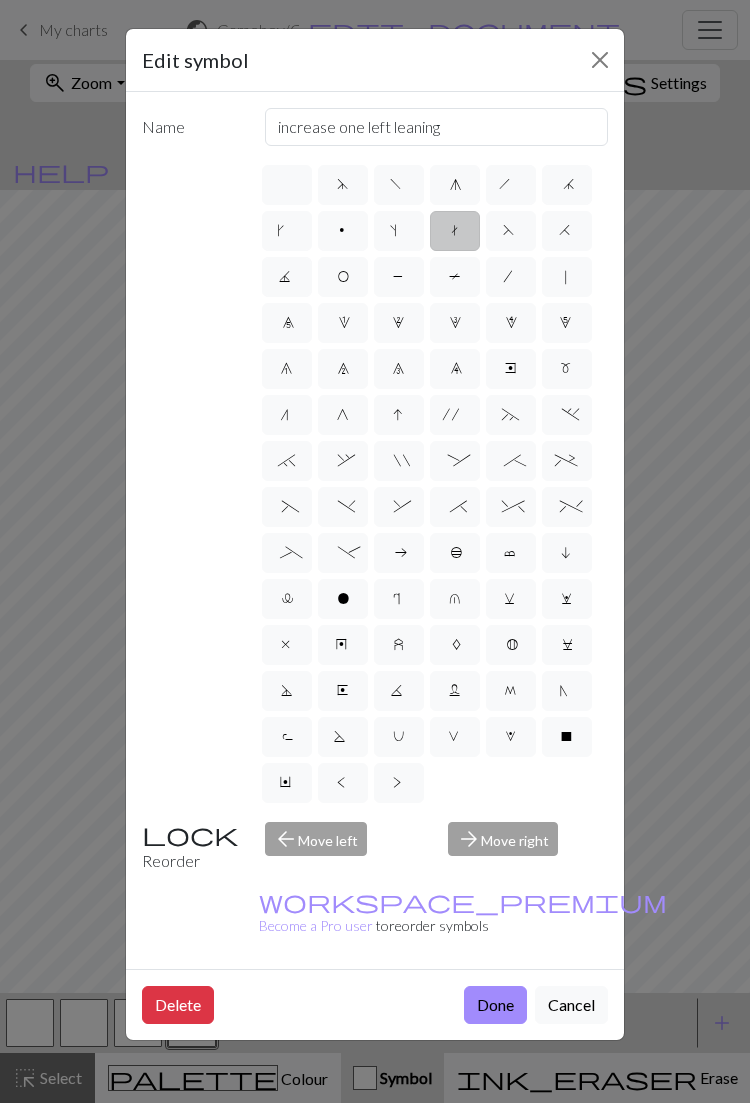 type on "ktbl" 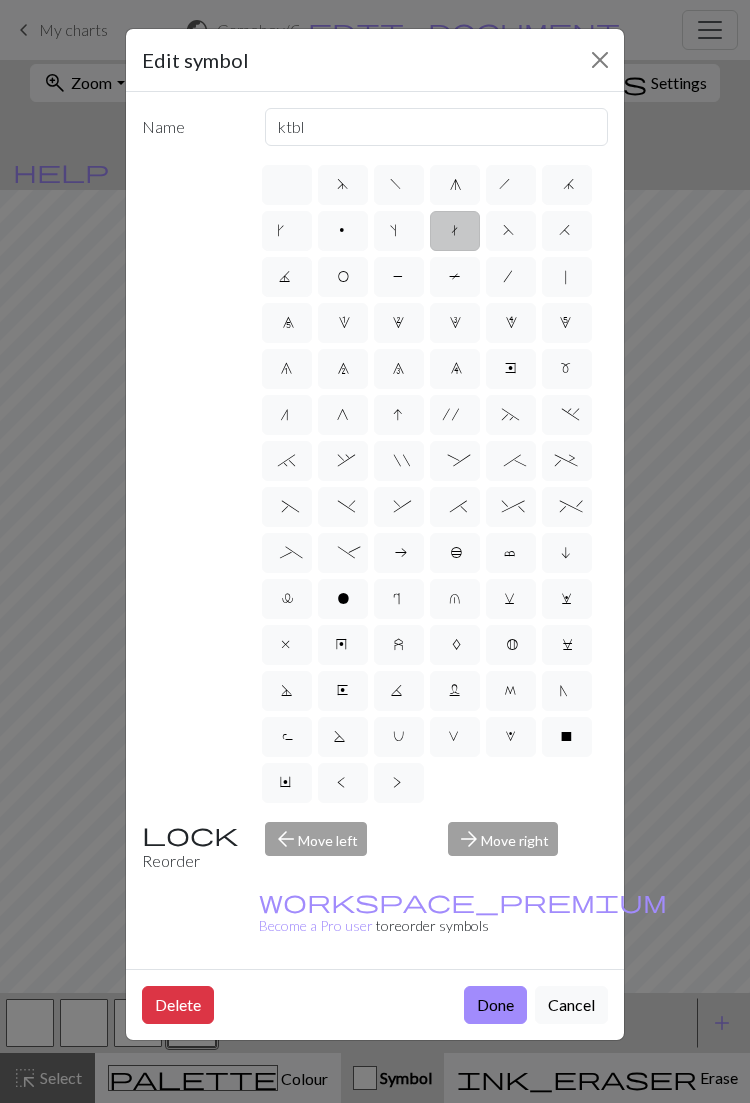 click on "s" at bounding box center [398, 233] 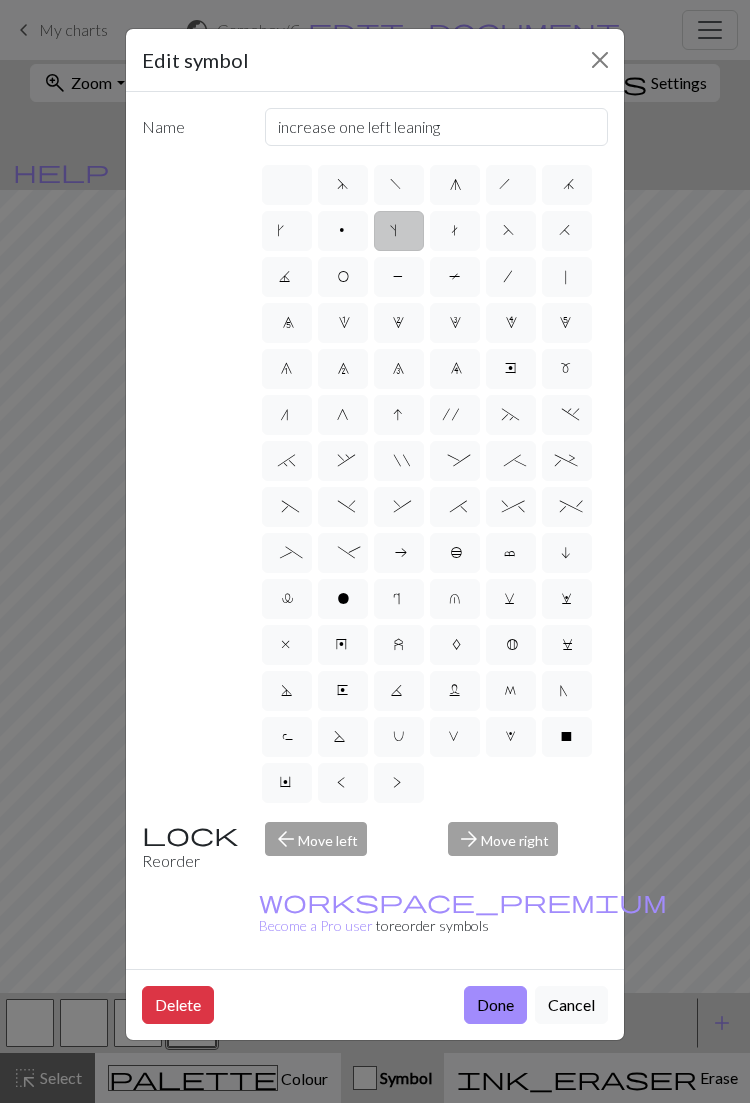 click on "t" at bounding box center (455, 231) 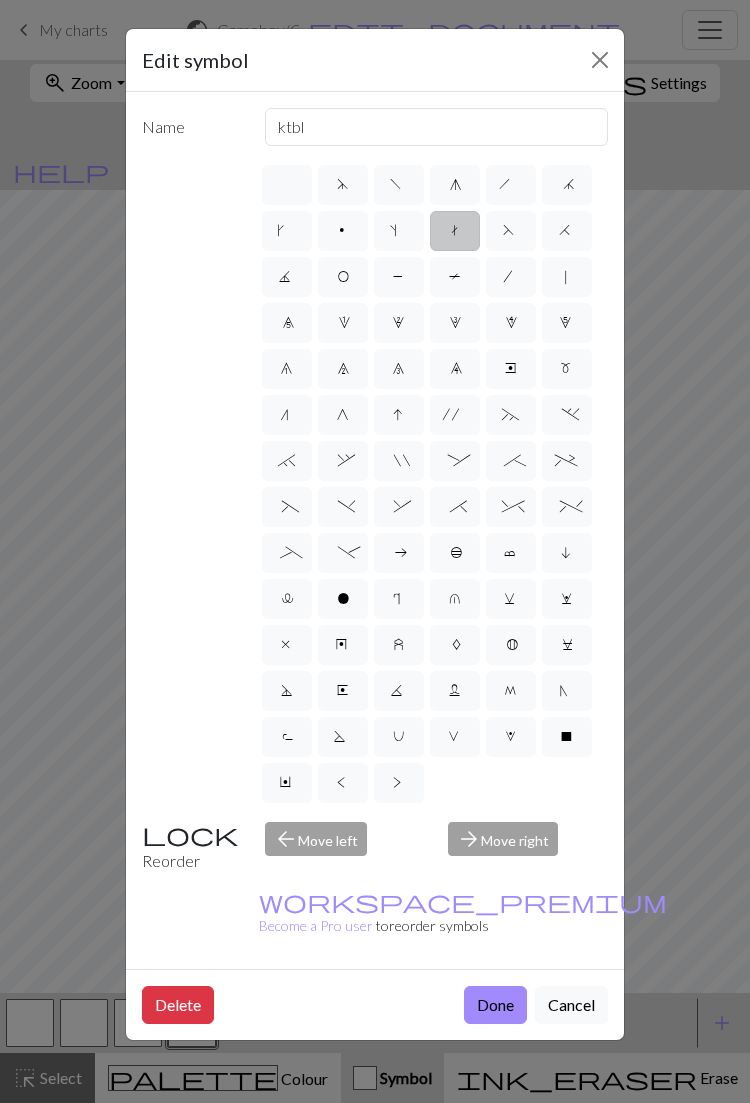 click on "F" at bounding box center (511, 231) 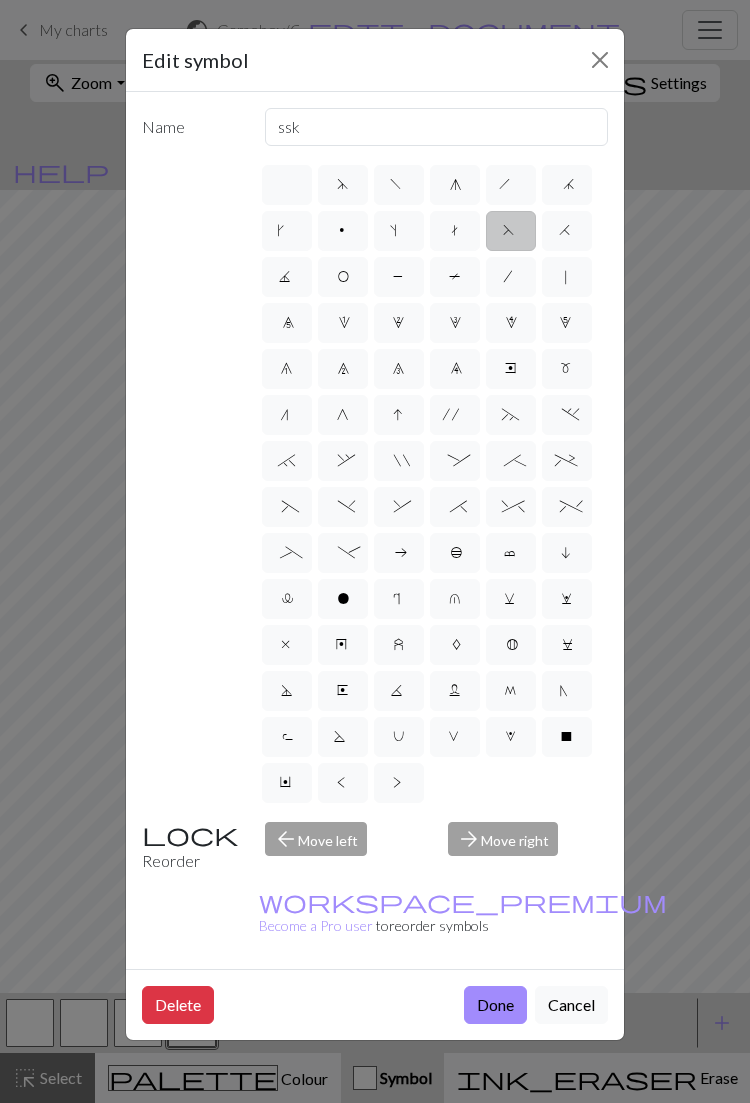 click on "F" at bounding box center (511, 231) 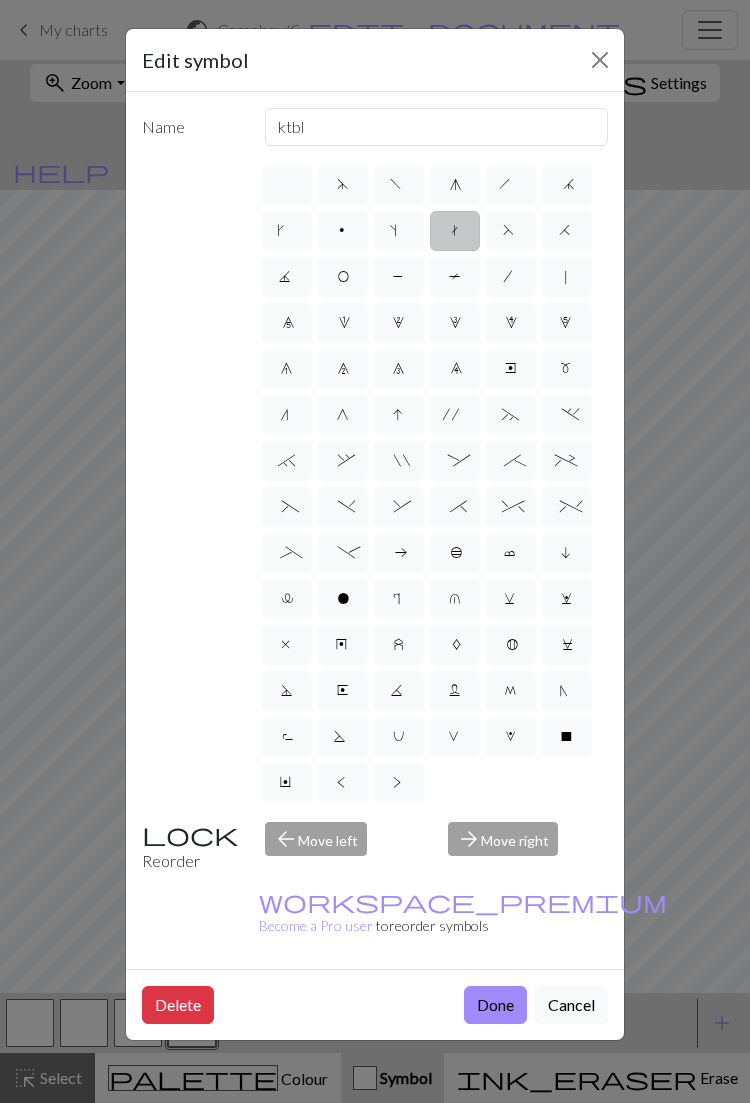 click on "F" at bounding box center [511, 233] 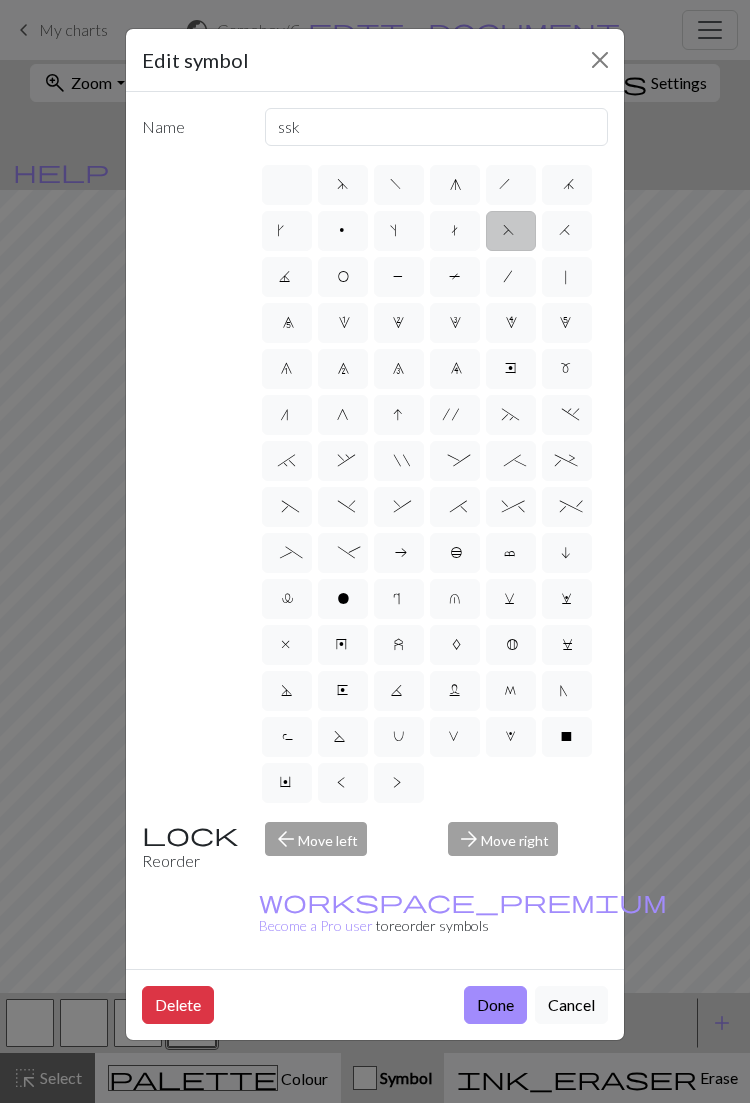 click on "H" at bounding box center (567, 233) 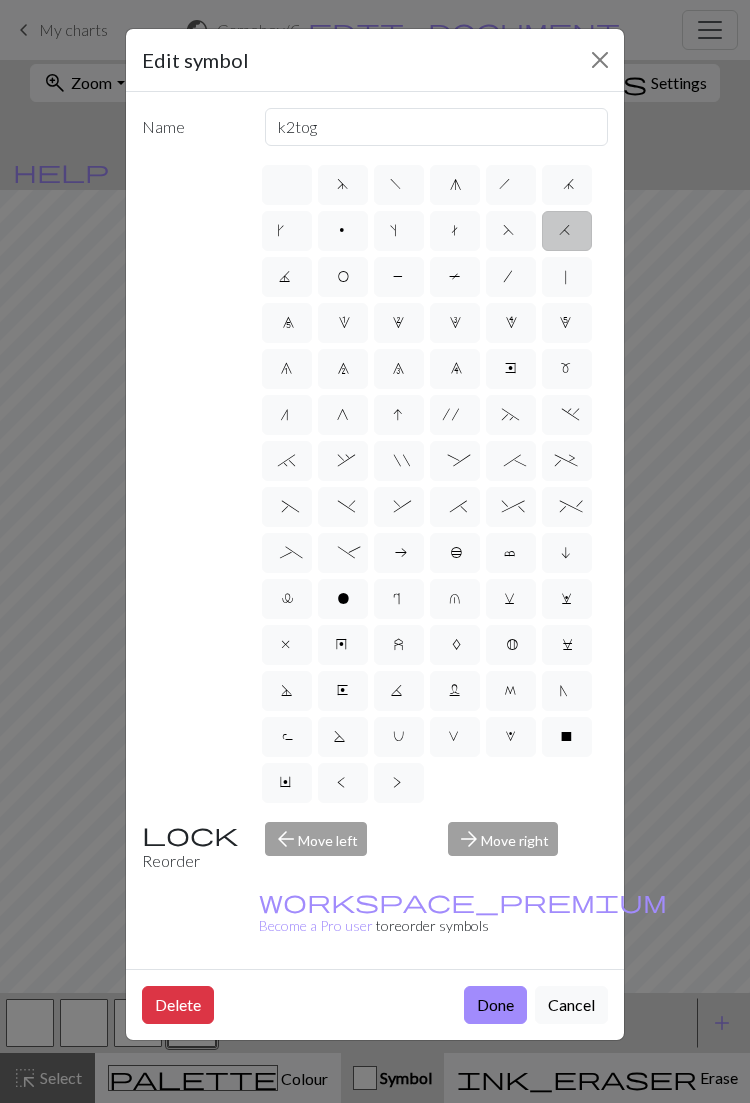 click on "J" at bounding box center (287, 279) 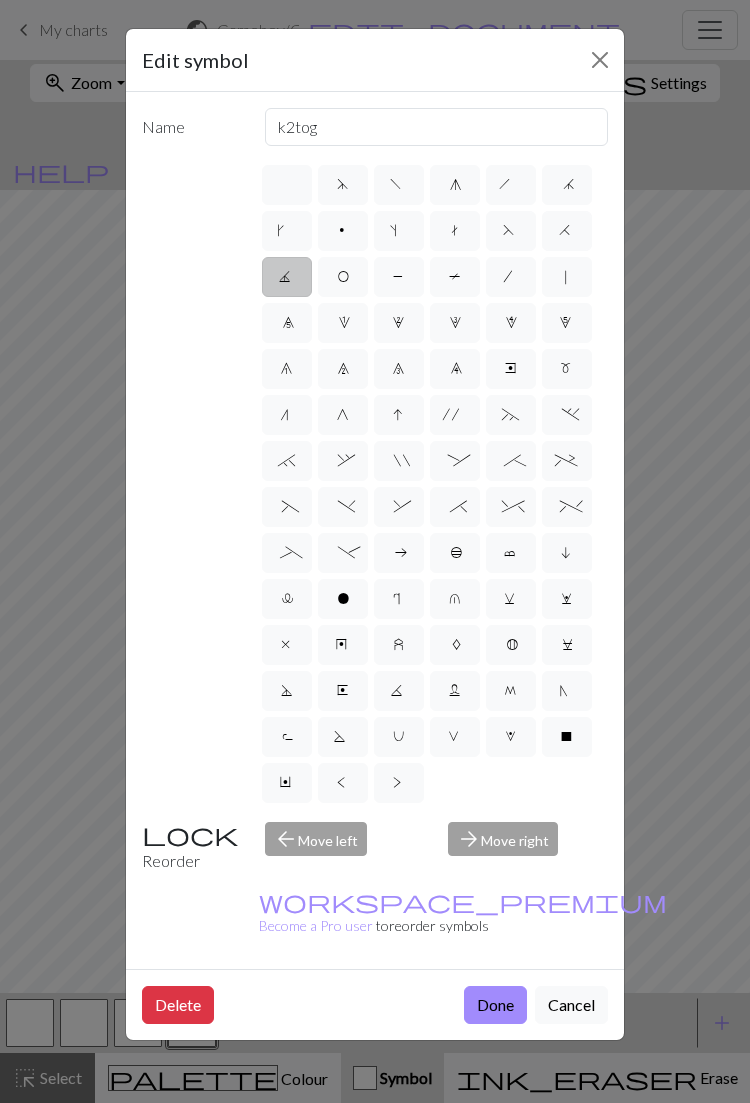 type on "p3tog" 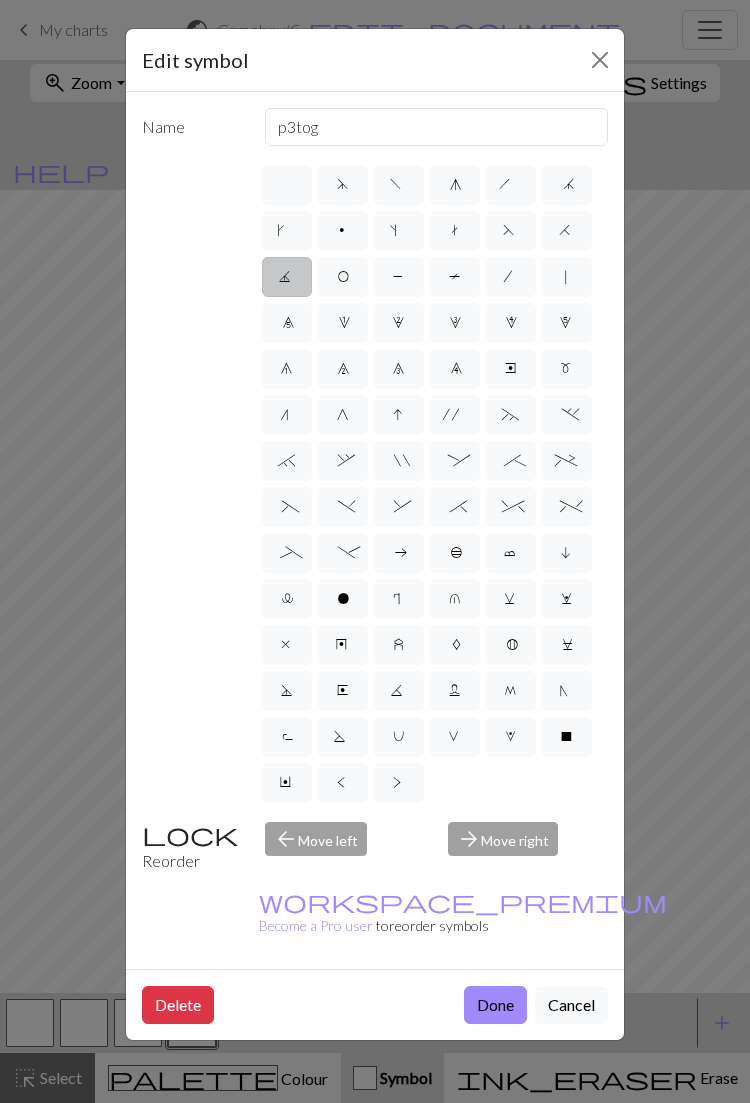 click on "O" at bounding box center [343, 277] 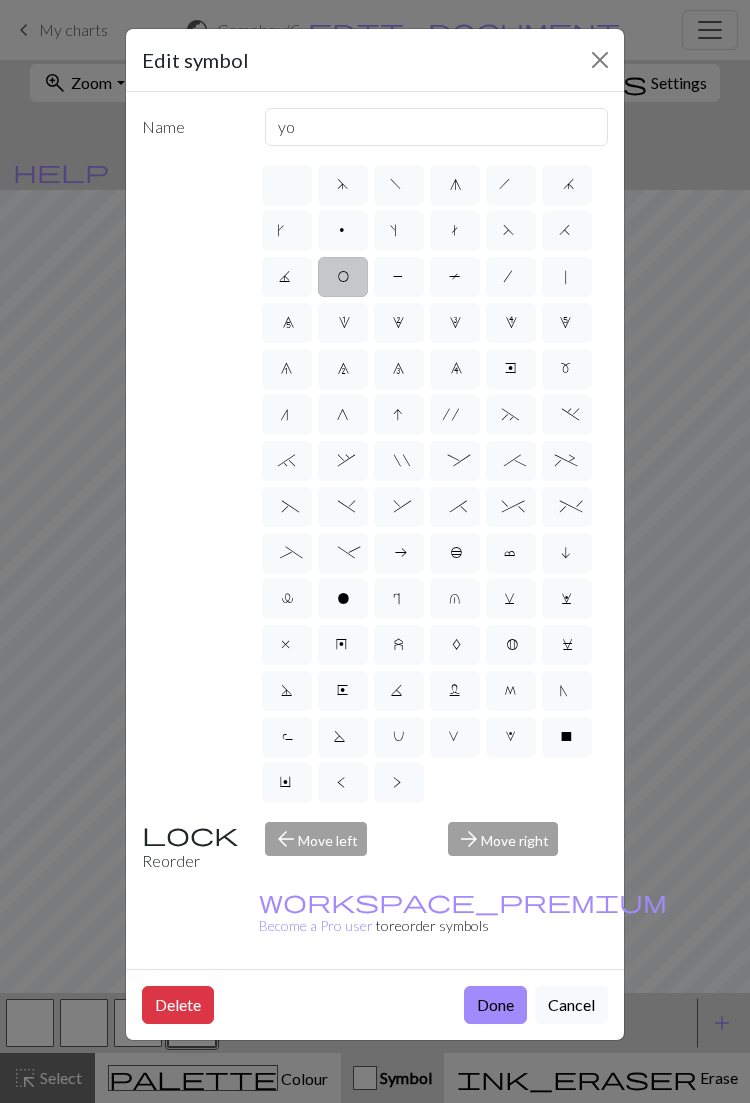 click on "P" at bounding box center (399, 279) 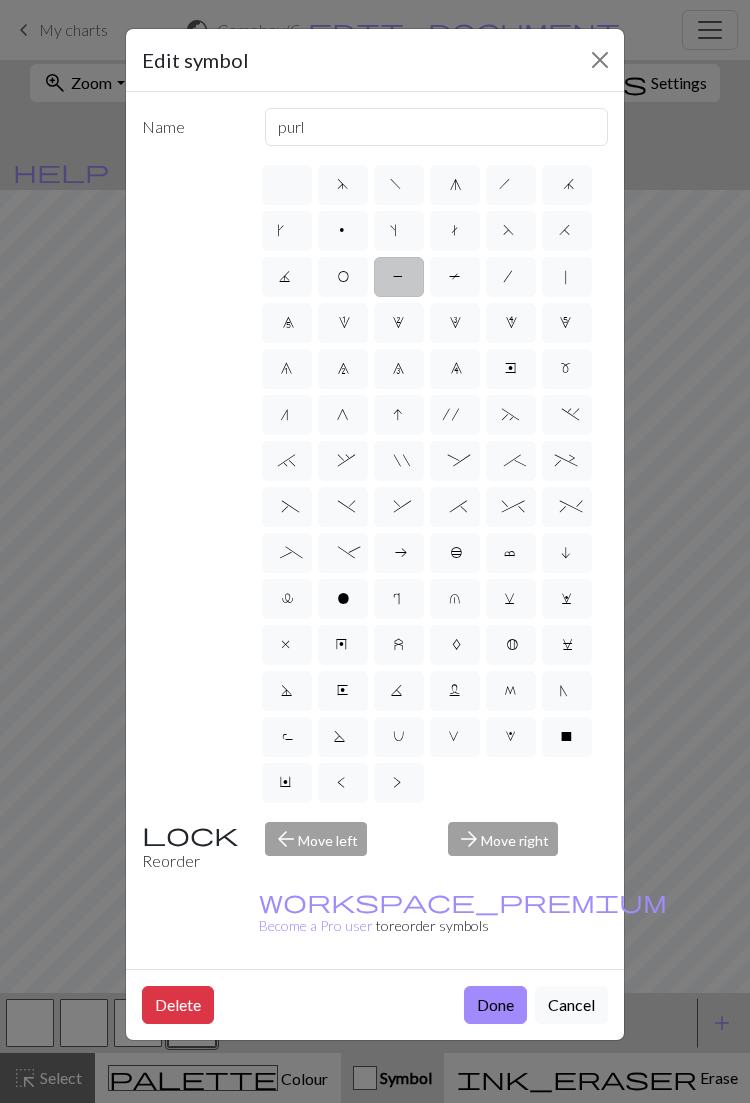 click on "T" at bounding box center [455, 279] 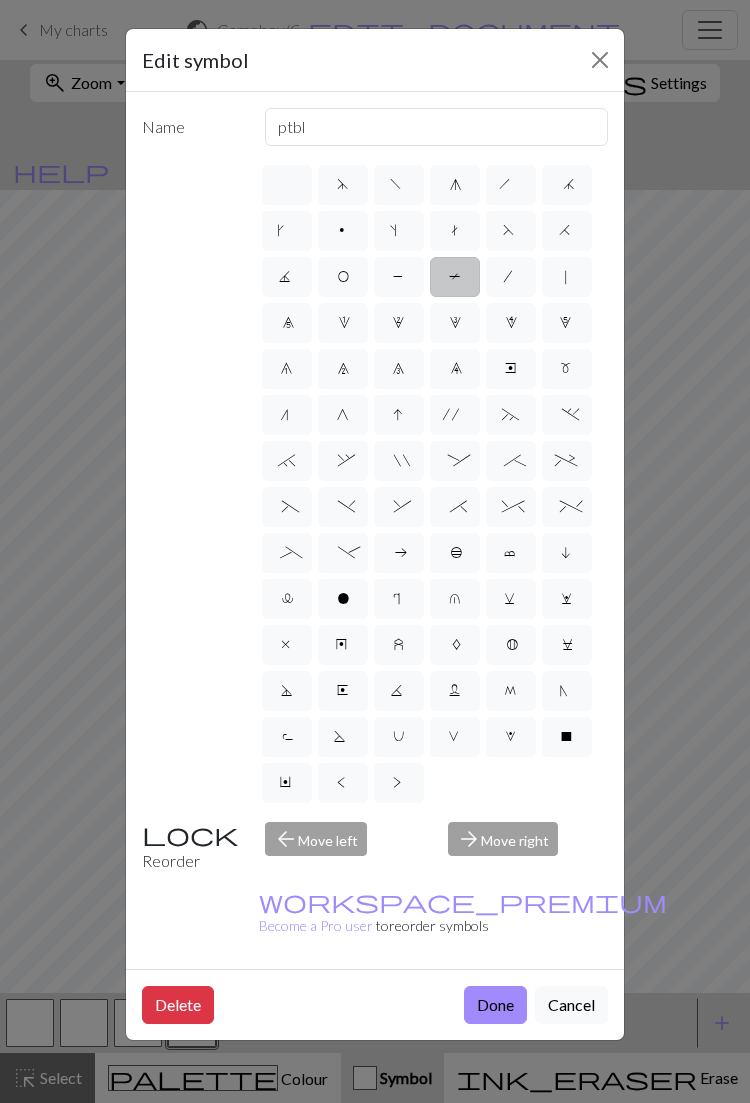 click on "/" at bounding box center (511, 279) 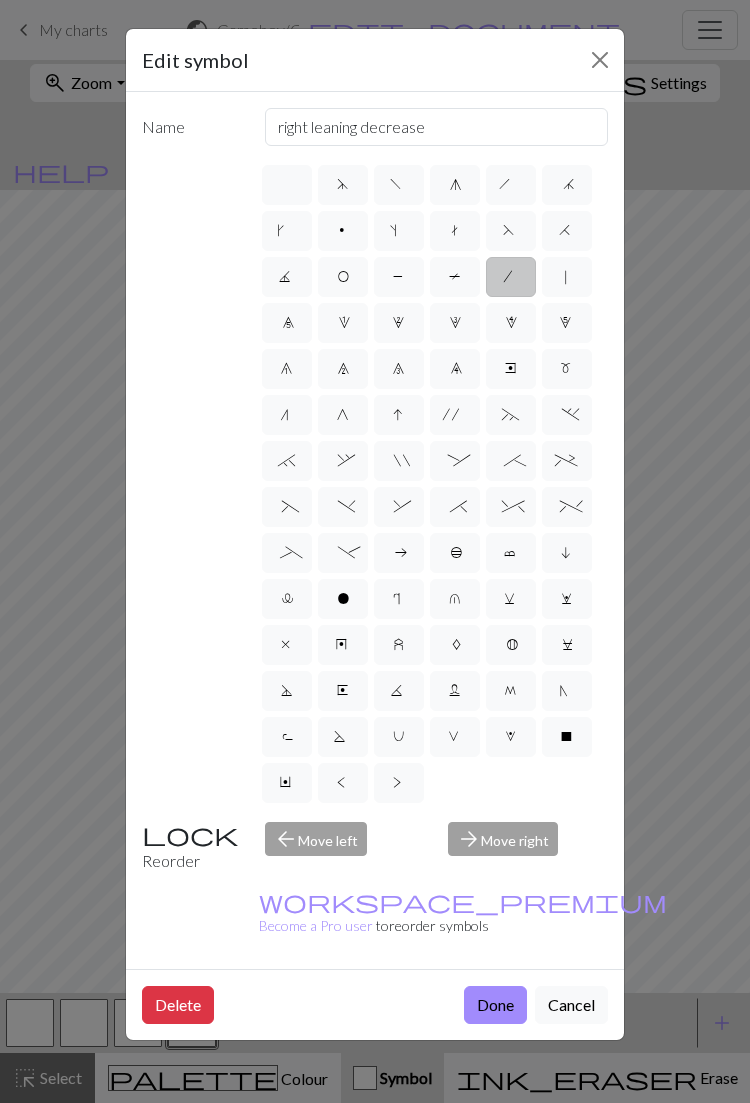 click on "|" at bounding box center (568, 270) 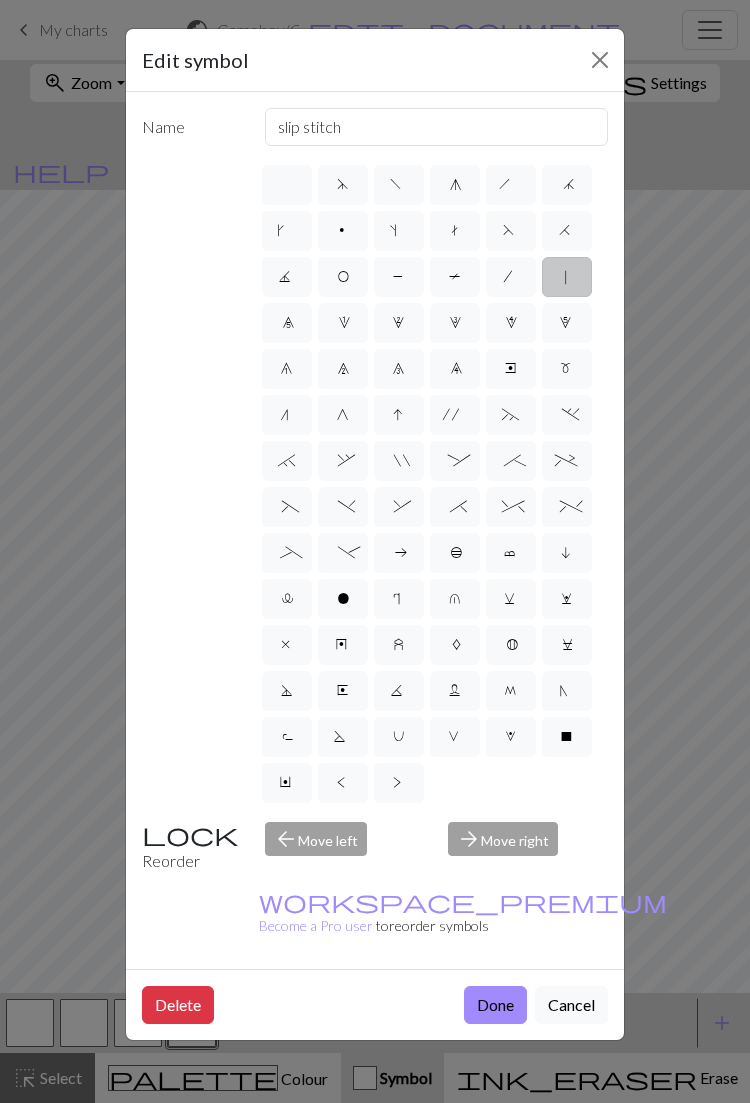 click on "0" at bounding box center (287, 325) 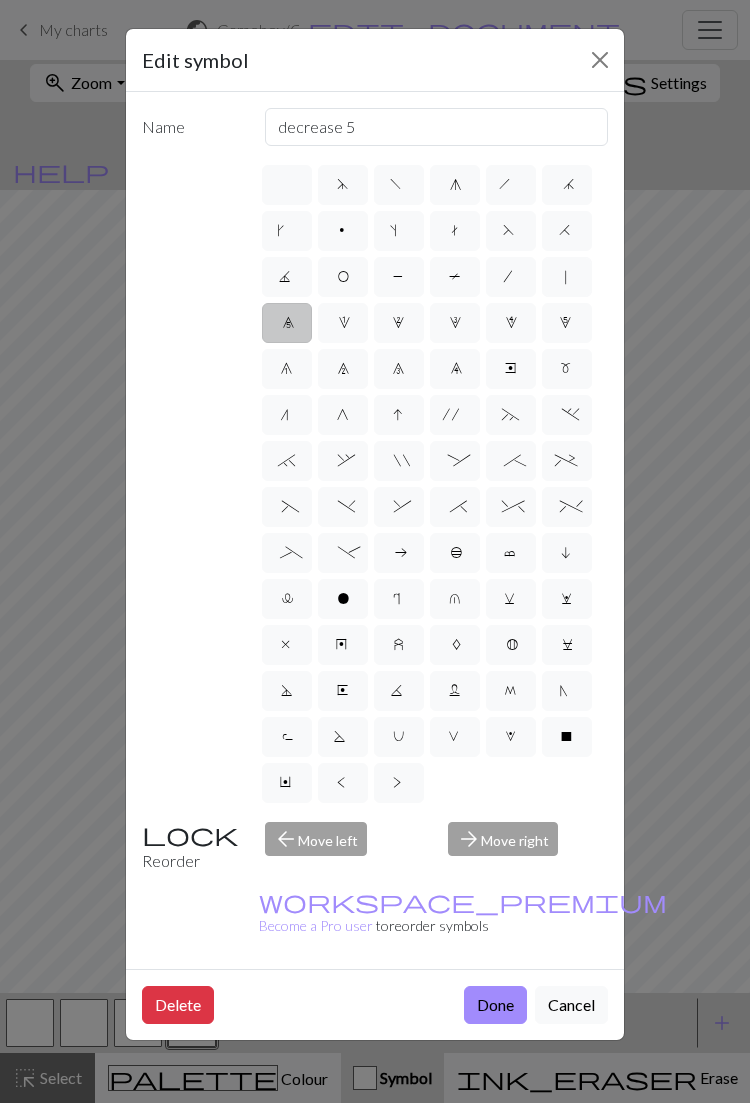 click on "1" at bounding box center (342, 325) 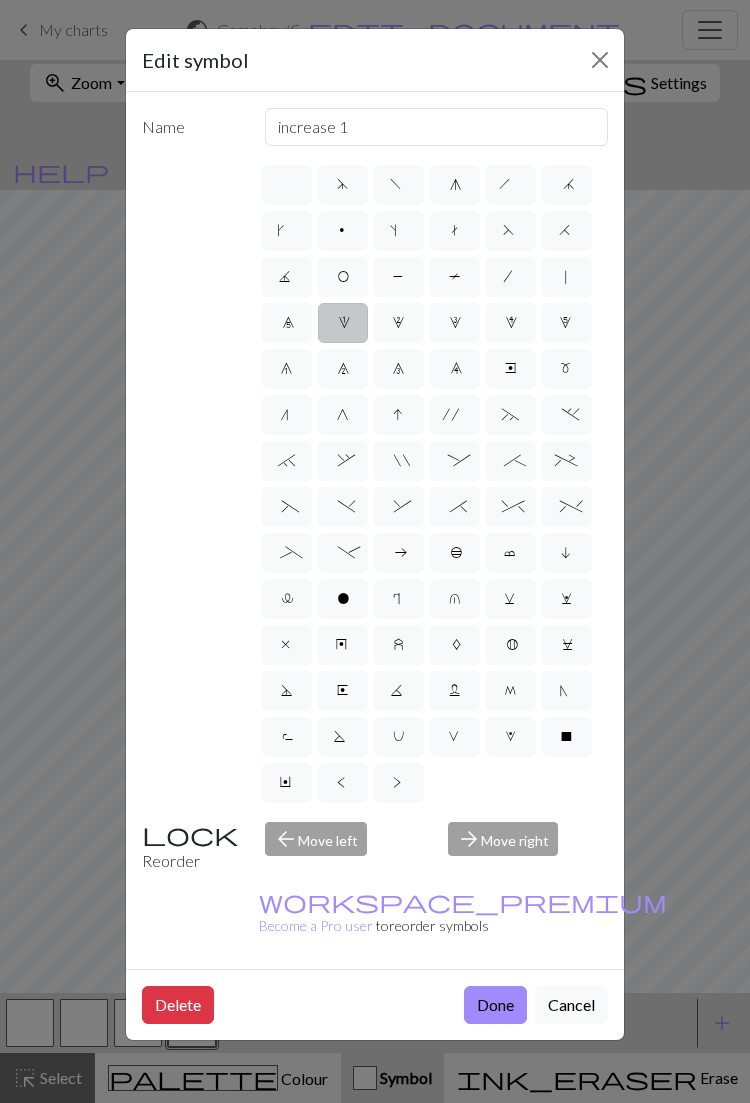 click on "2" at bounding box center [399, 323] 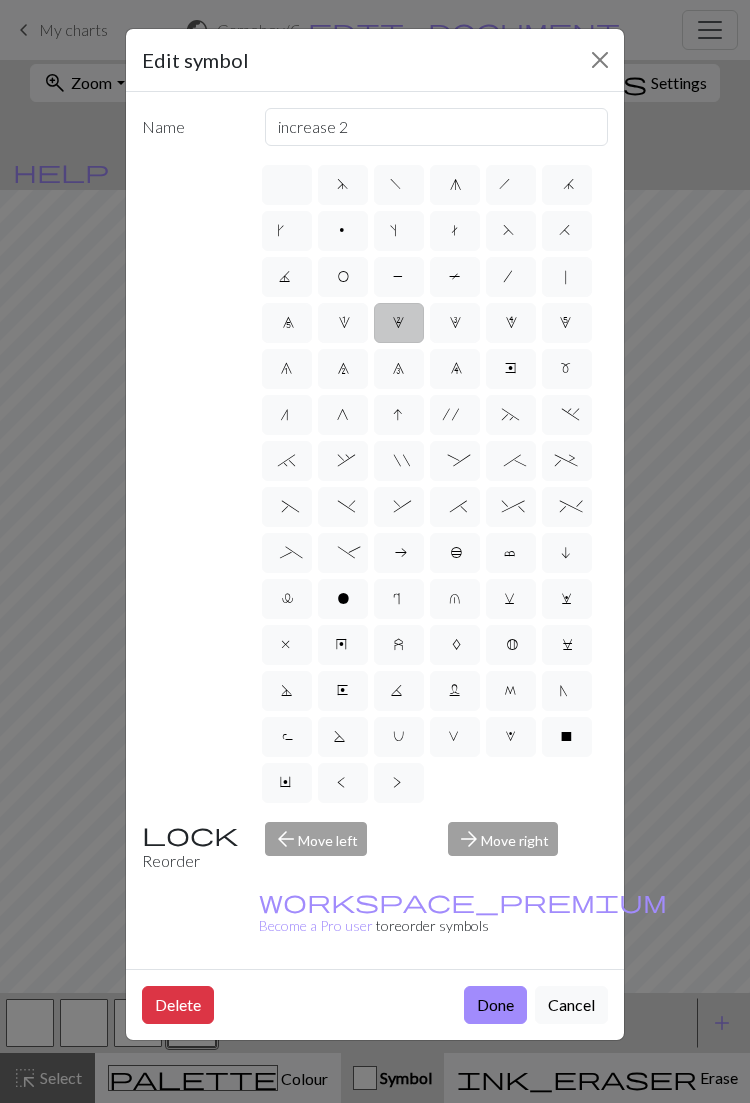 click on "3" at bounding box center (455, 325) 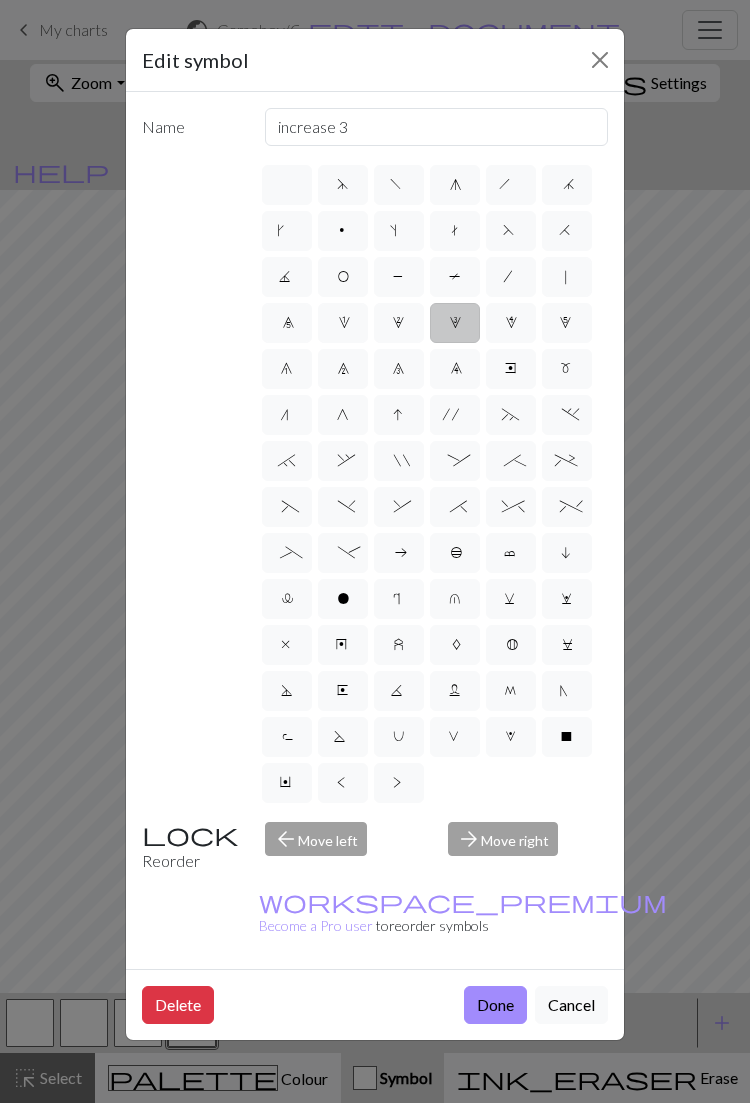 click on "4" at bounding box center (511, 323) 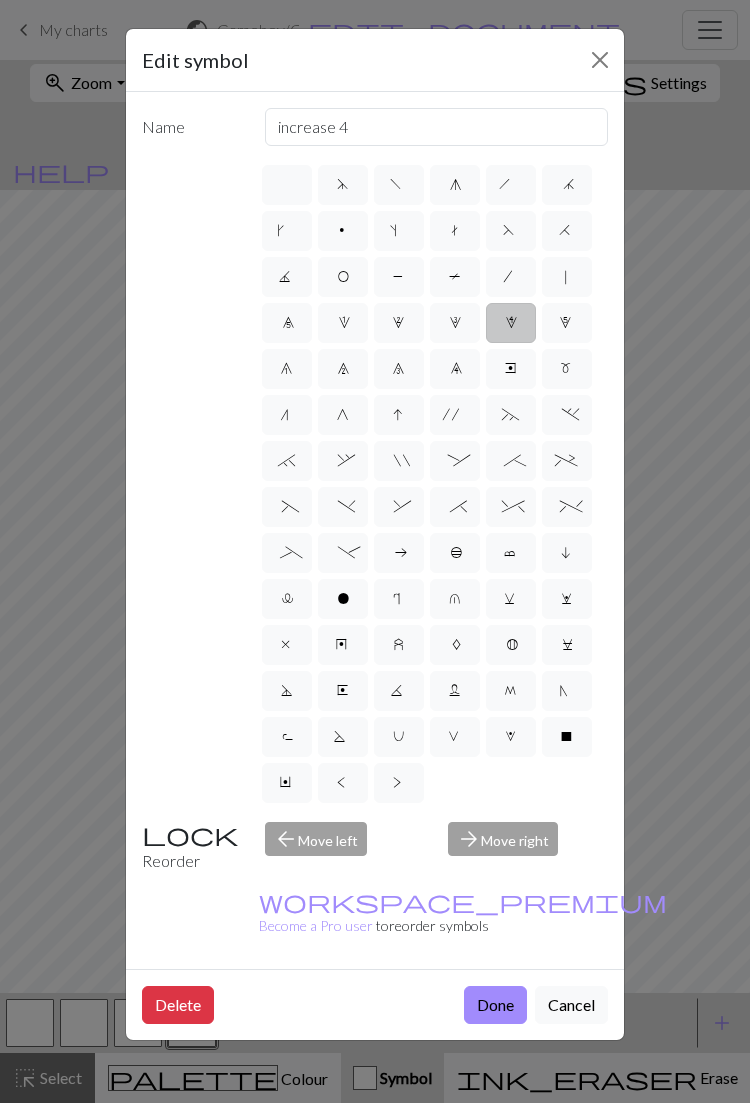 click on "5" at bounding box center [567, 325] 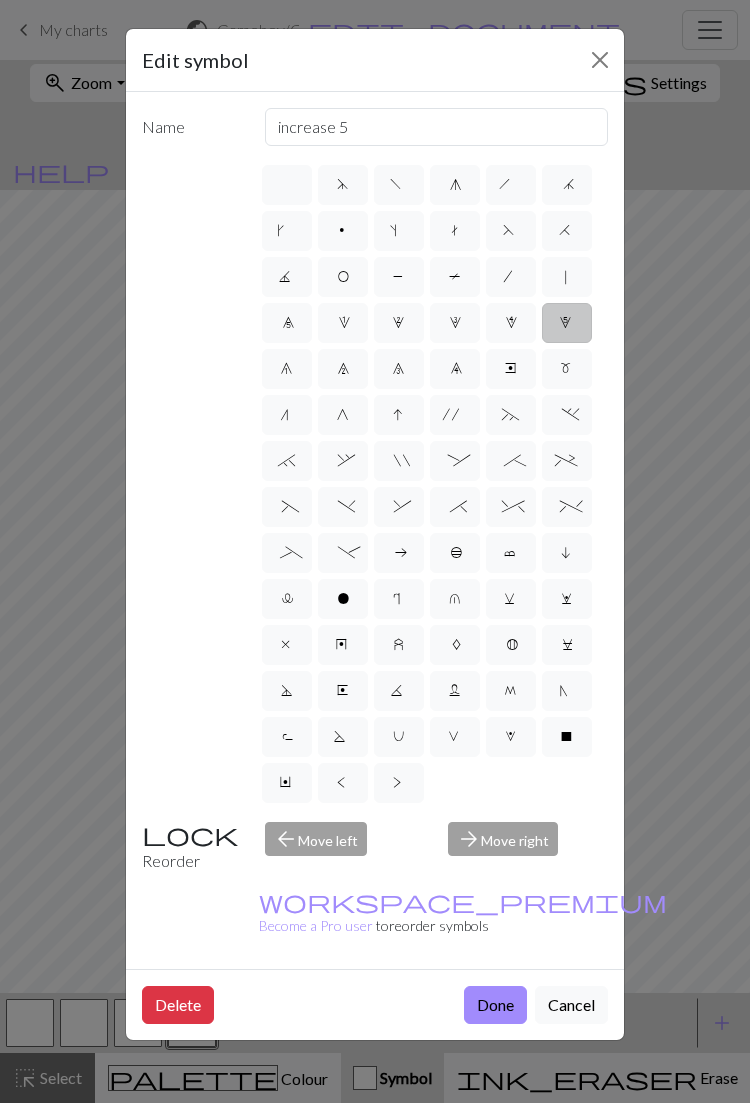 click on "6" at bounding box center [286, 371] 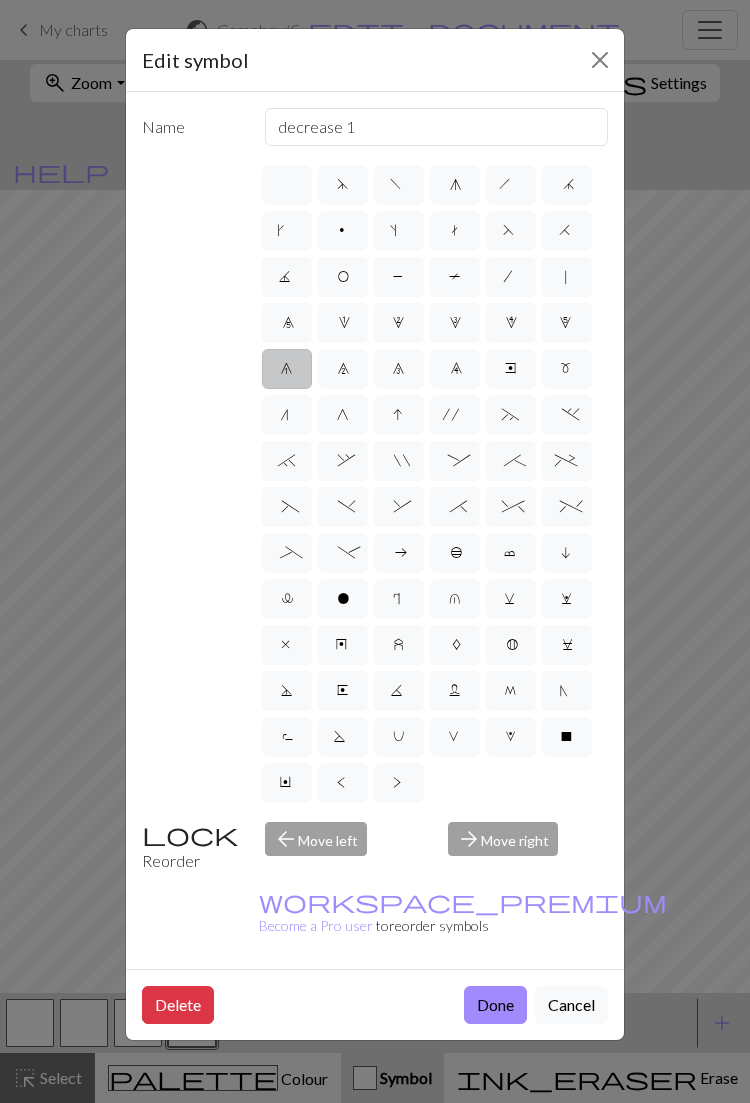 click on "7" at bounding box center (343, 371) 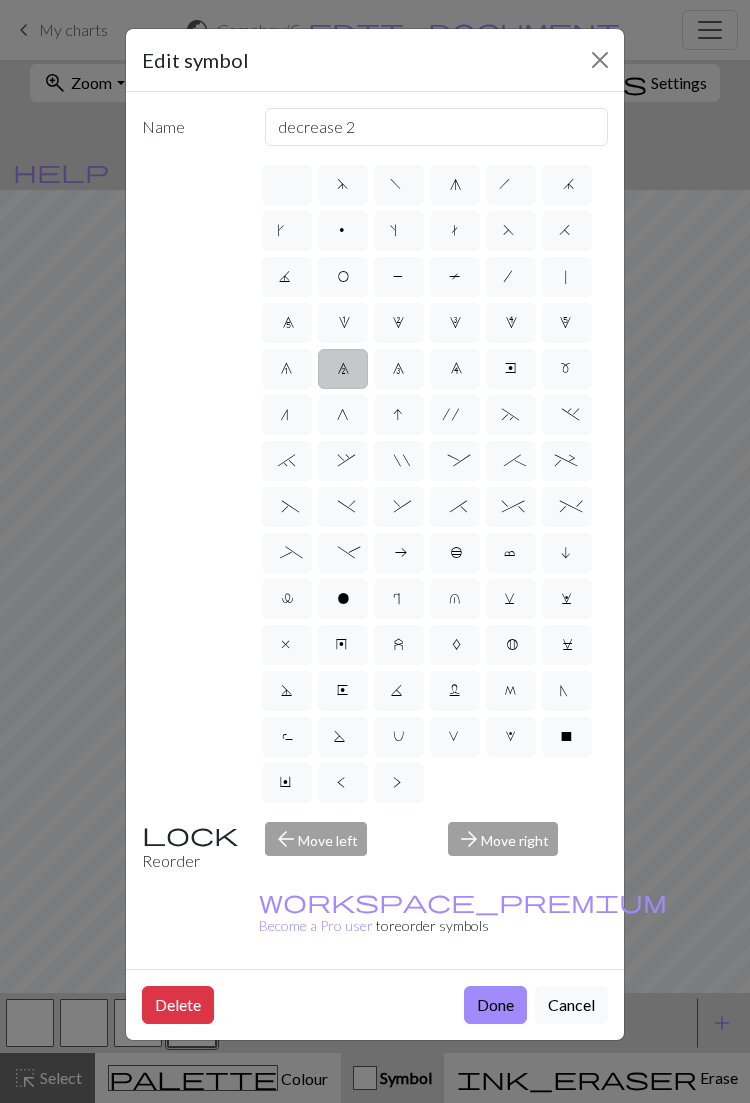 click on "8" at bounding box center (398, 371) 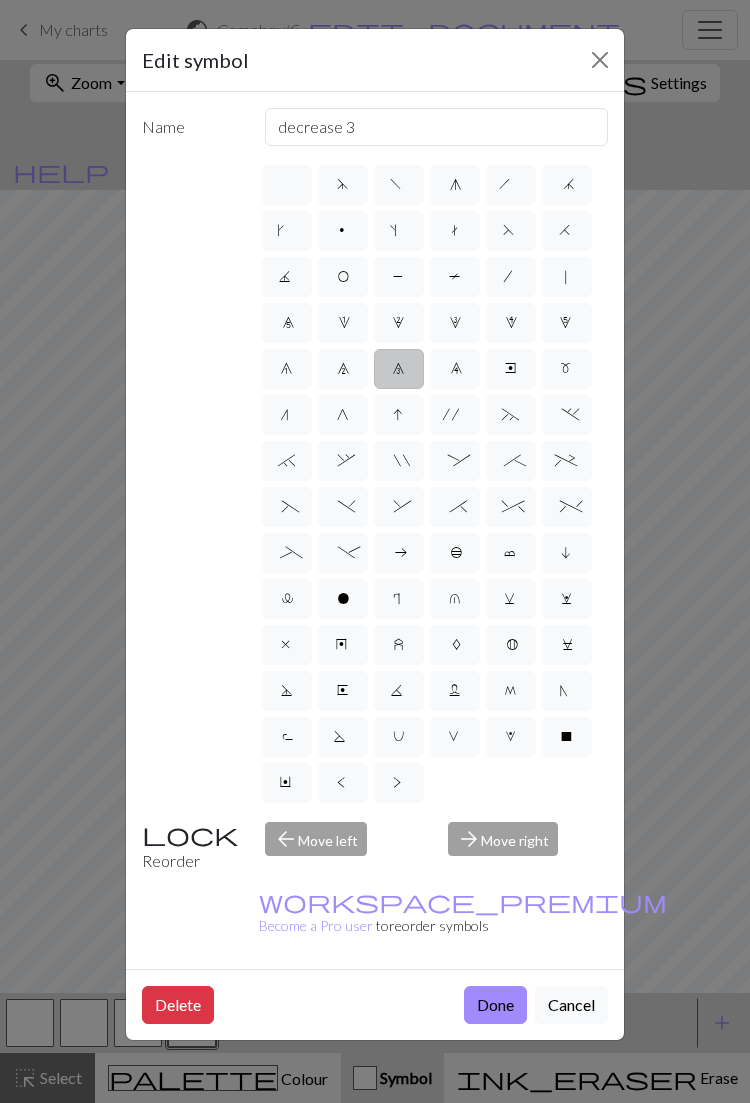 click on "9" at bounding box center (455, 369) 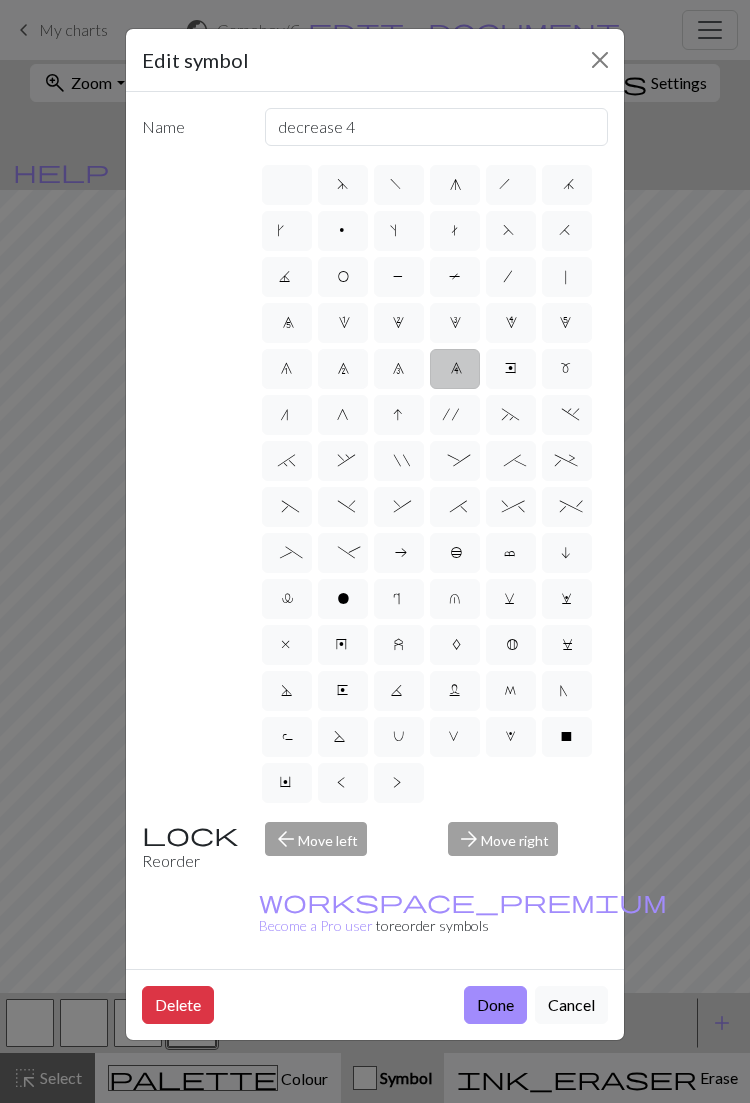 click on "e" at bounding box center [511, 369] 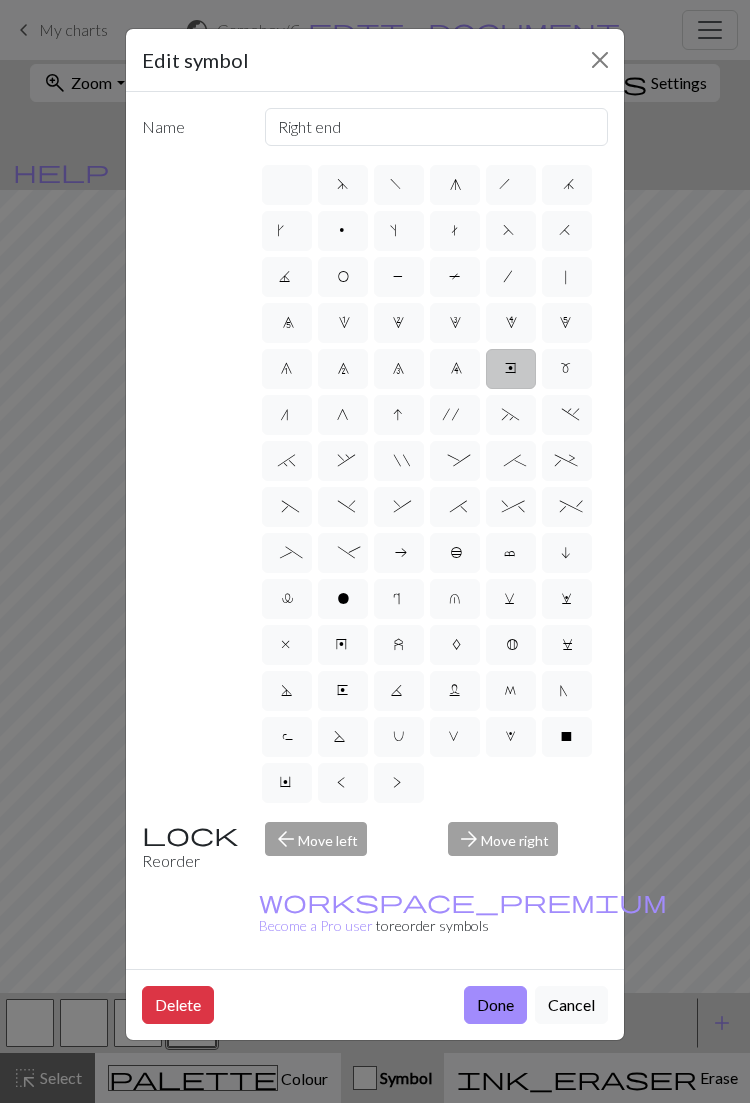 click on "m" at bounding box center [566, 371] 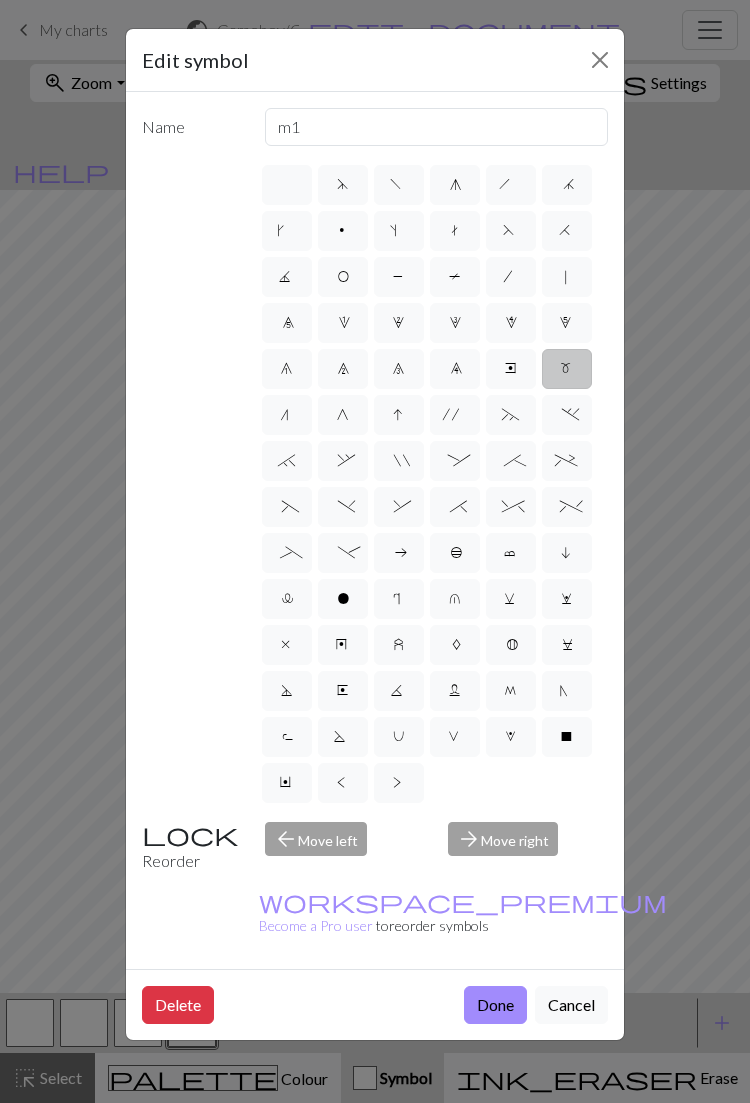 click on "n" at bounding box center [286, 417] 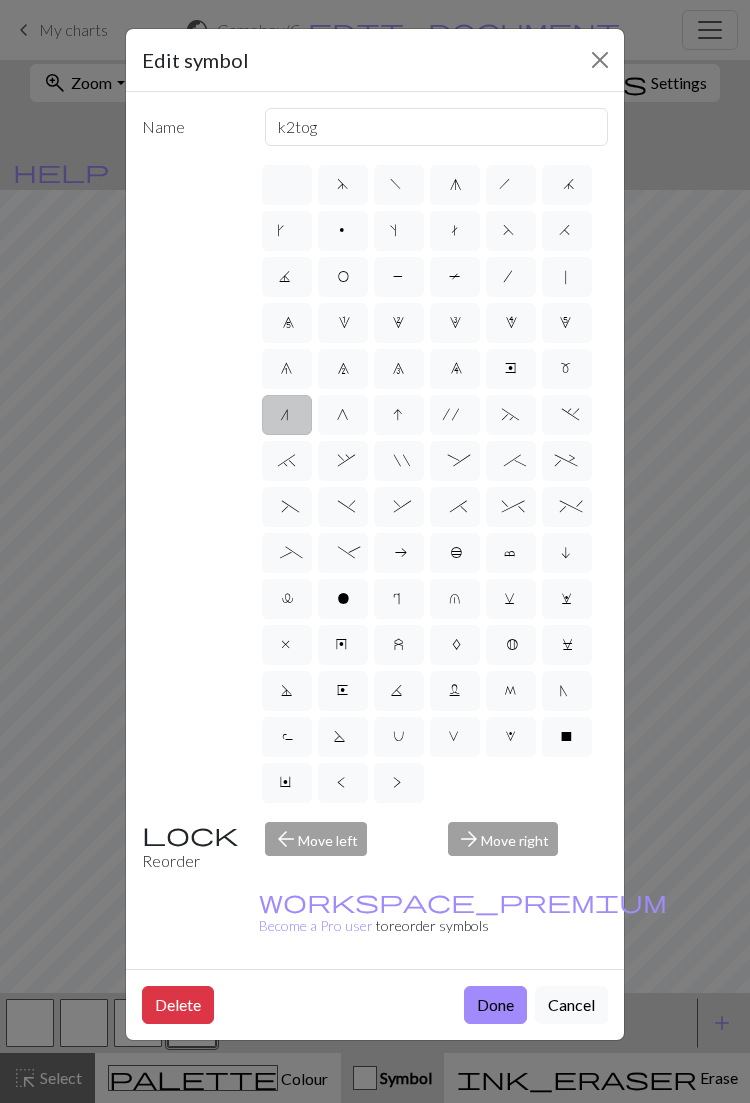 click on "G" at bounding box center [343, 417] 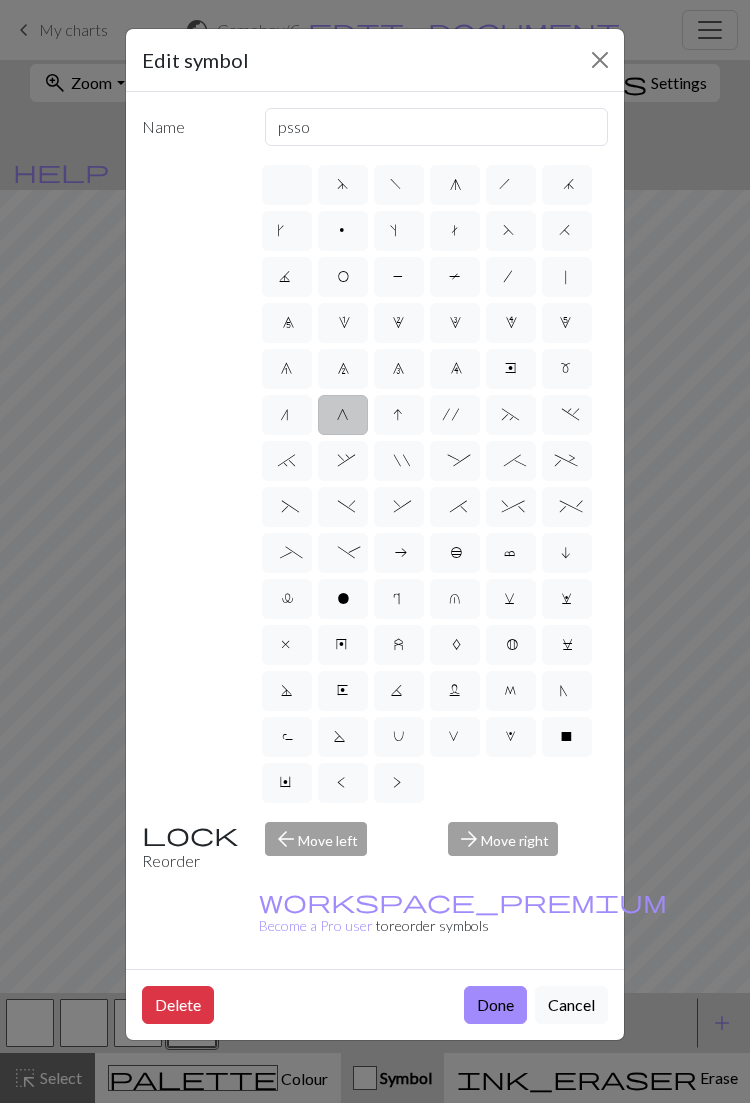 click on "I" at bounding box center [399, 417] 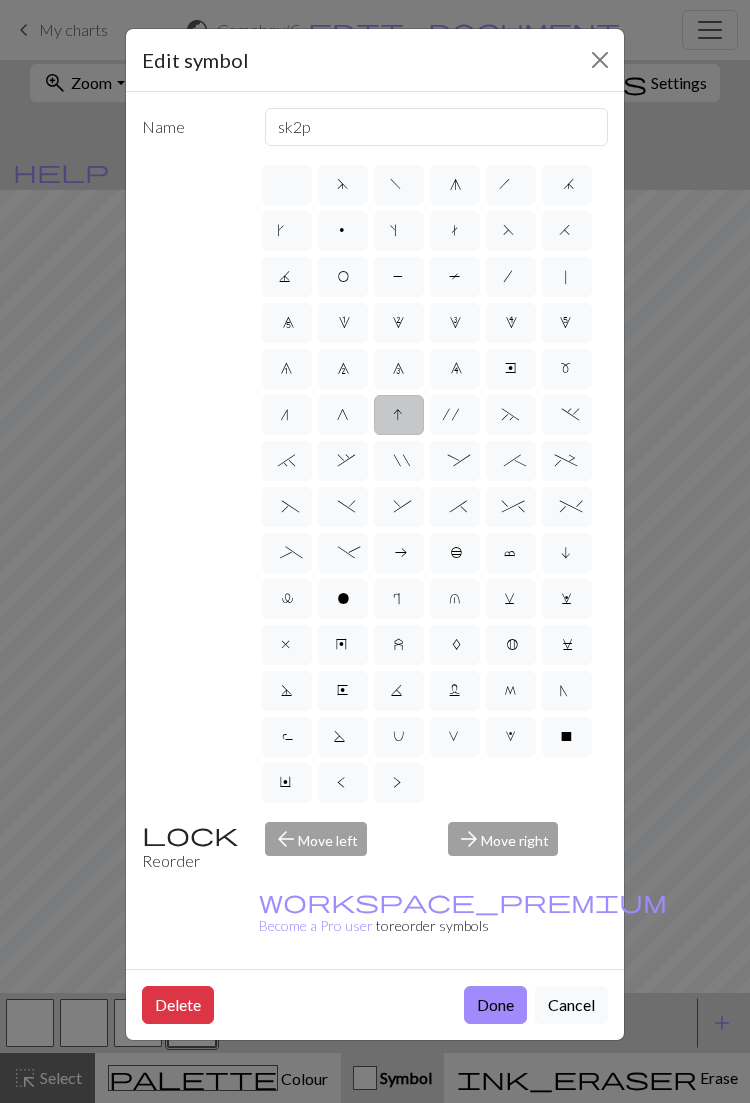 click on "G" at bounding box center (343, 417) 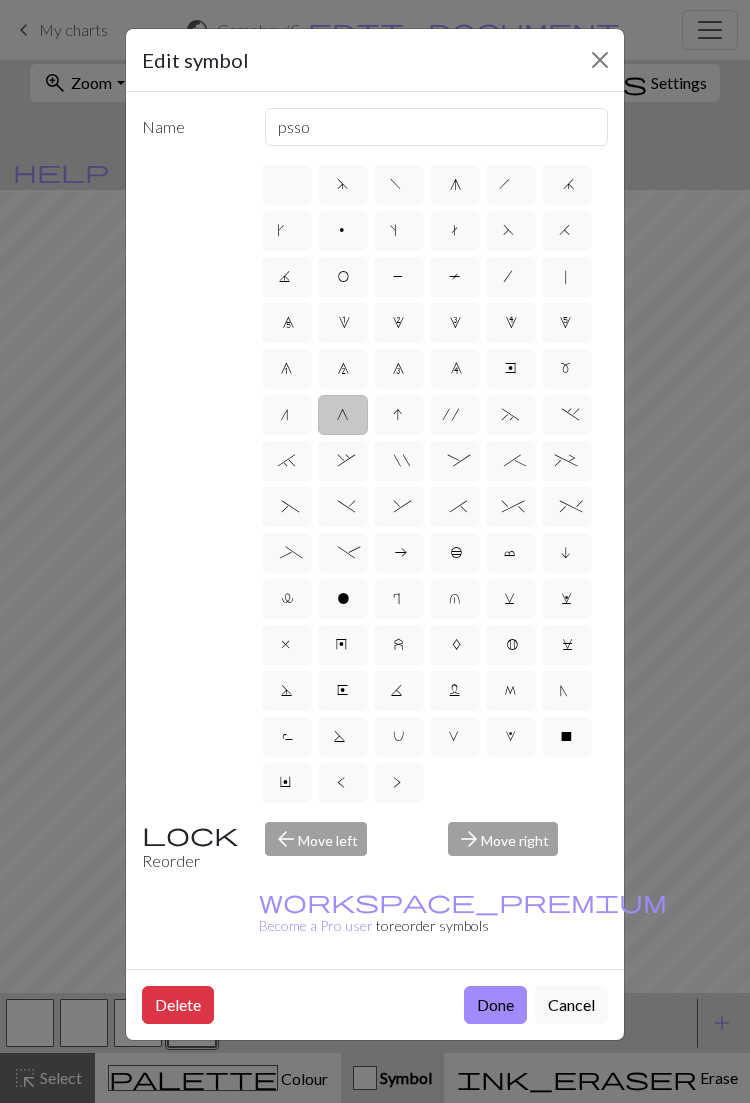click on "I" at bounding box center [399, 417] 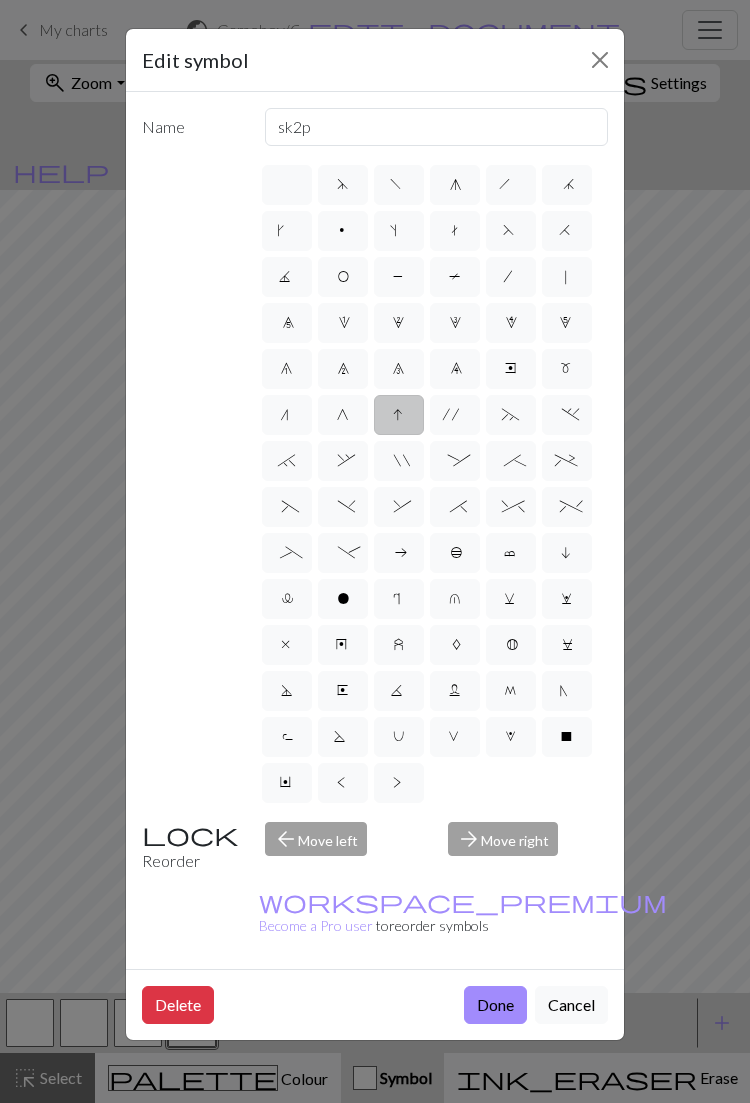 click on "'" at bounding box center [455, 417] 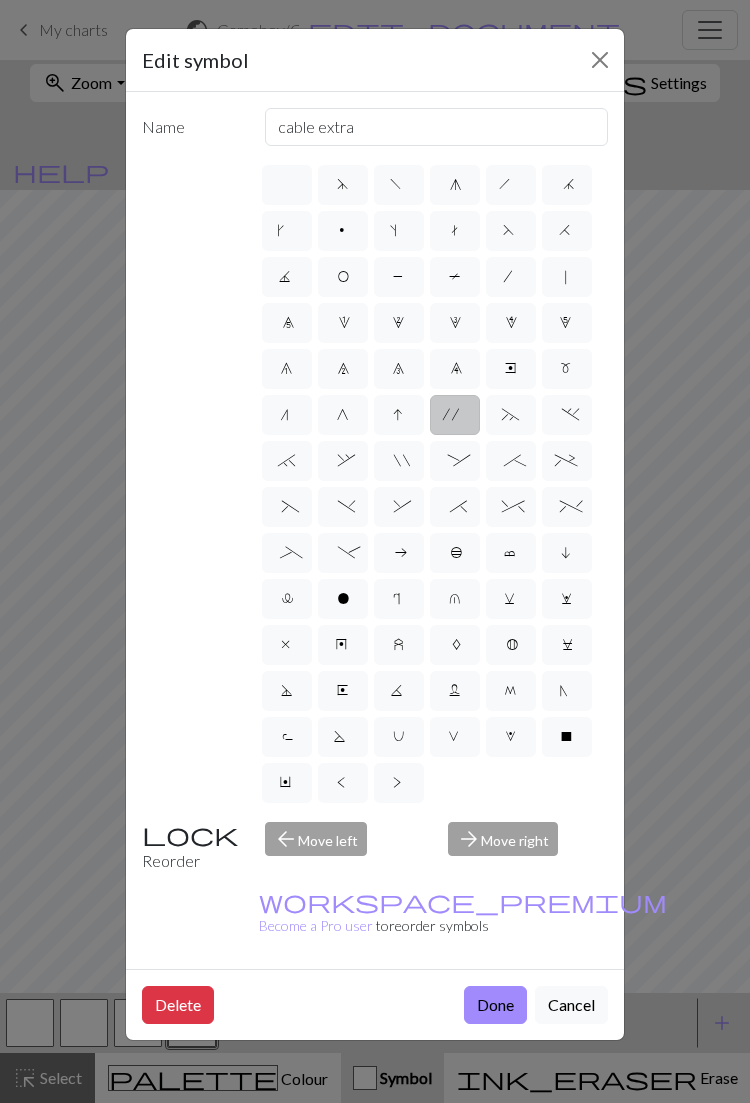 click on "~" at bounding box center [511, 417] 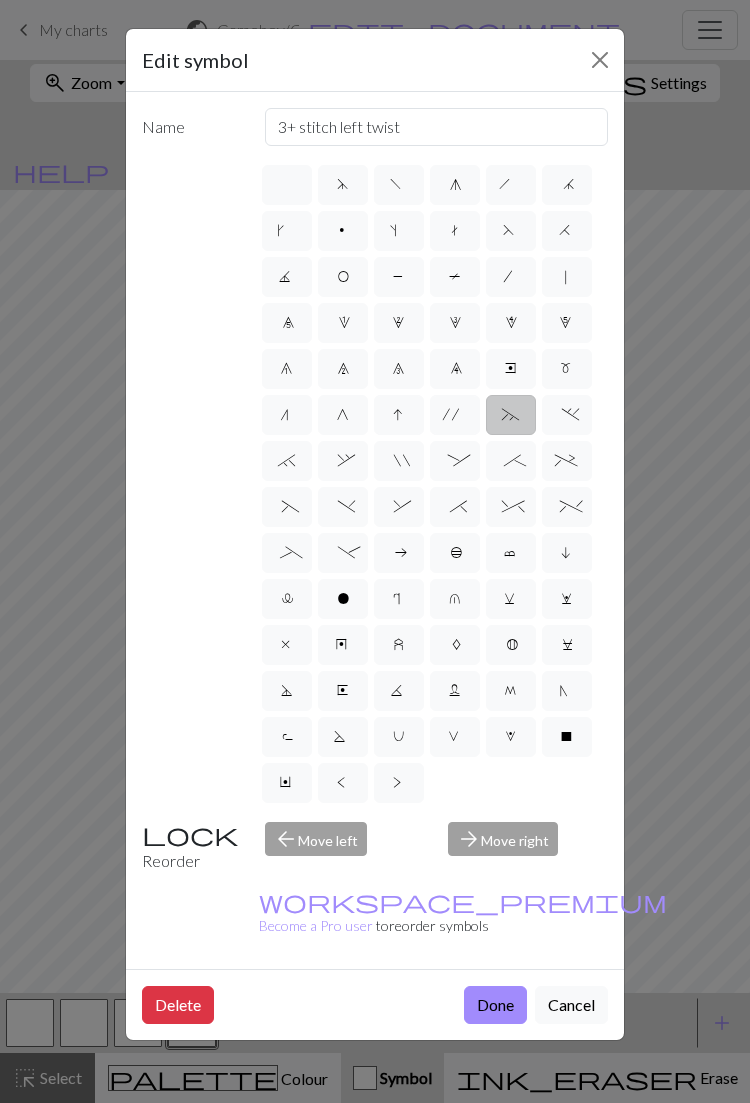 click on "." at bounding box center [566, 417] 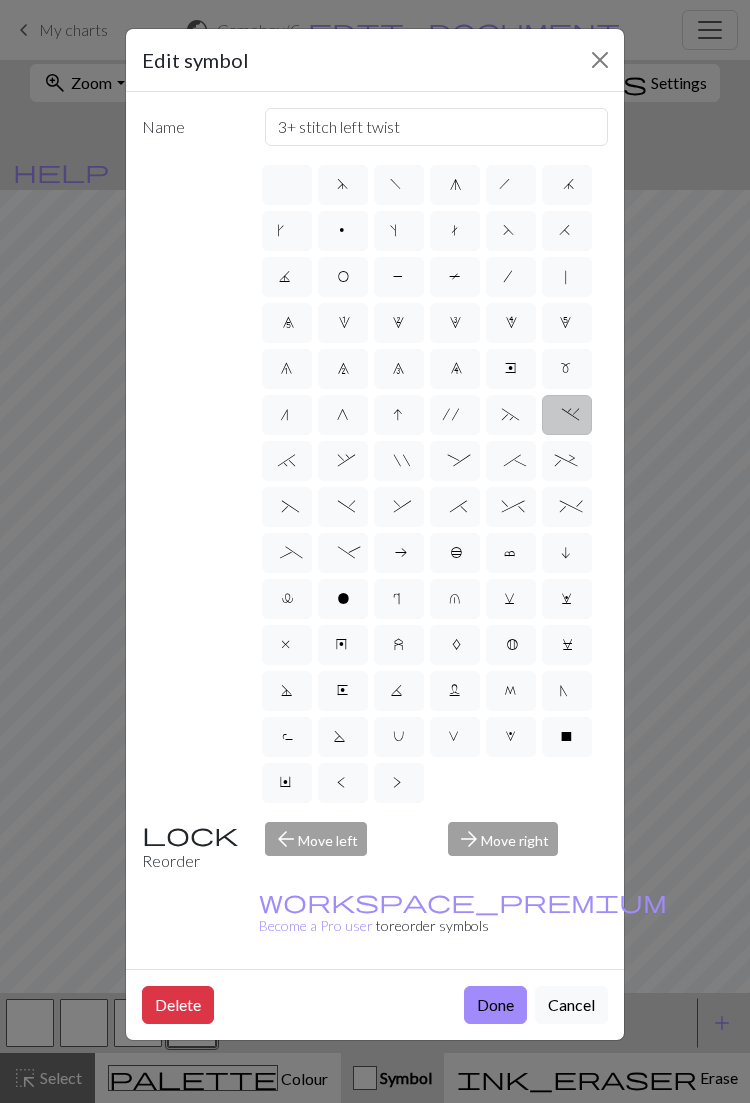 click on "+" at bounding box center (567, 463) 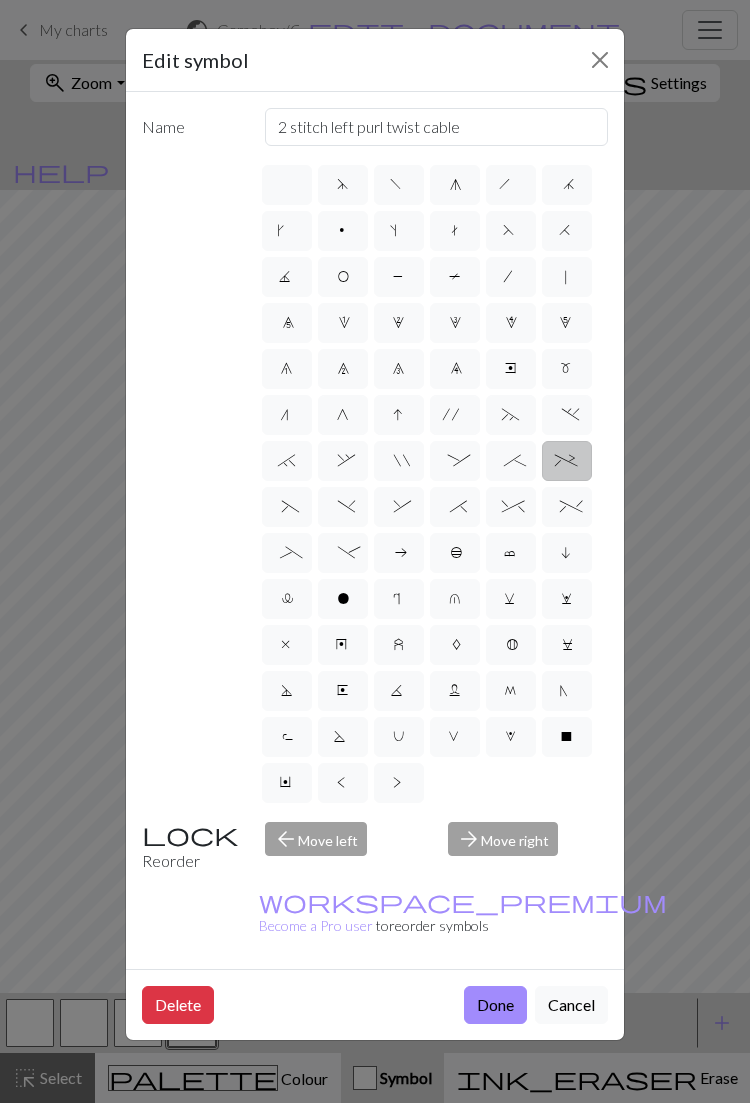 click on ";" at bounding box center (510, 463) 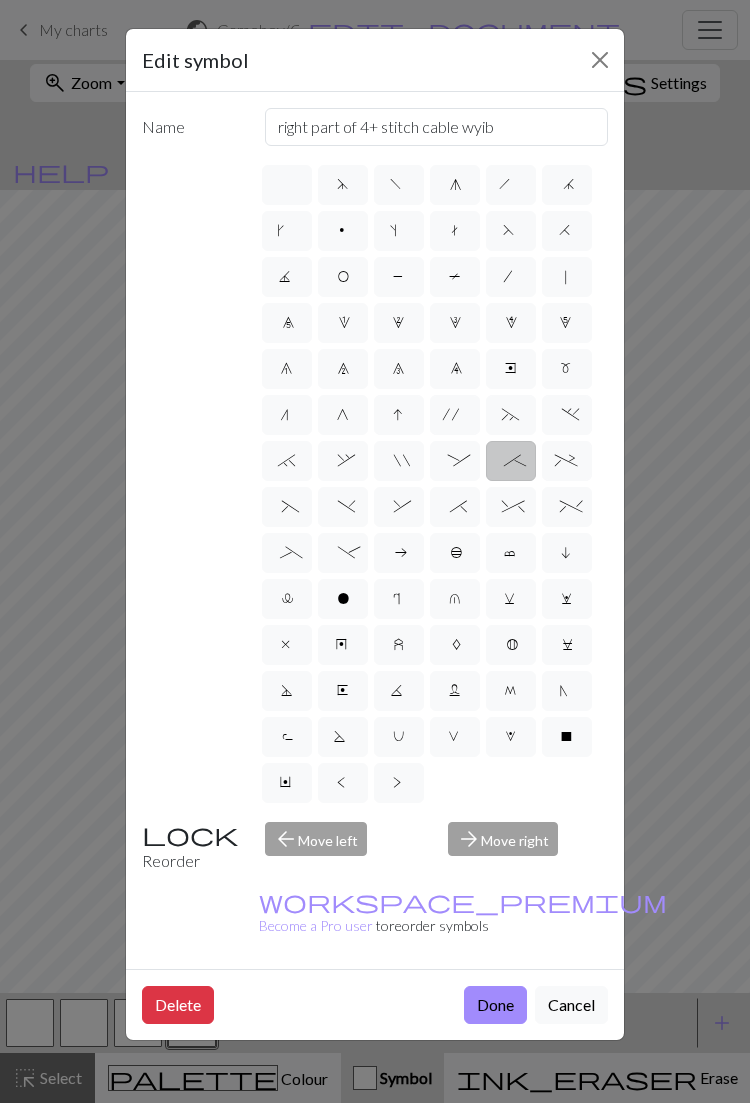 click on ":" at bounding box center [455, 463] 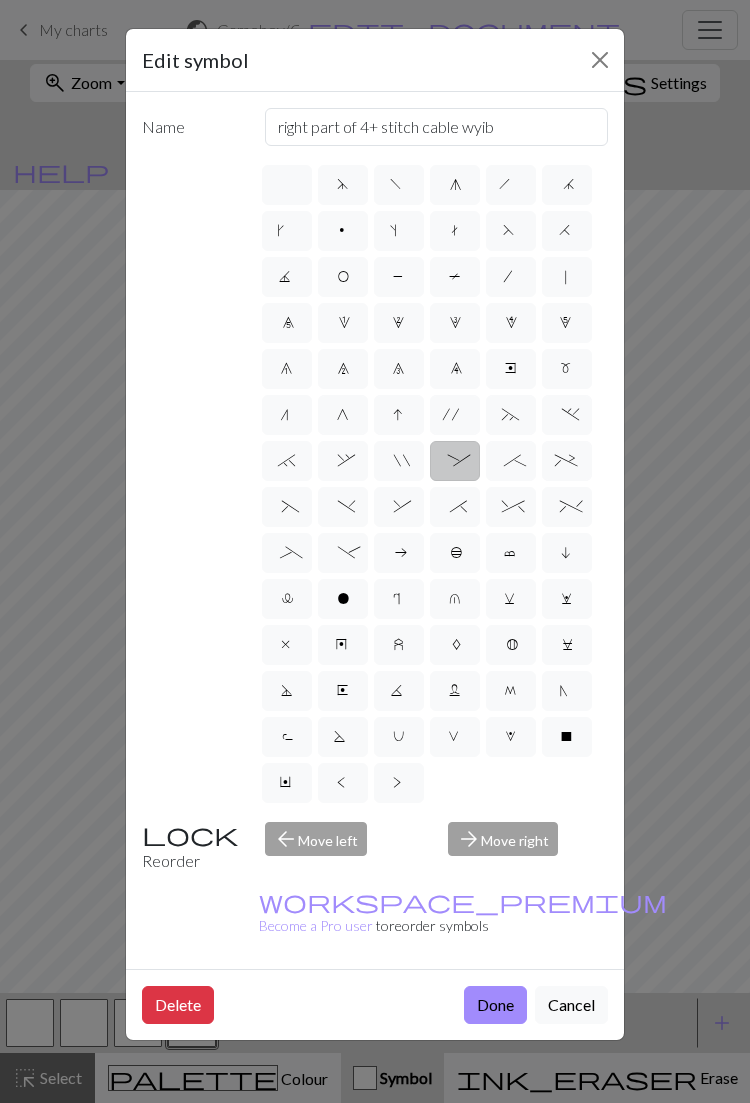 type on "left part of 4+ stitch cable wyib" 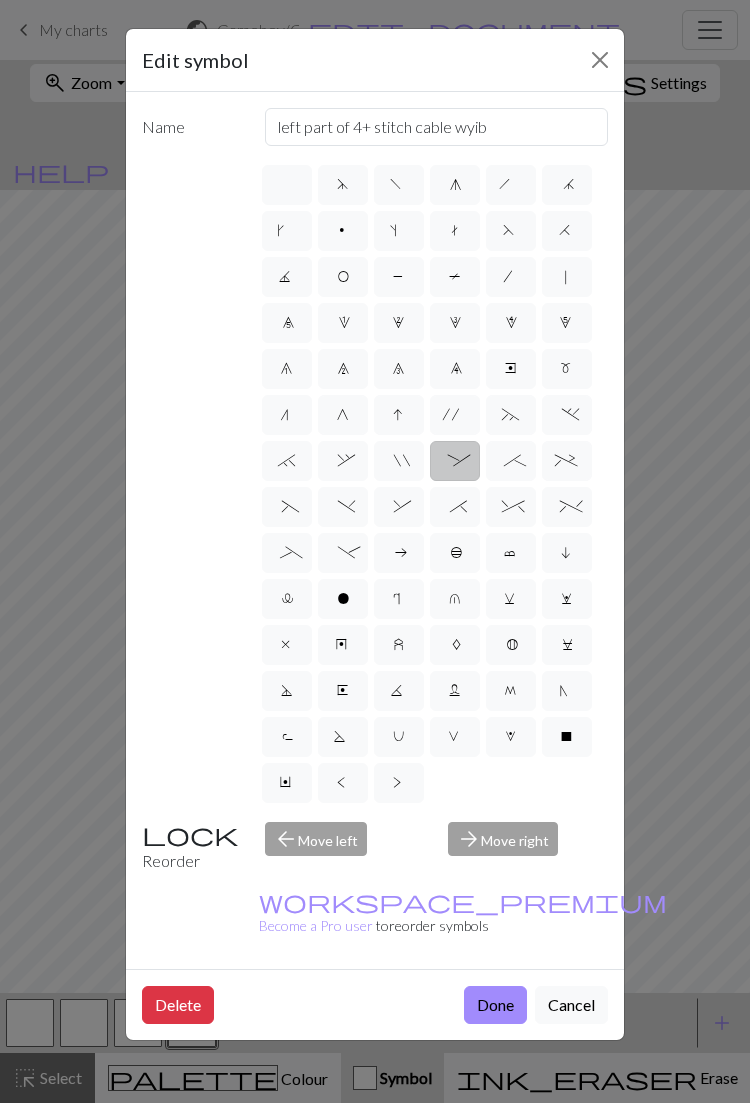 click on """ at bounding box center (398, 463) 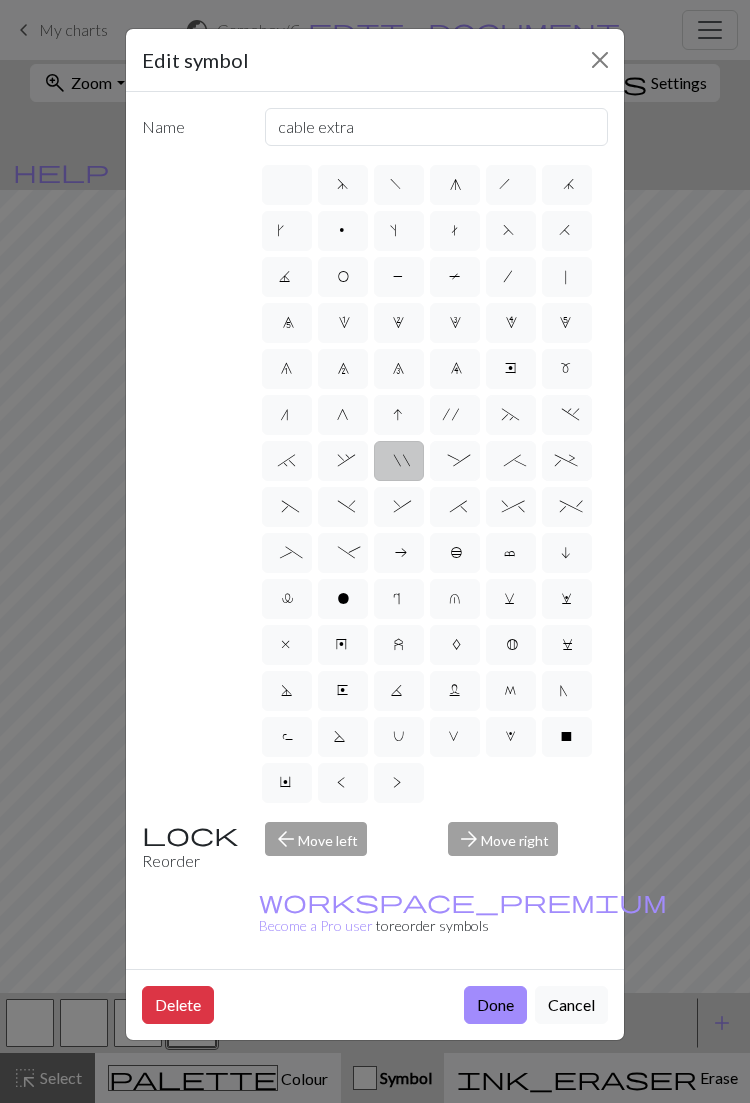 click on "," at bounding box center (343, 461) 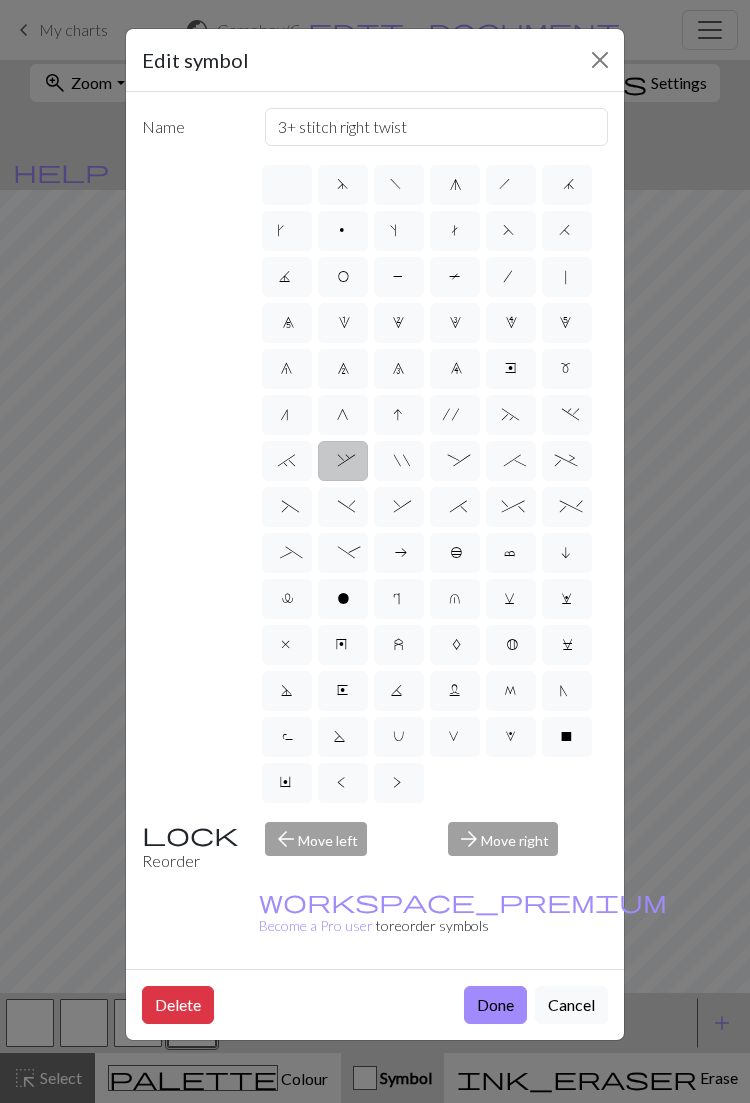 click on "`" at bounding box center (287, 461) 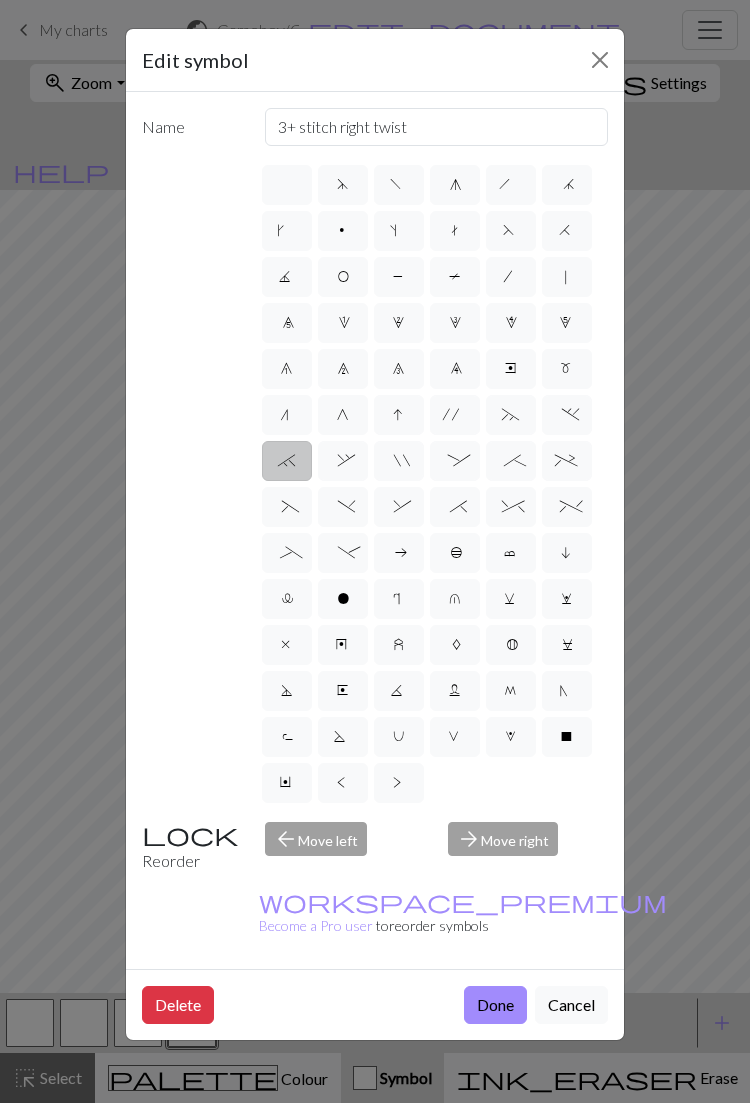 click on "(" at bounding box center [286, 509] 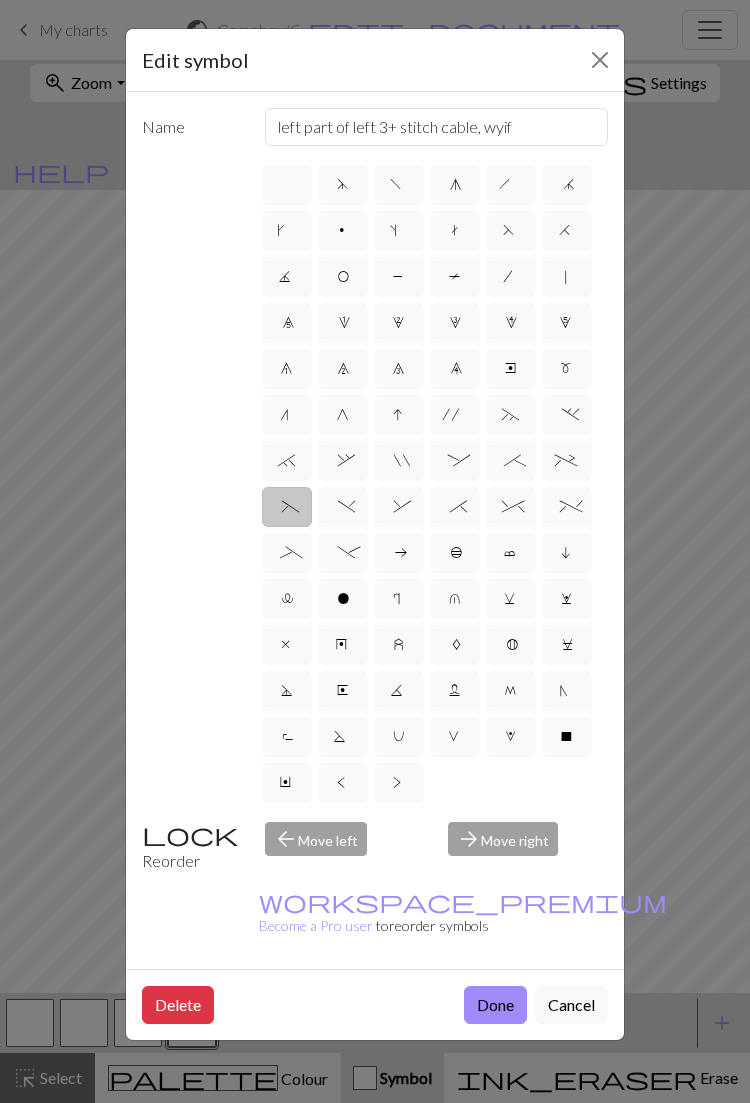 click on ")" at bounding box center [342, 509] 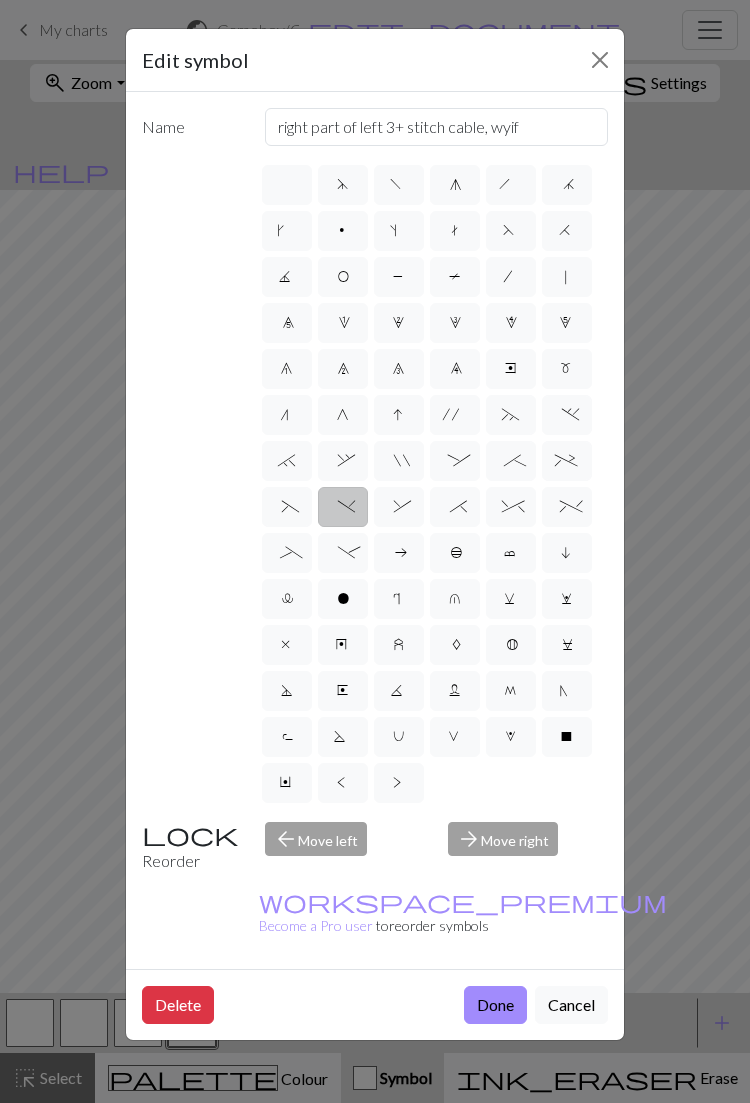 click on "&" at bounding box center [398, 509] 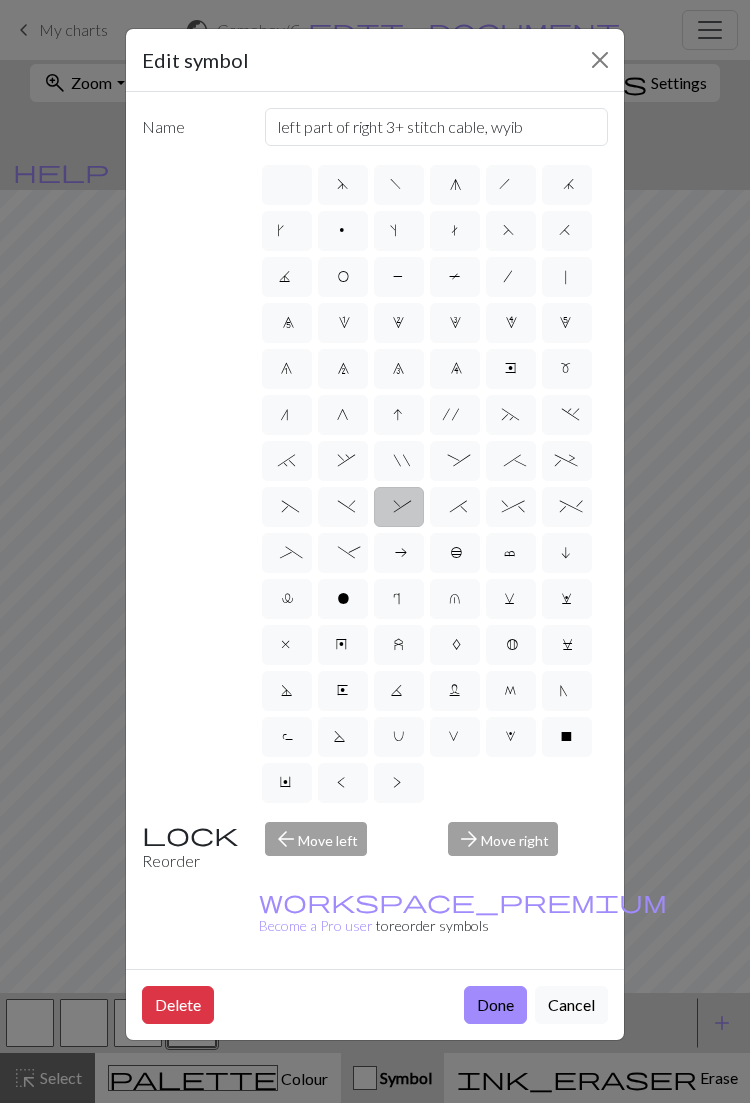 click on "*" at bounding box center (454, 509) 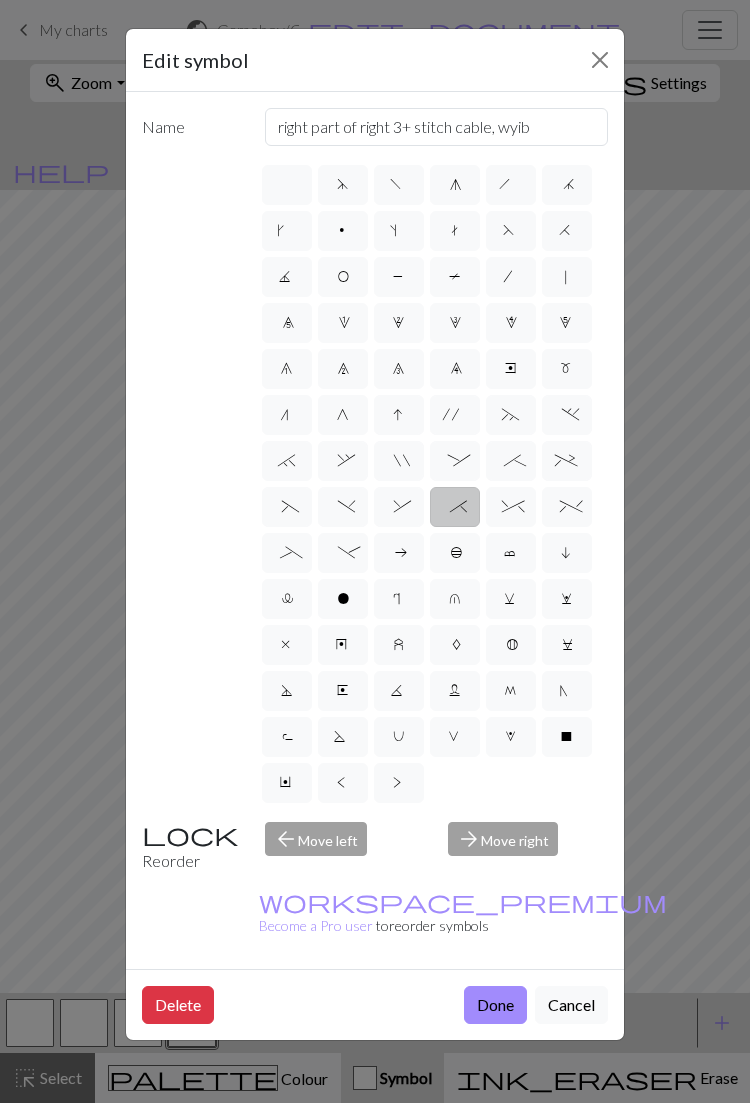 click on "^" at bounding box center (510, 509) 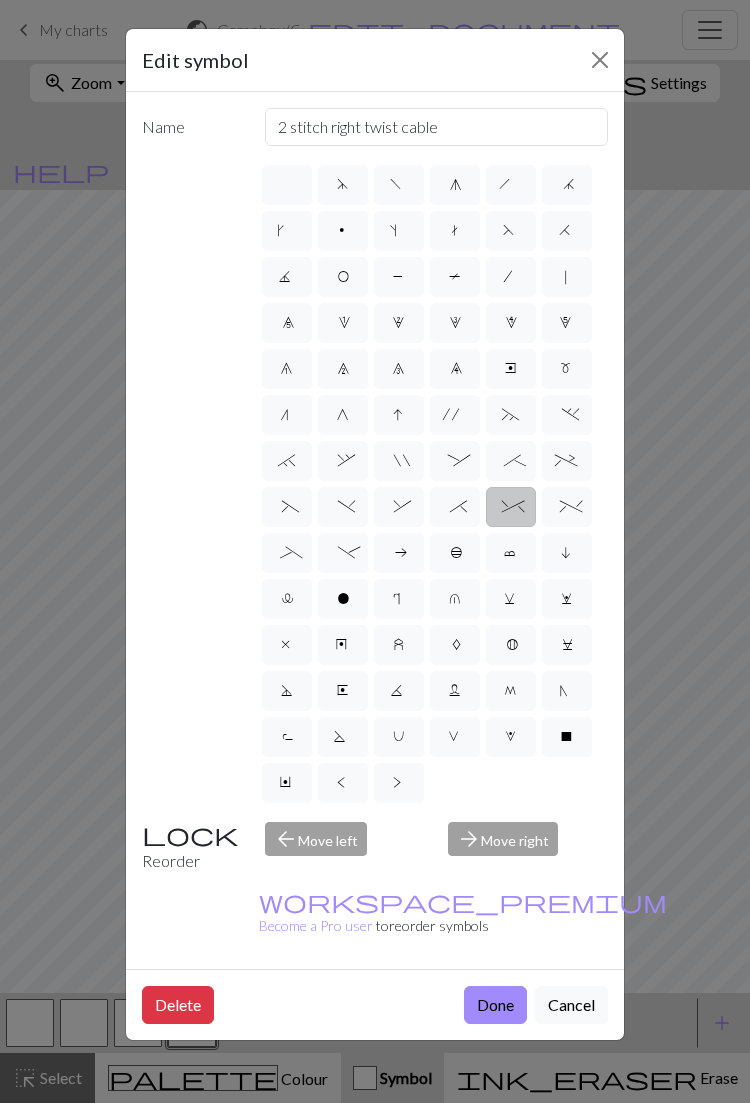 click on "%" at bounding box center (567, 507) 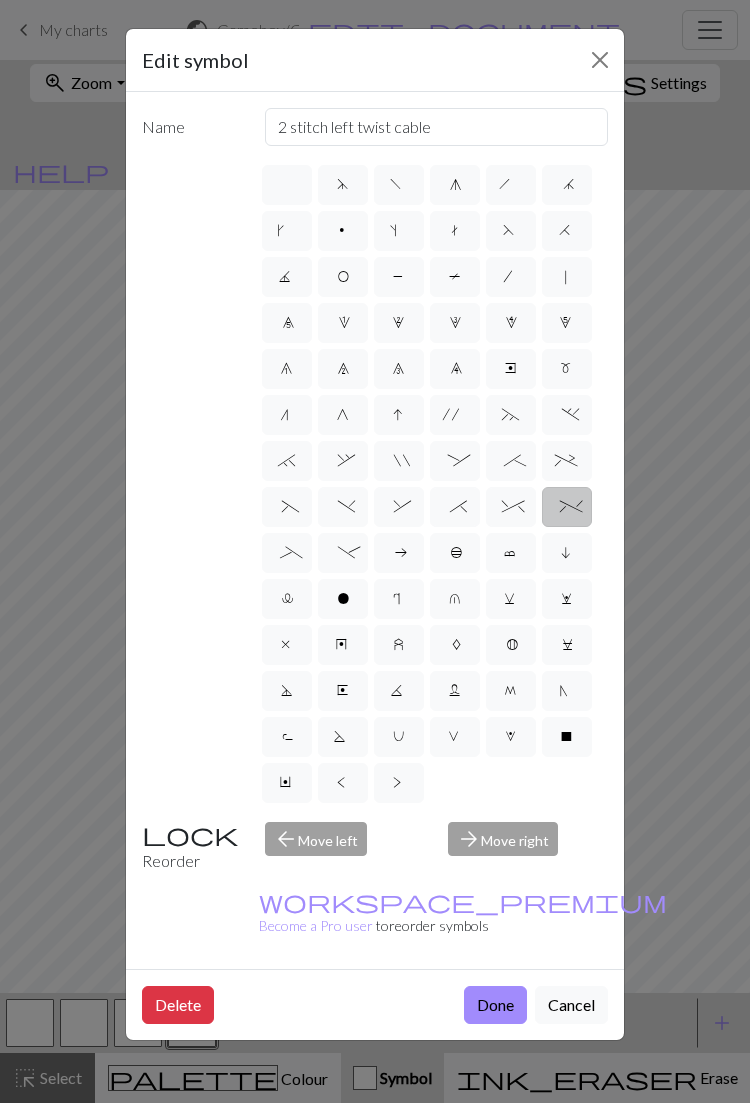click on "i" at bounding box center (567, 553) 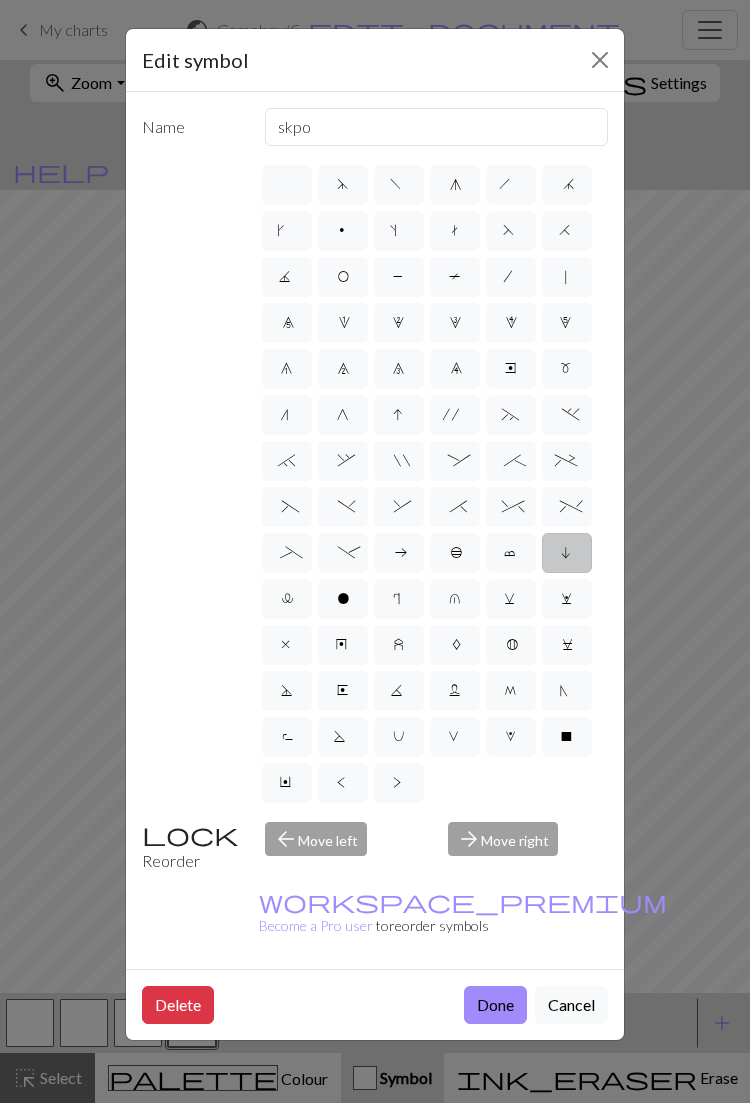 click on "c" at bounding box center (511, 555) 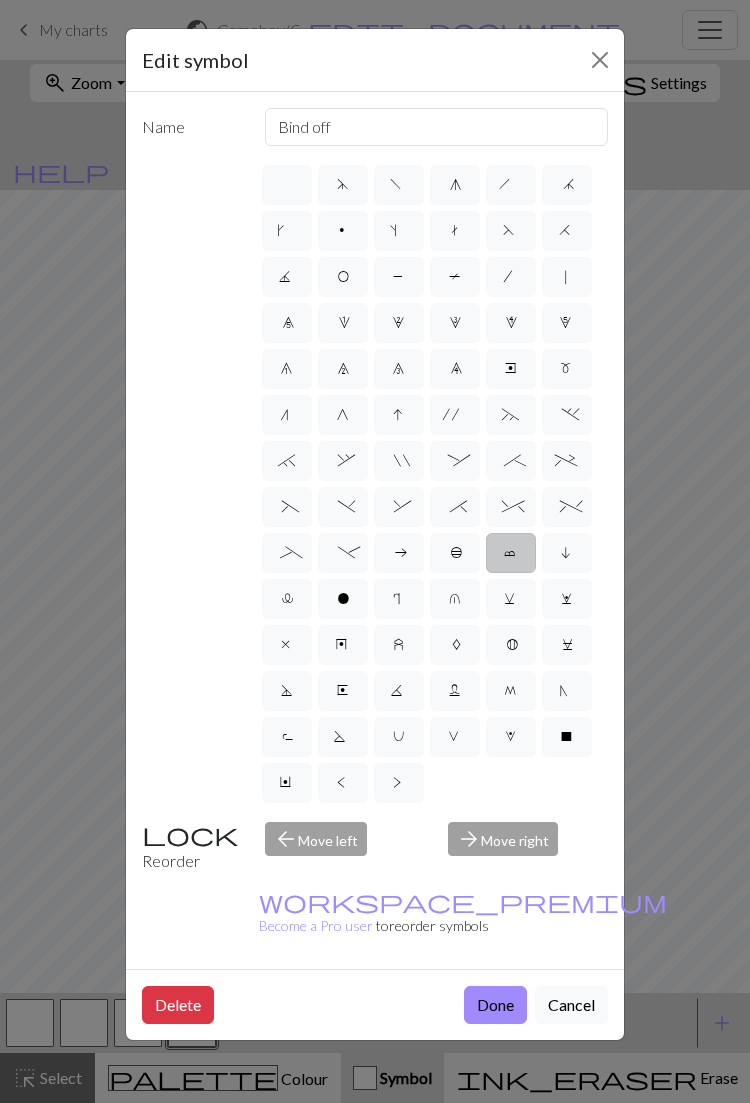 click on "b" at bounding box center [455, 553] 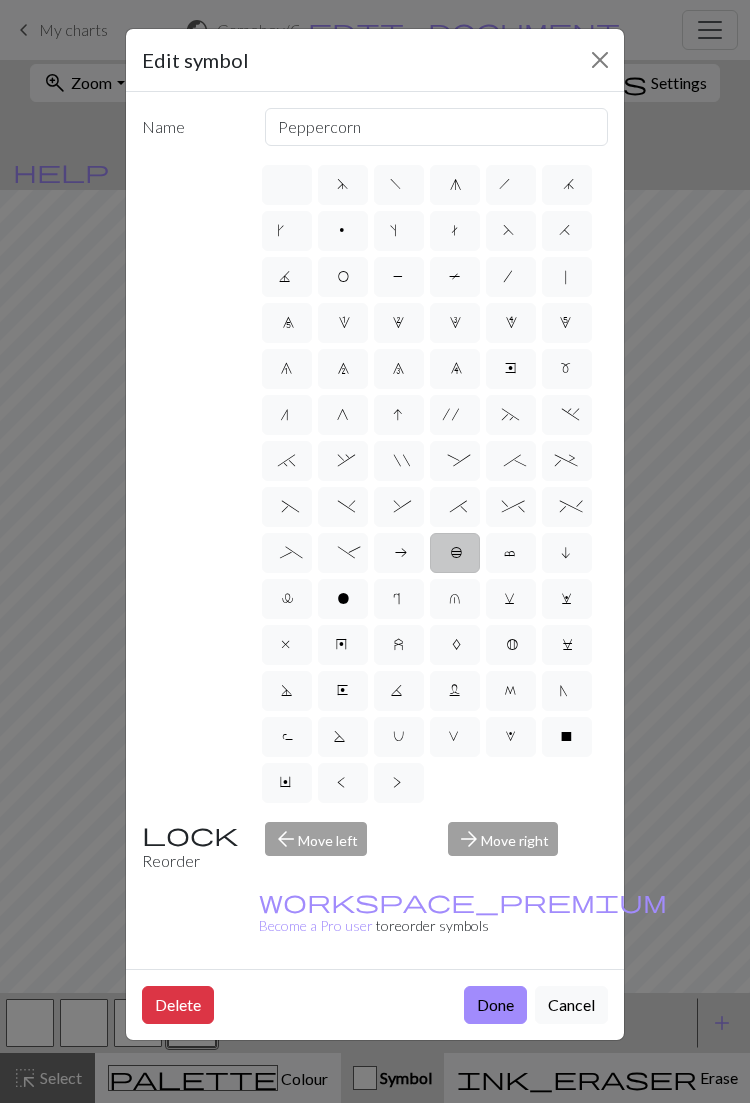 click on "c" at bounding box center [511, 555] 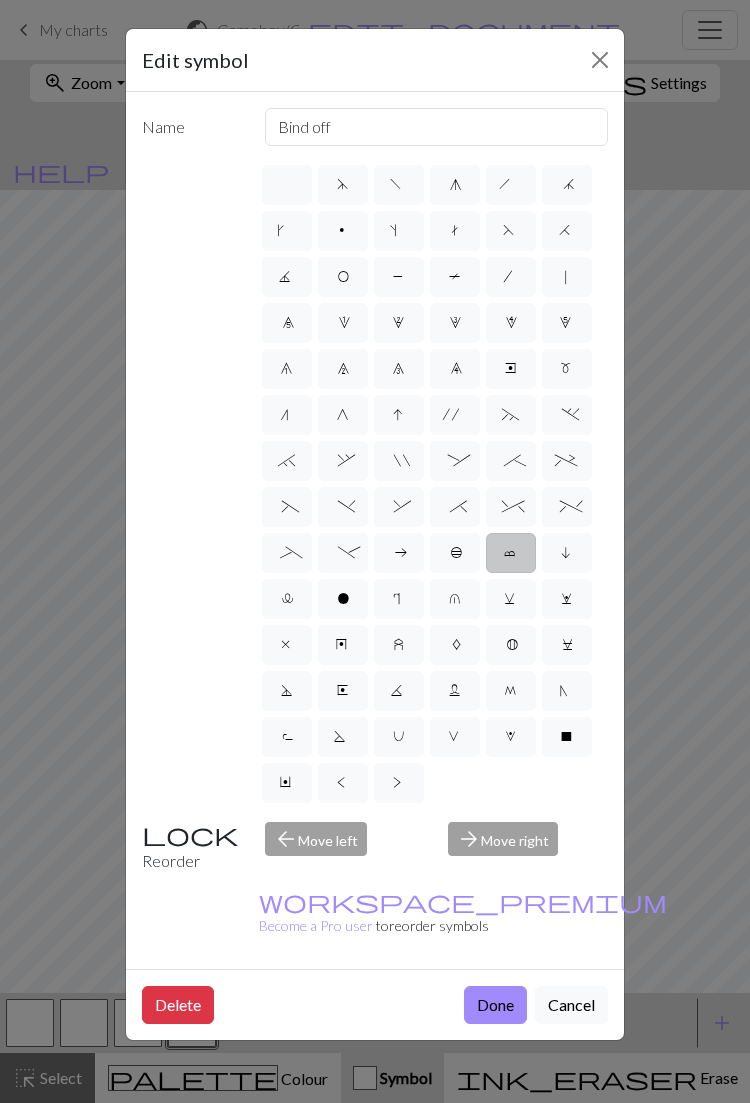click on "b" at bounding box center [455, 553] 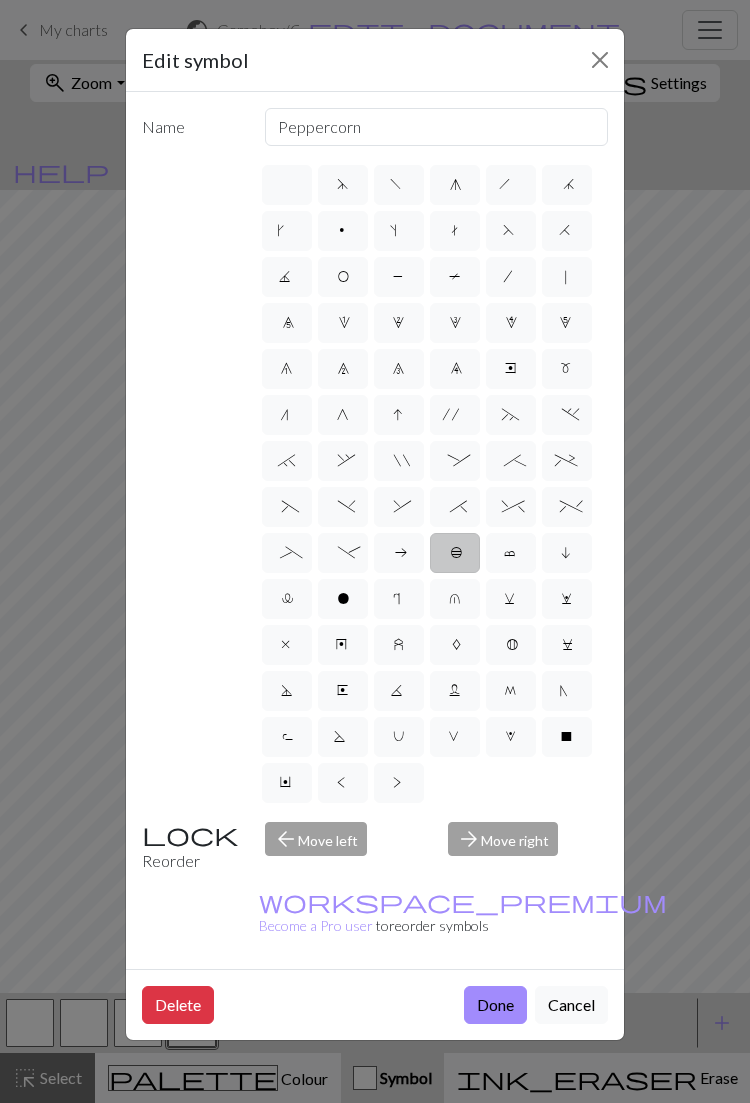 click on "a" at bounding box center [399, 553] 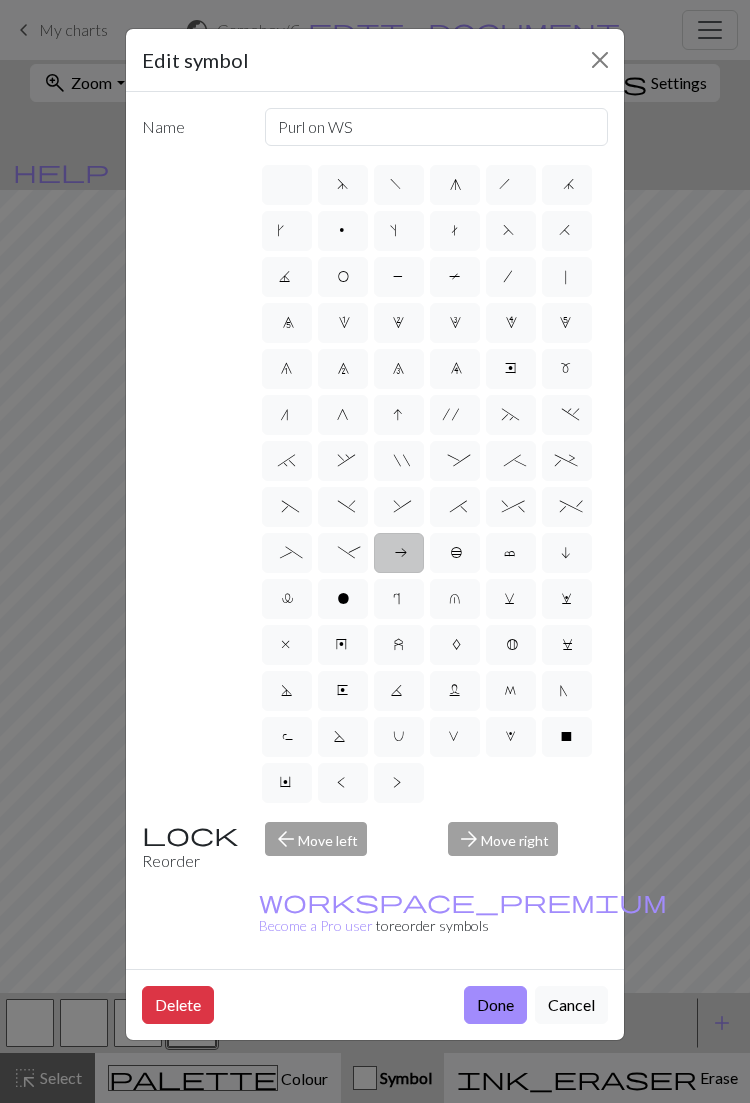 click on "-" at bounding box center [342, 555] 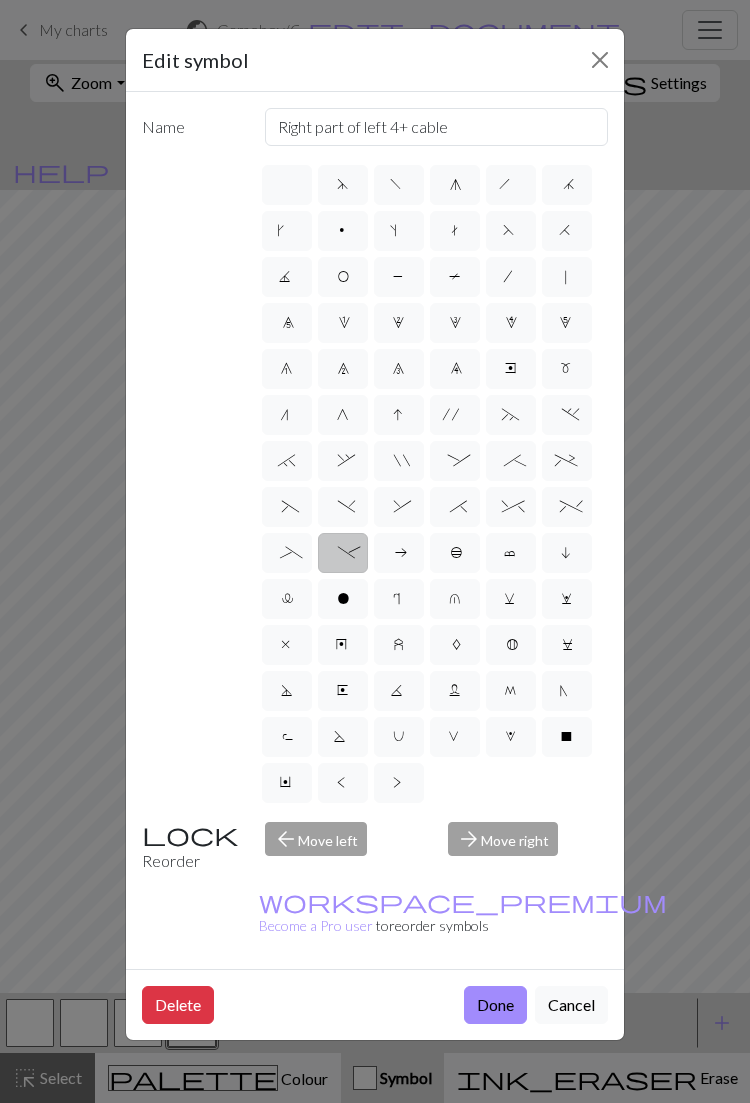click on "_" at bounding box center (287, 553) 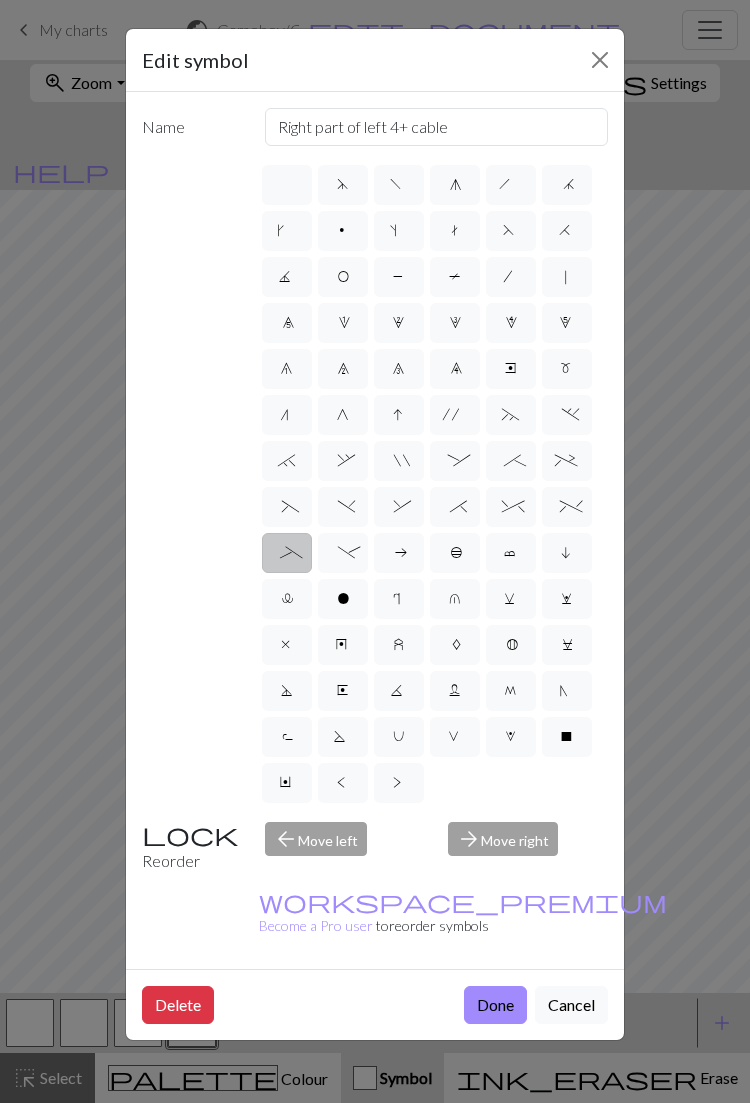 type on "Left part of left 4+ cable" 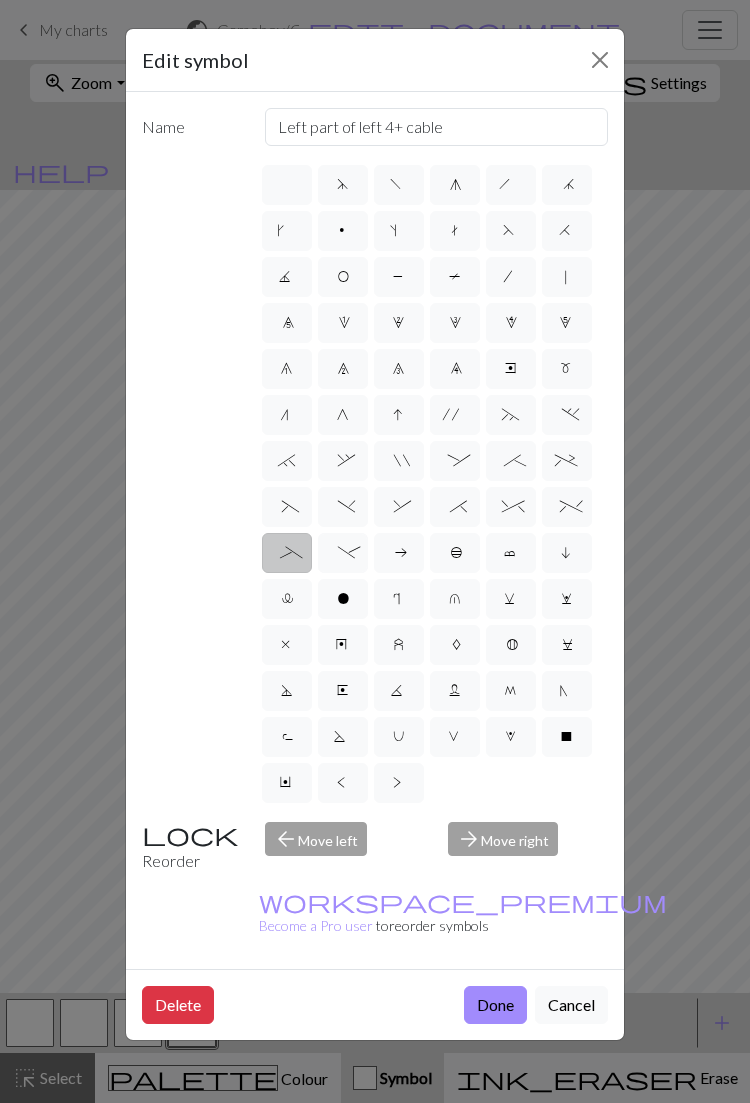 click on "l" at bounding box center [286, 601] 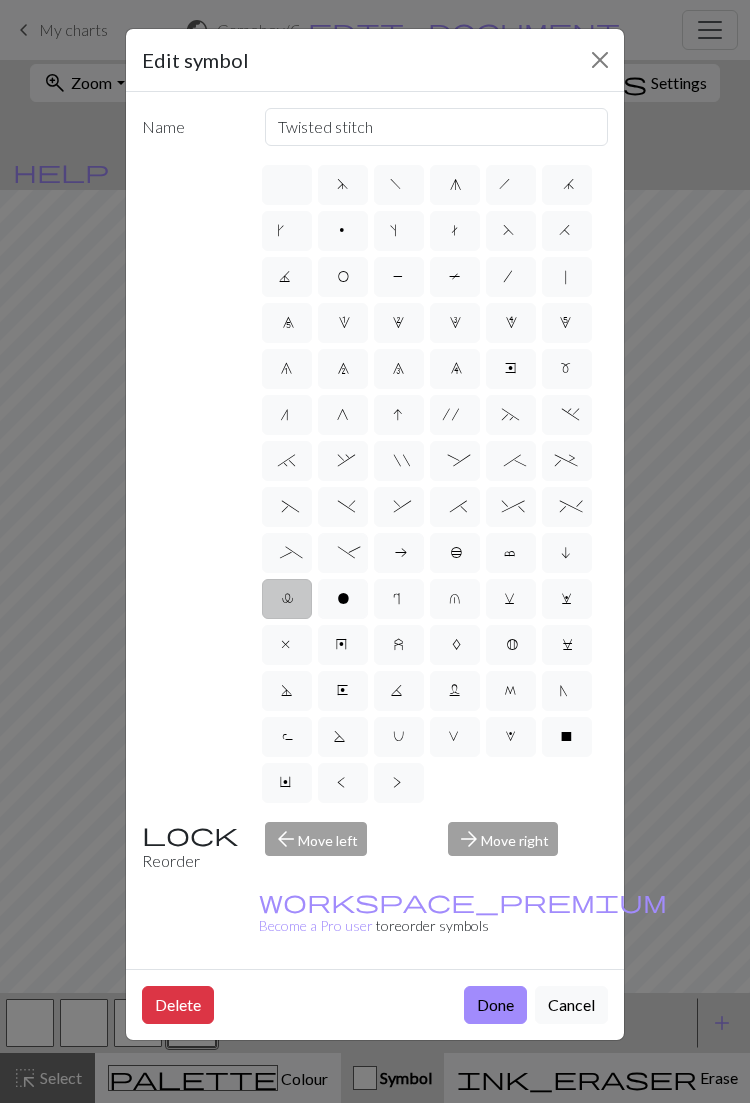 click on "o" at bounding box center (343, 599) 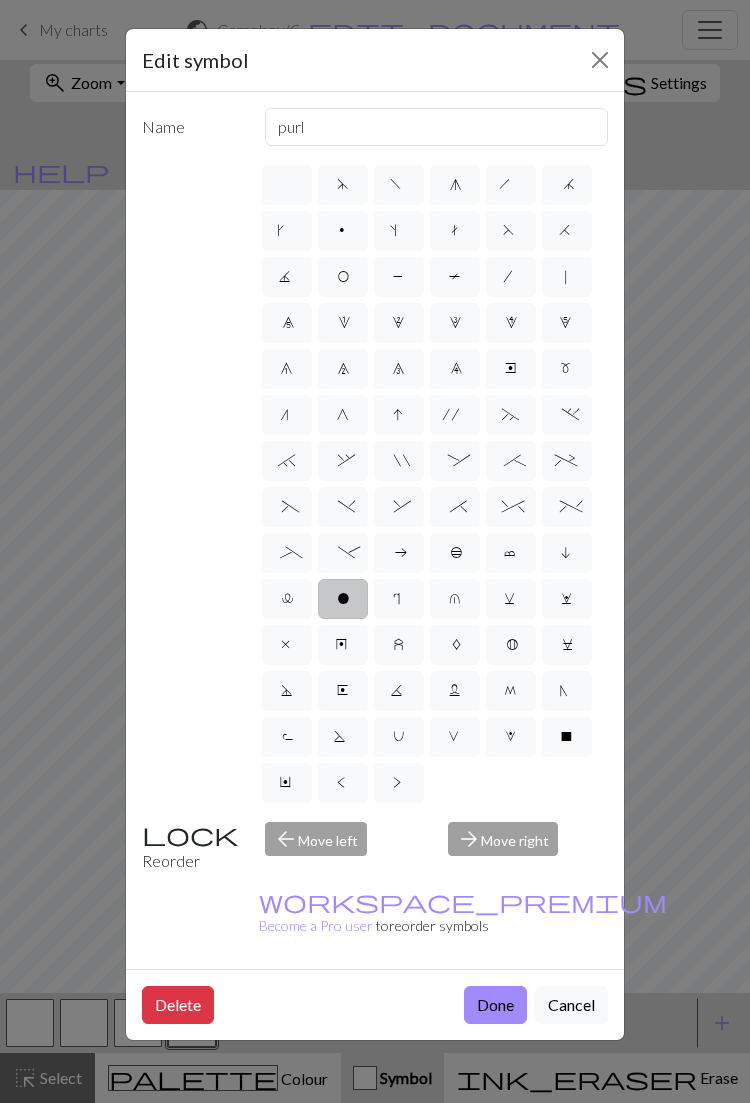 click on "r" at bounding box center [399, 601] 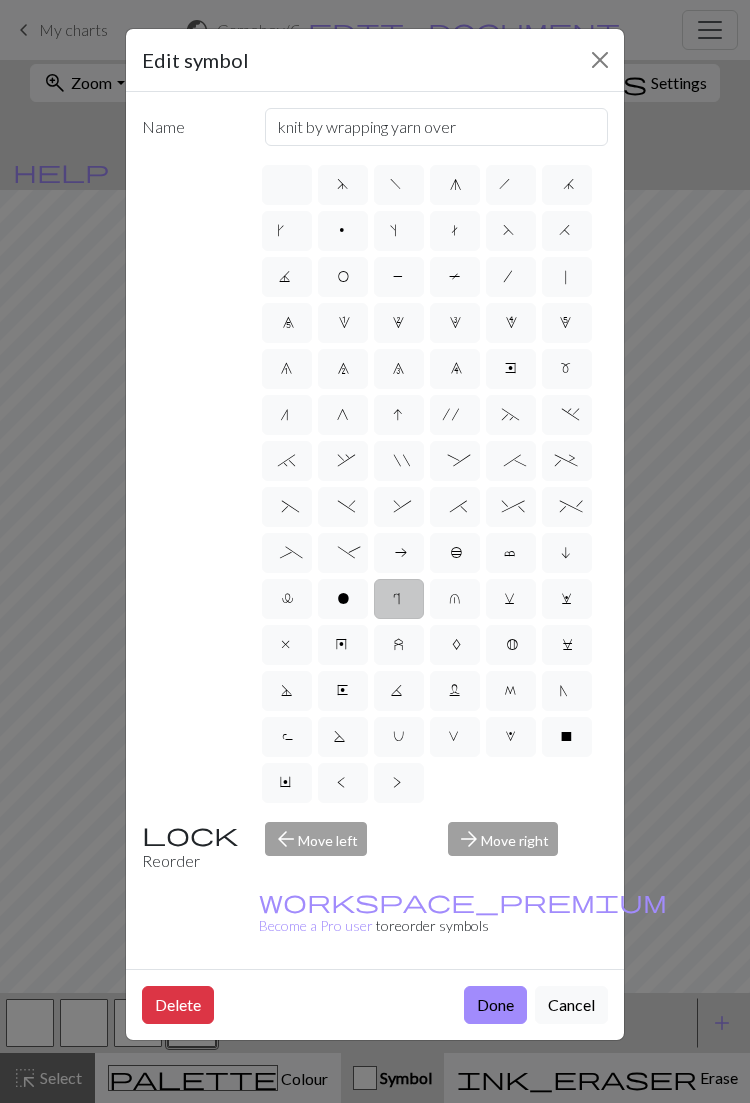 click on "u" at bounding box center [455, 601] 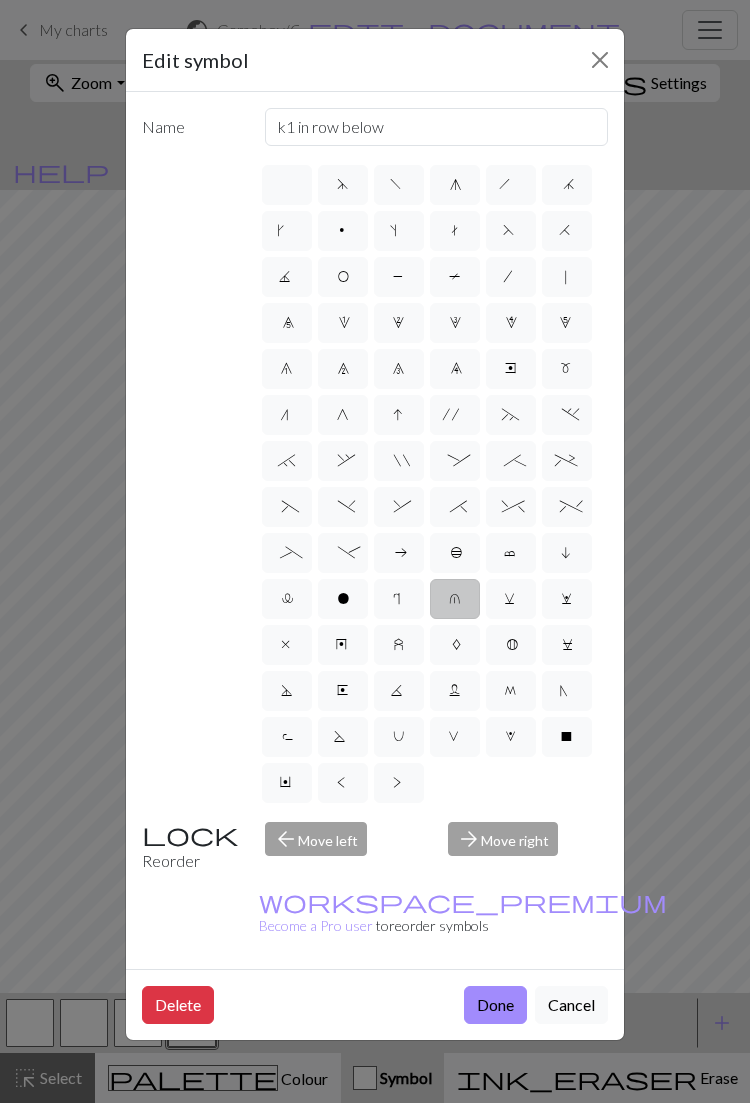 click on "v" at bounding box center (511, 599) 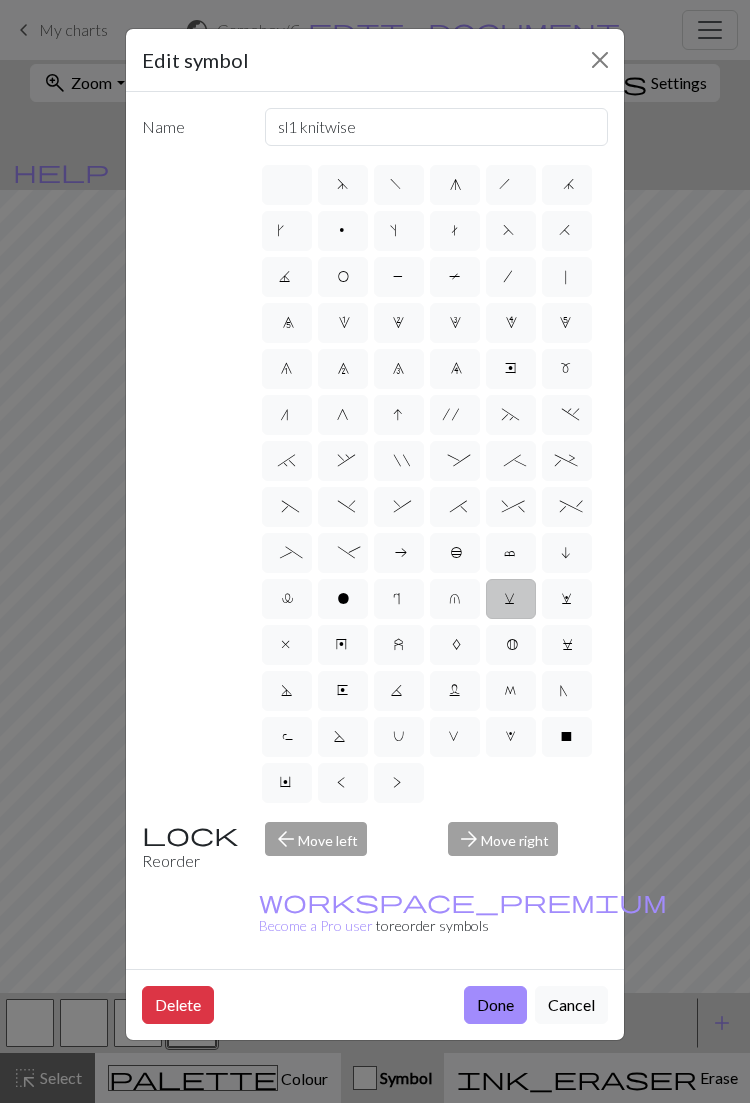 click on "w" at bounding box center (567, 599) 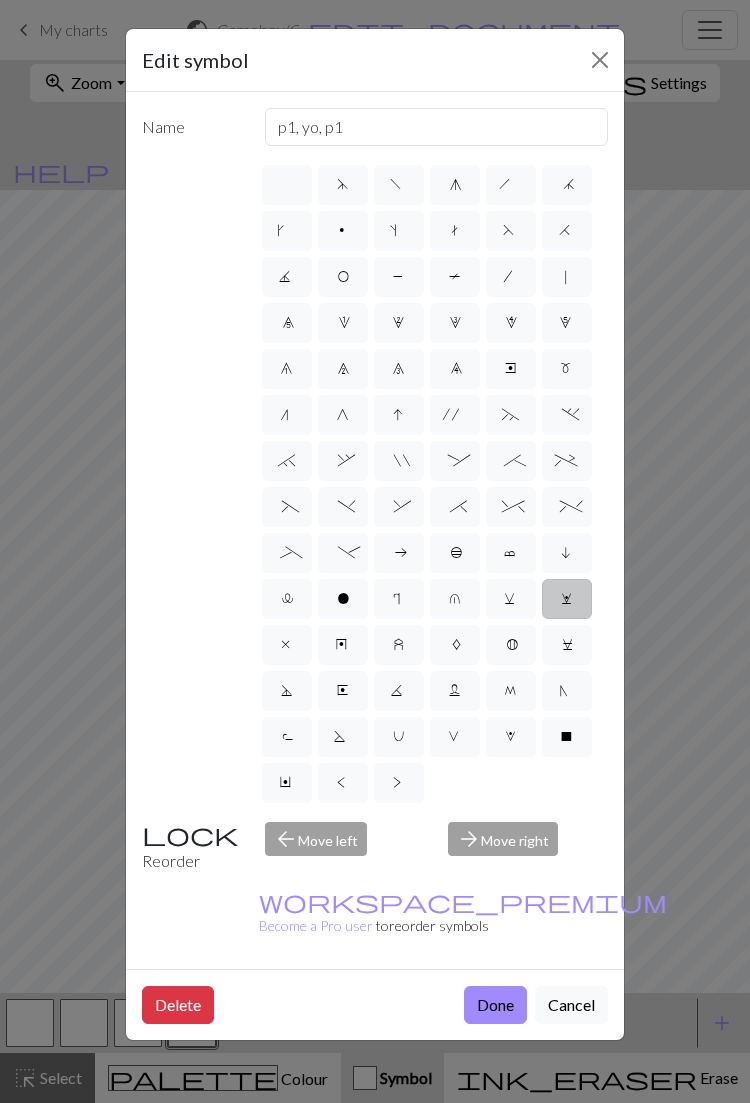 click on "C" at bounding box center (567, 645) 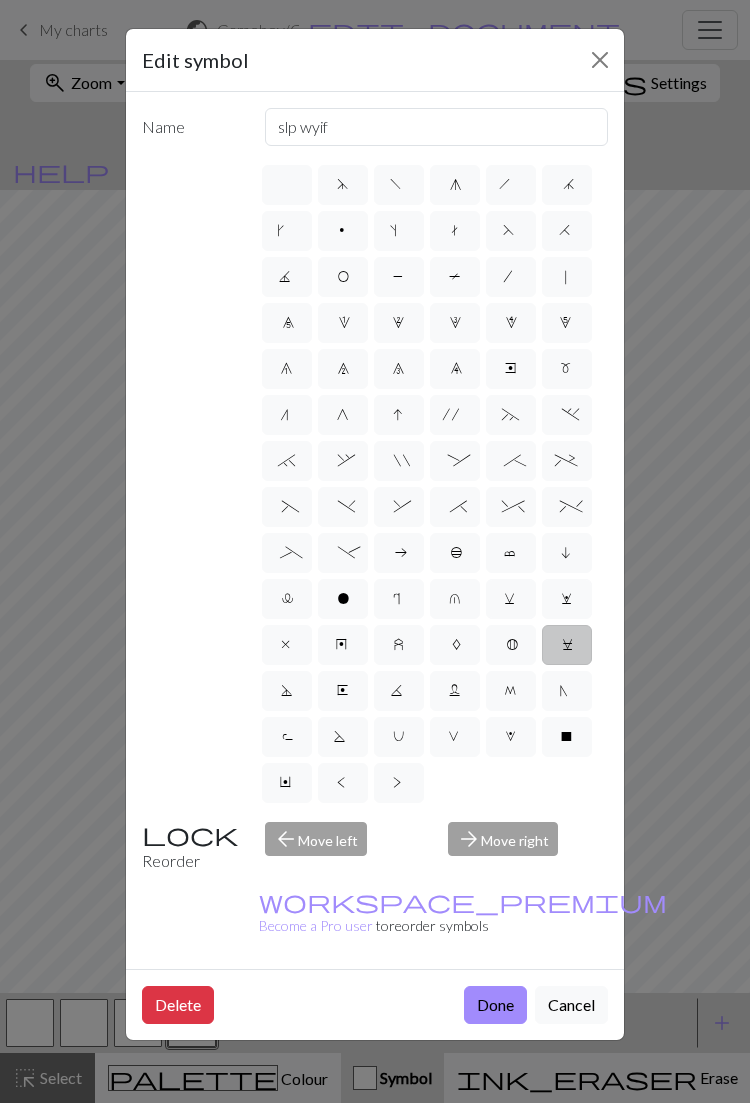 click on "B" at bounding box center [511, 647] 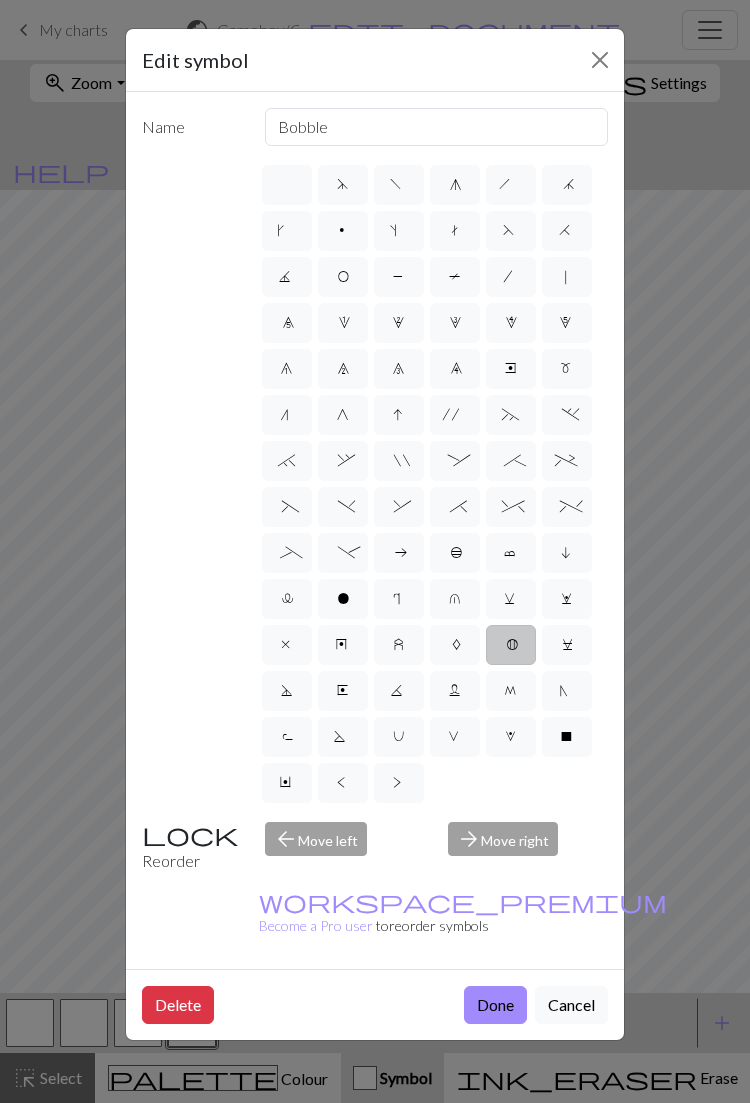 click on "A" at bounding box center (455, 647) 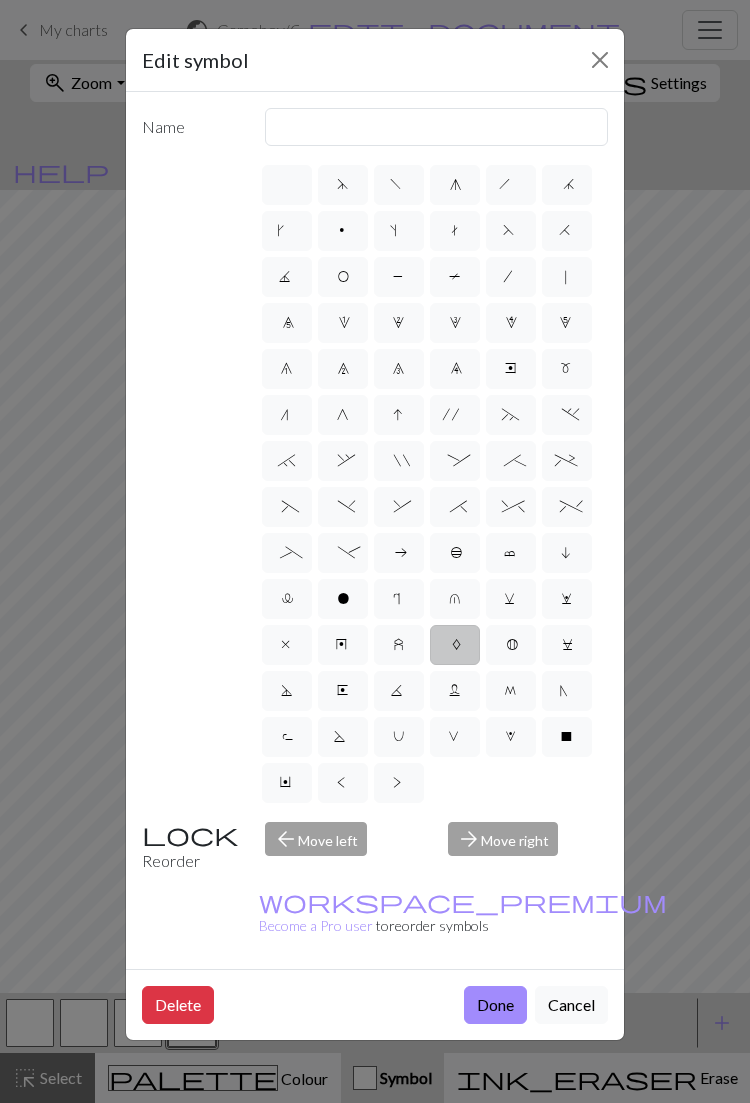 click on "A" at bounding box center (455, 645) 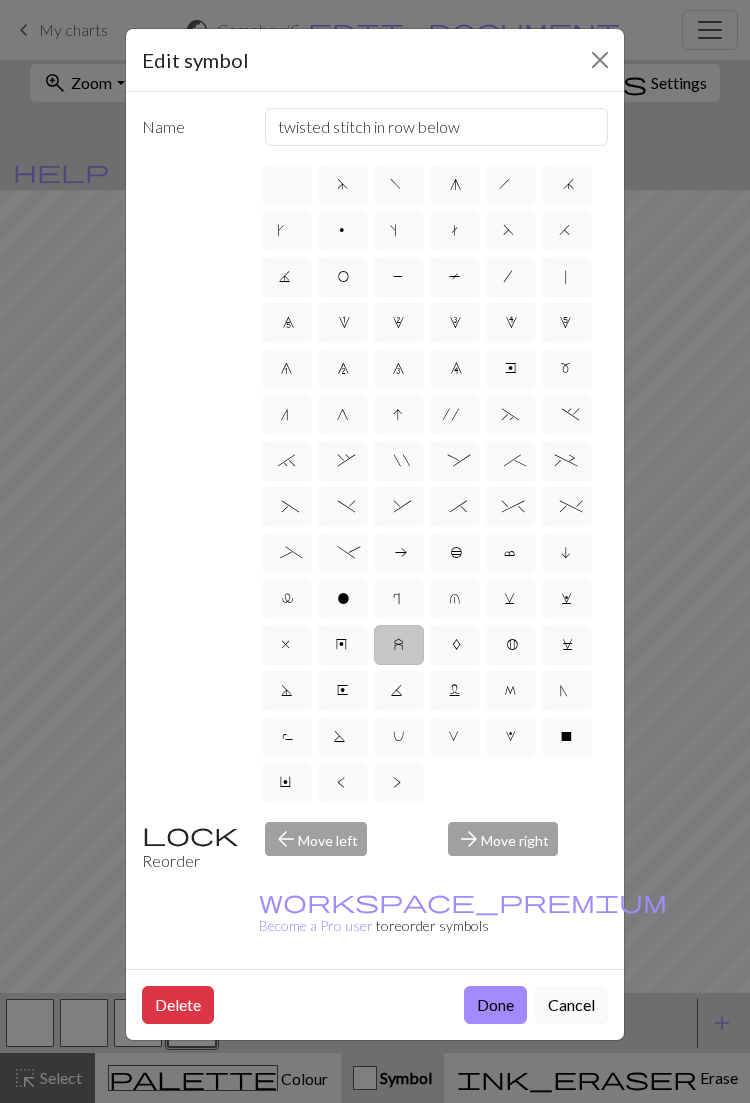 click on "y" at bounding box center [343, 647] 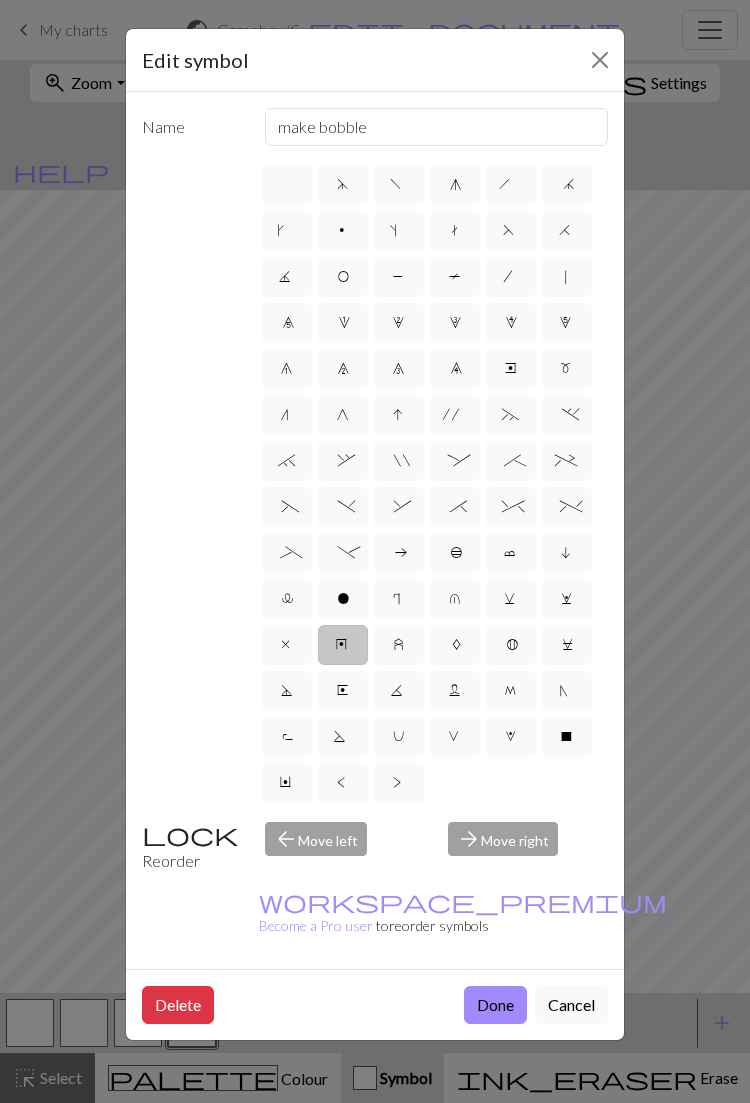 click on "x" at bounding box center (287, 647) 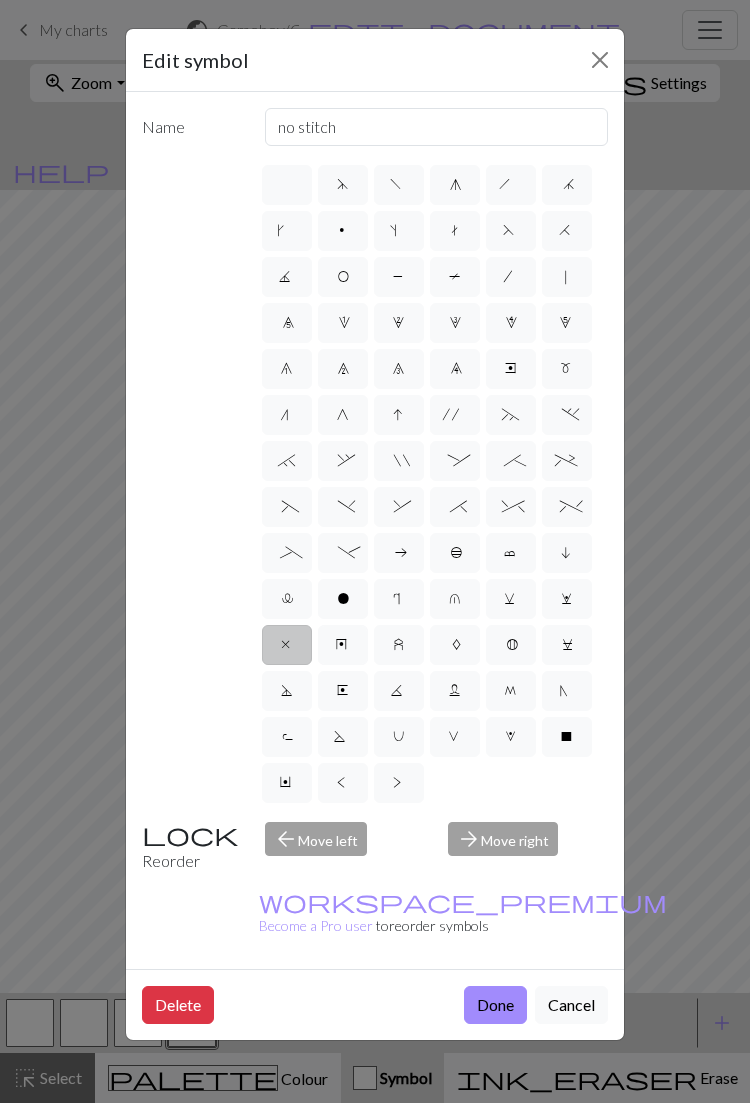 click on "D" at bounding box center (286, 693) 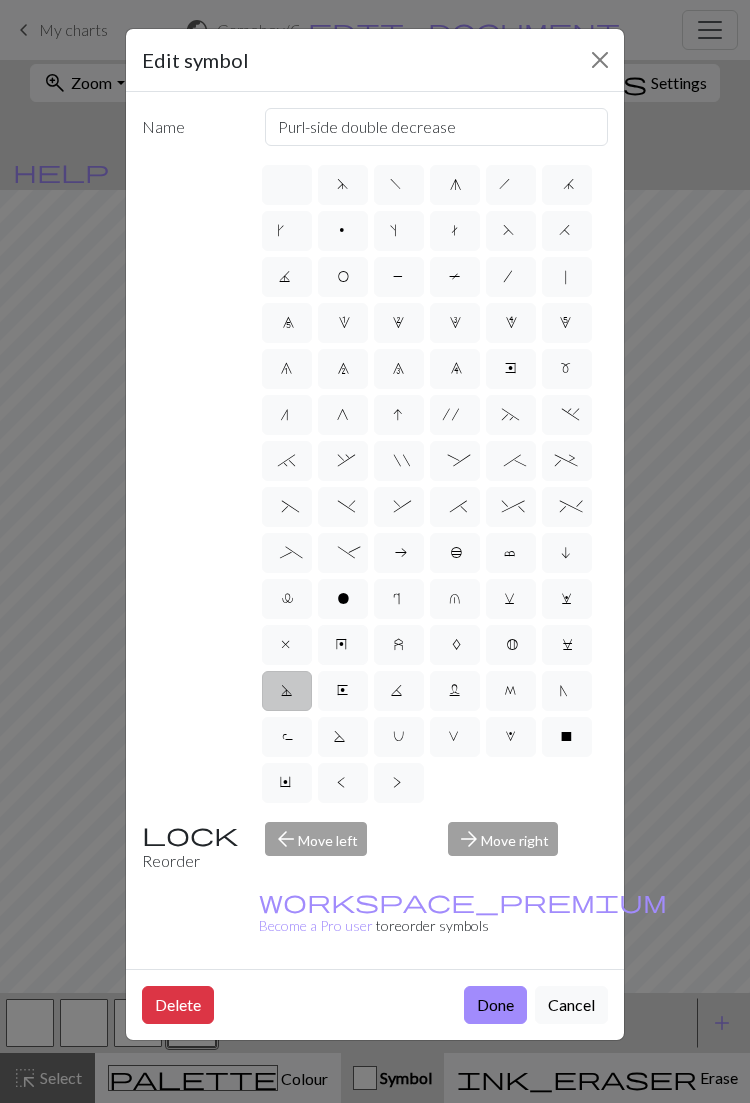 click on "E" at bounding box center [343, 691] 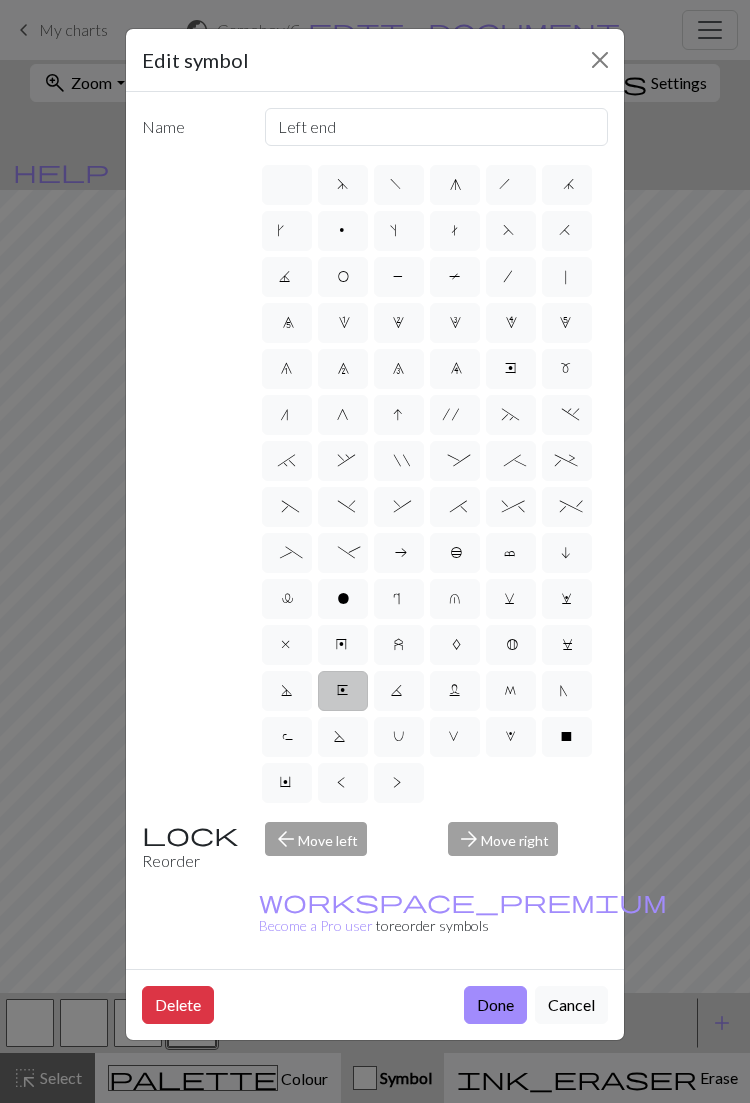 click on "x" at bounding box center (287, 647) 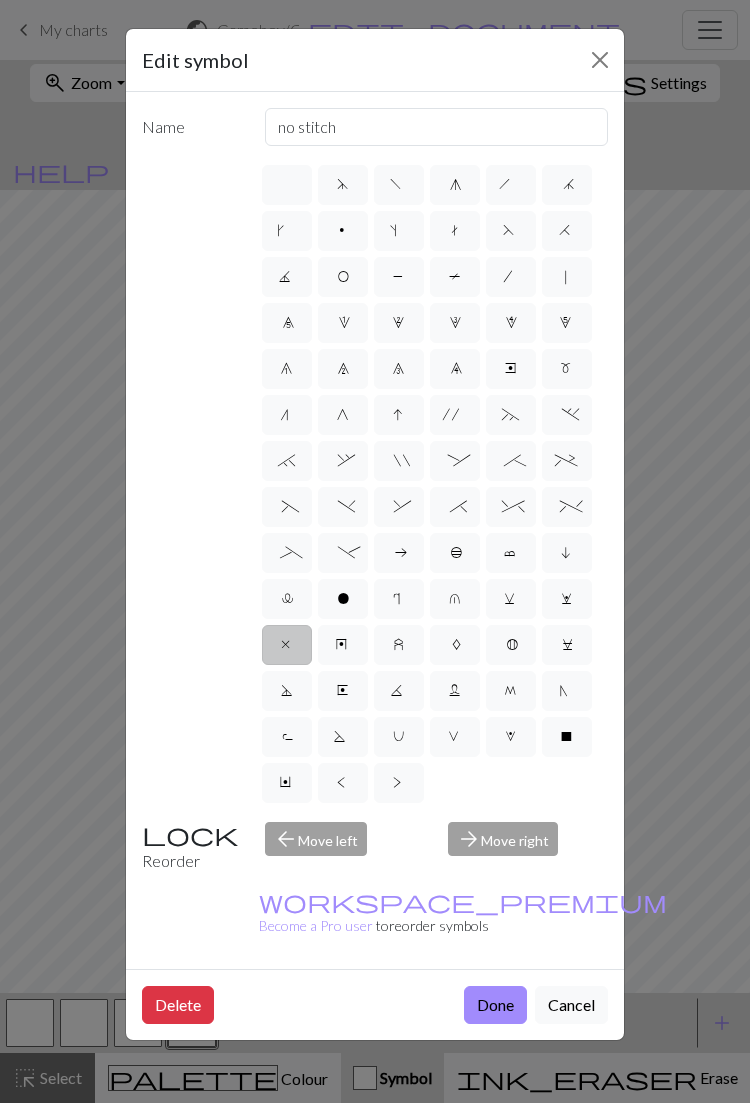 click on "Done" at bounding box center (495, 1005) 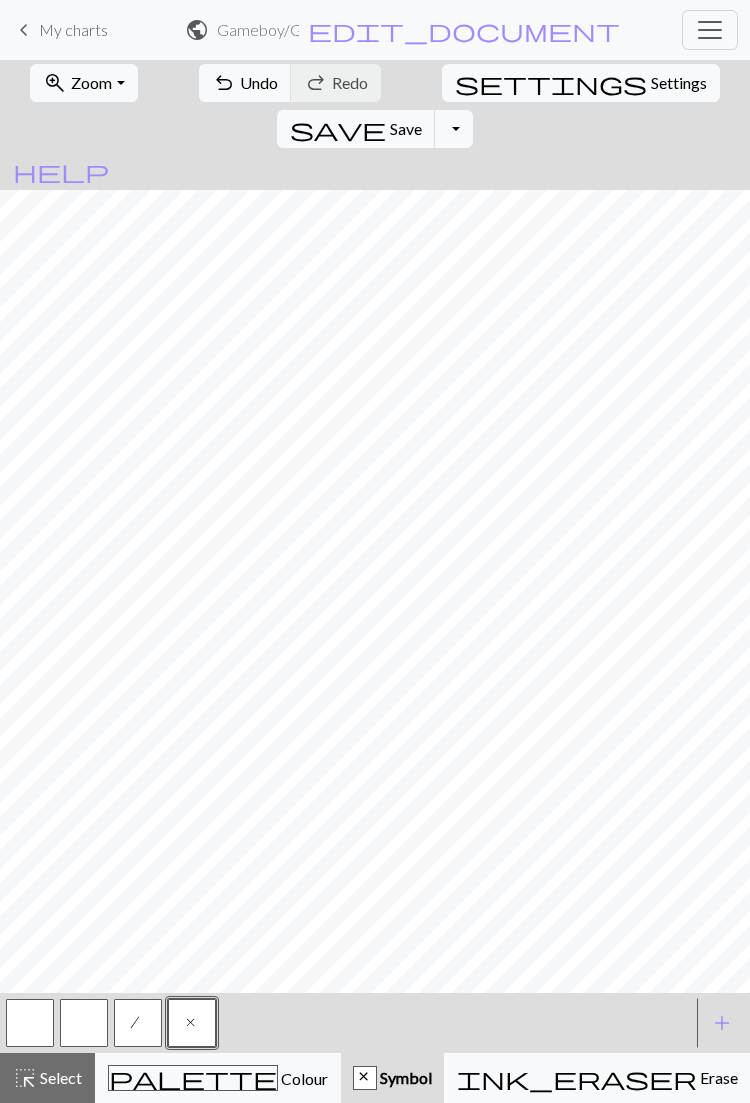 click on "/" at bounding box center [138, 1025] 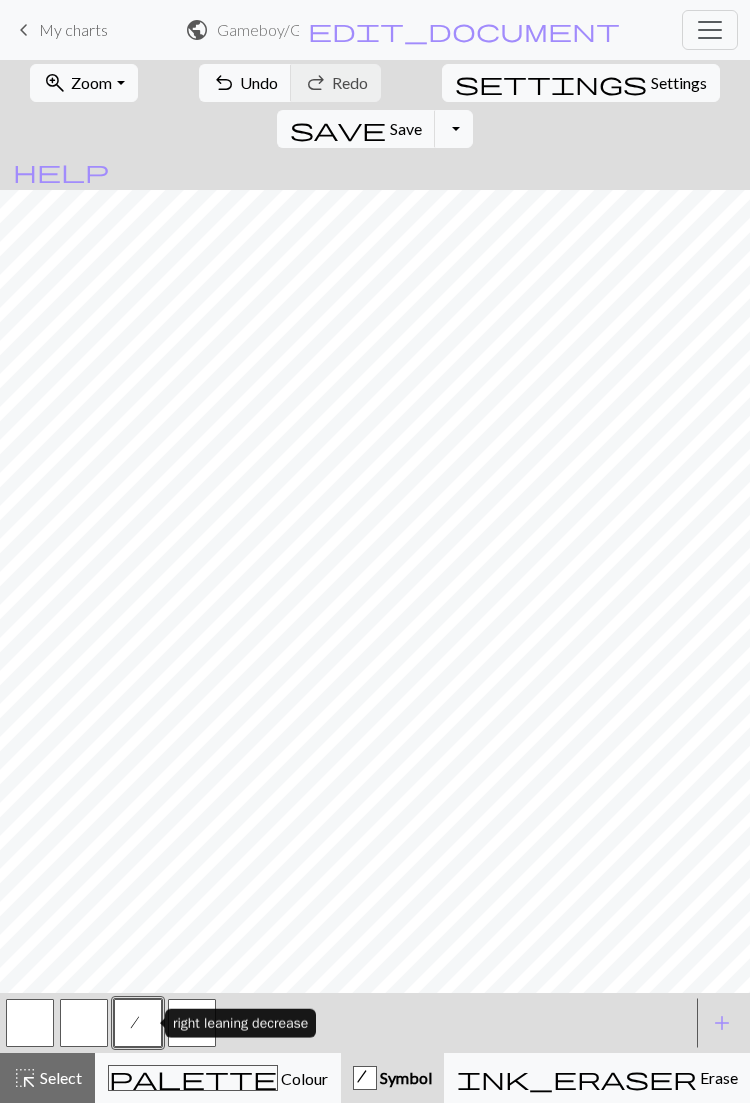 click at bounding box center [84, 1023] 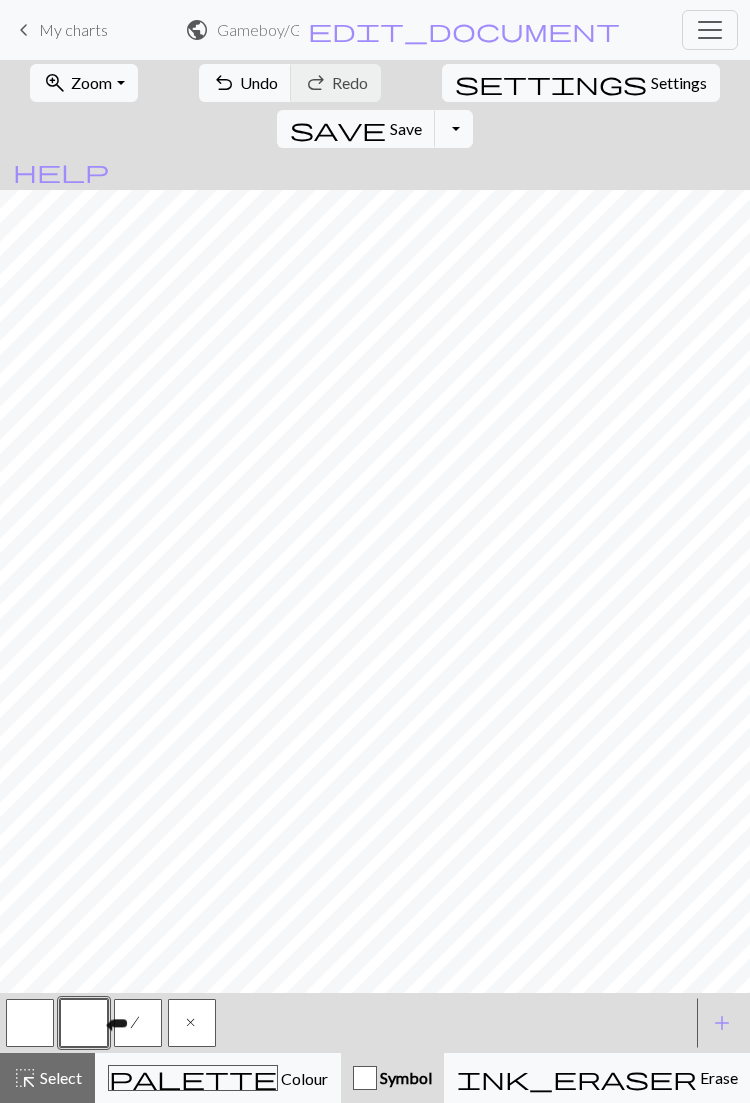 click on "x" at bounding box center [192, 1023] 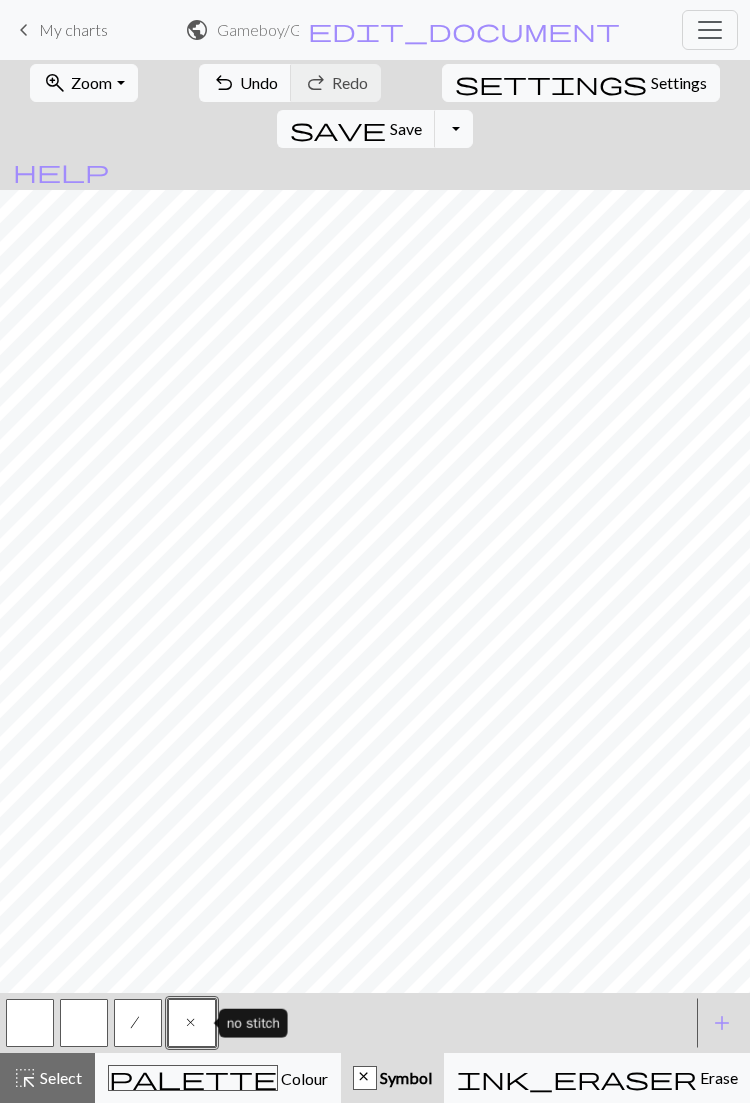 click on "/" at bounding box center [138, 1025] 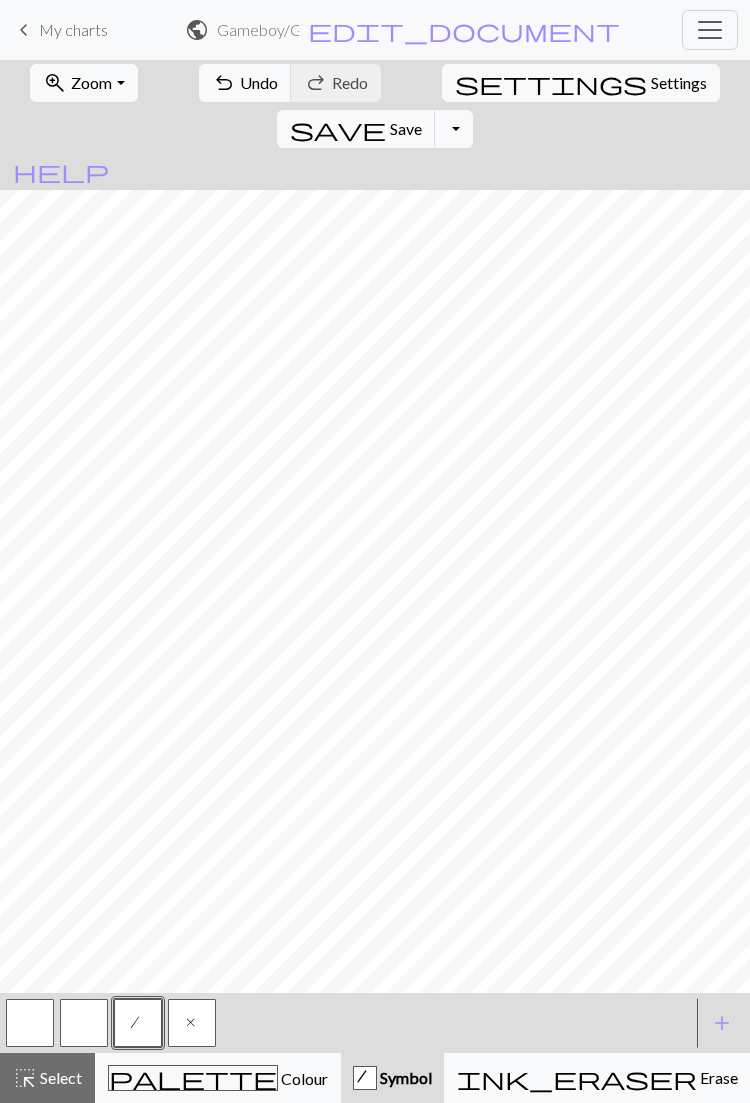 click on "/" at bounding box center (138, 1025) 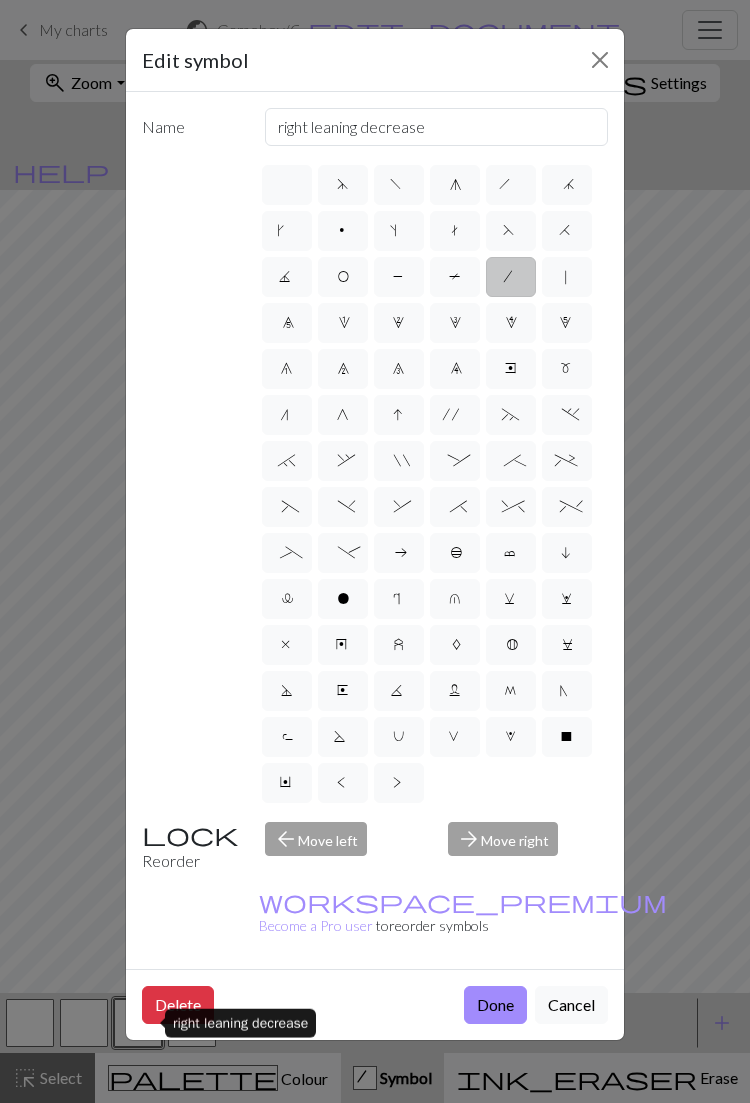 click on "y" at bounding box center [343, 647] 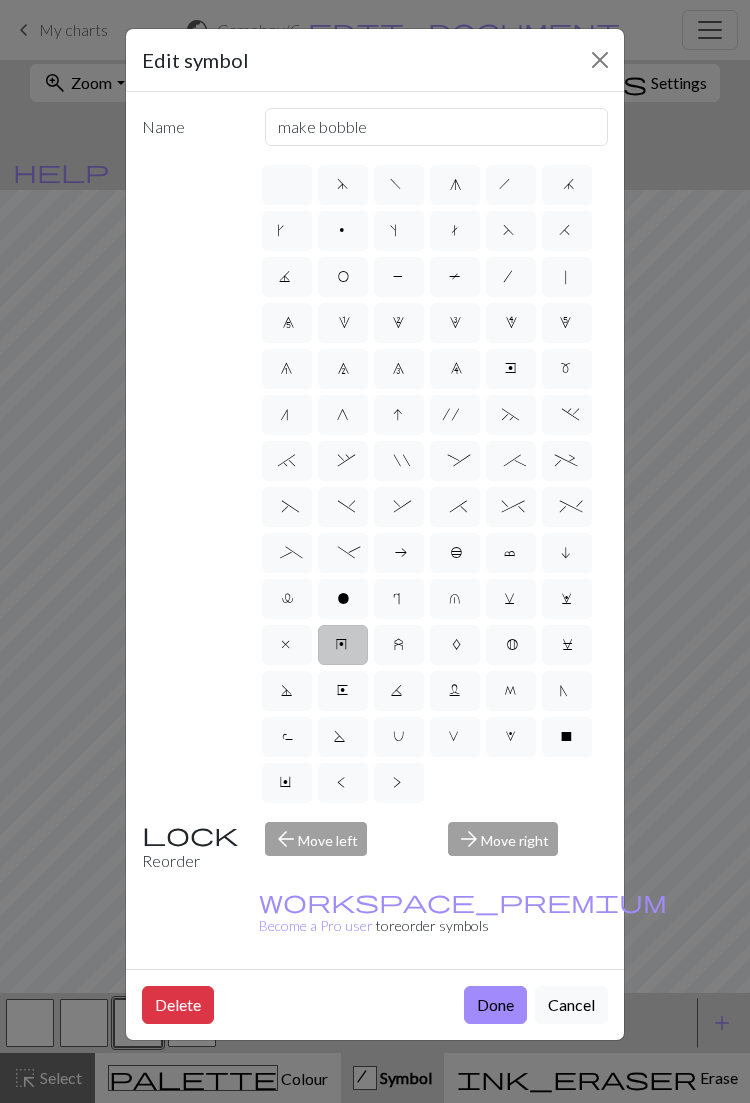 click on "z" at bounding box center (399, 647) 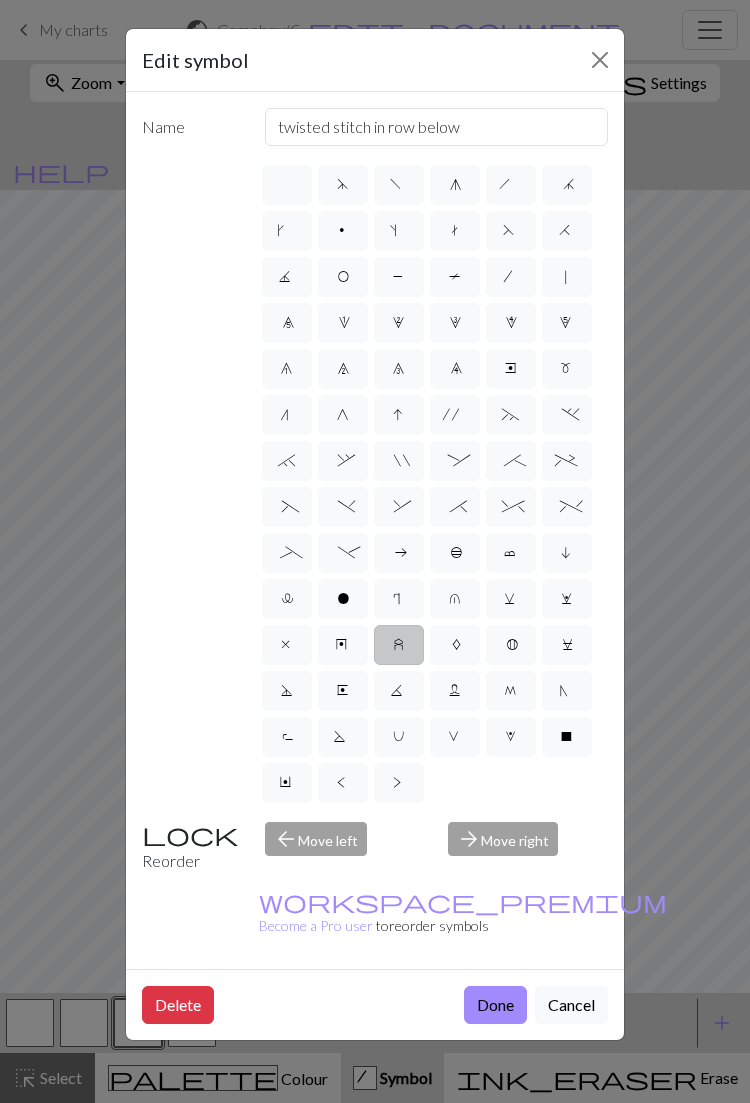 click on "A" at bounding box center (455, 647) 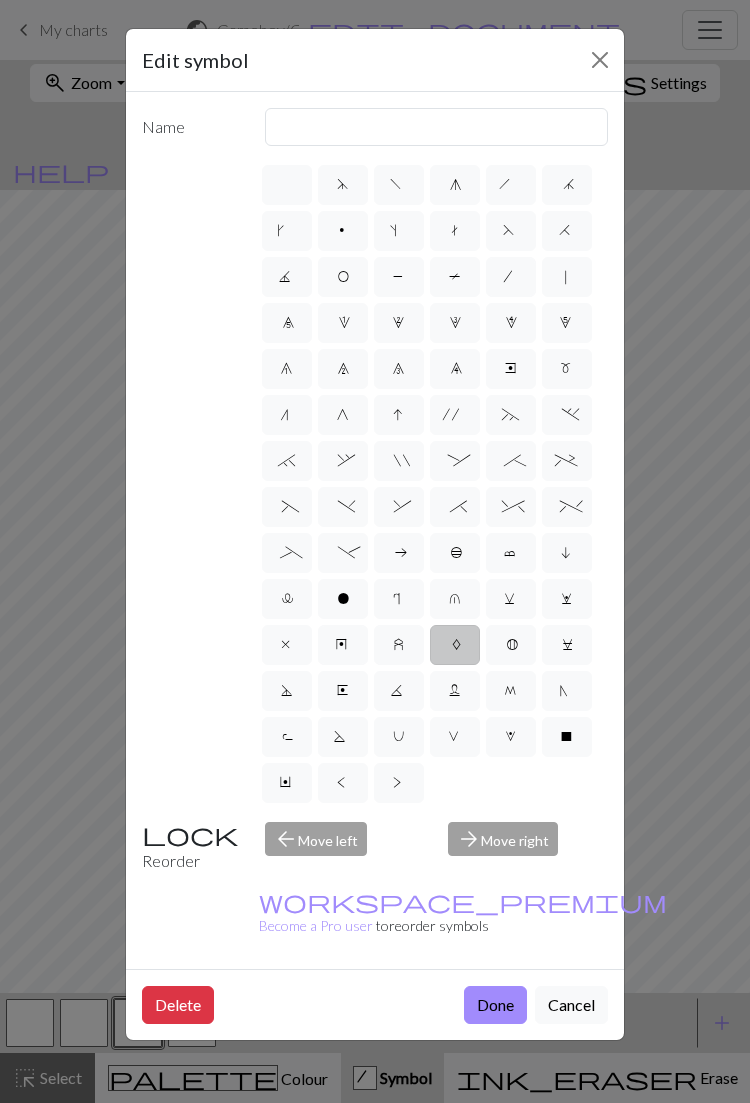click on "B" at bounding box center [511, 647] 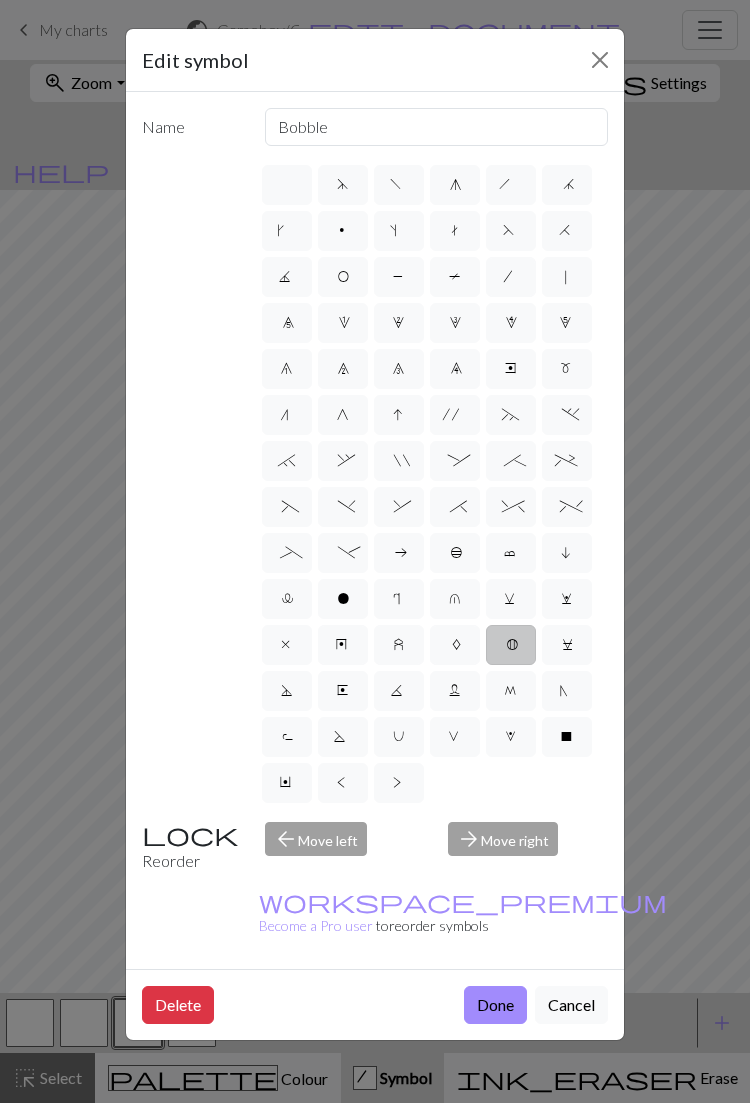 click on "C" at bounding box center [566, 647] 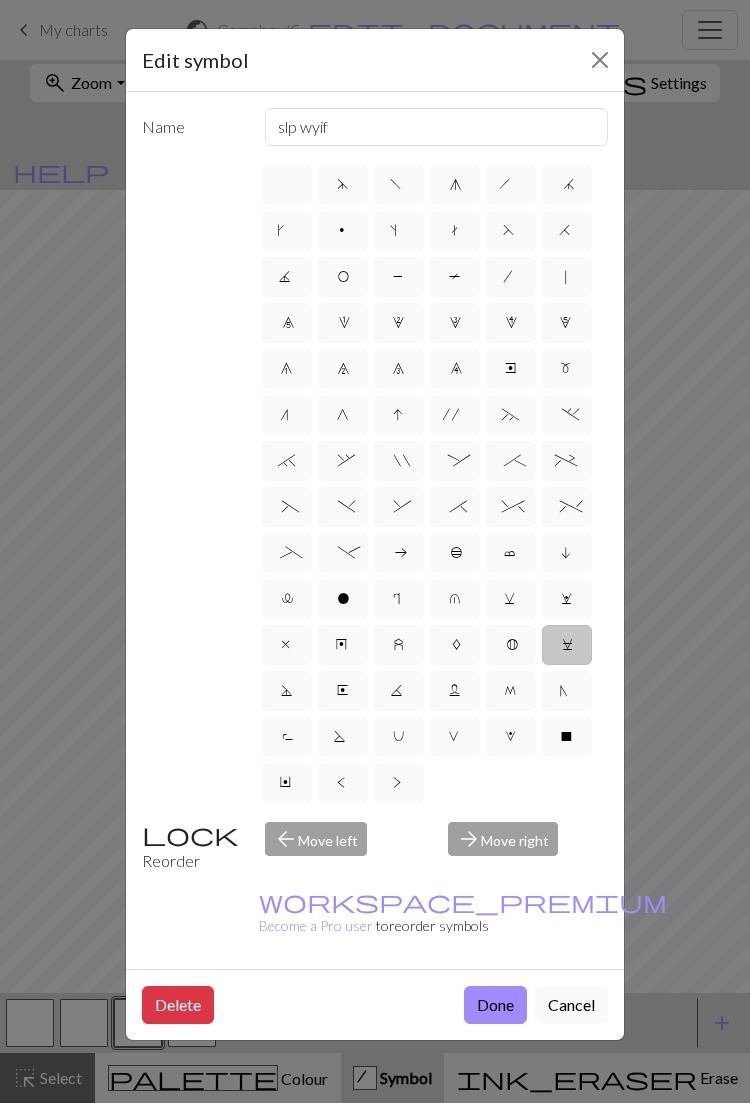 click on "N" at bounding box center (567, 693) 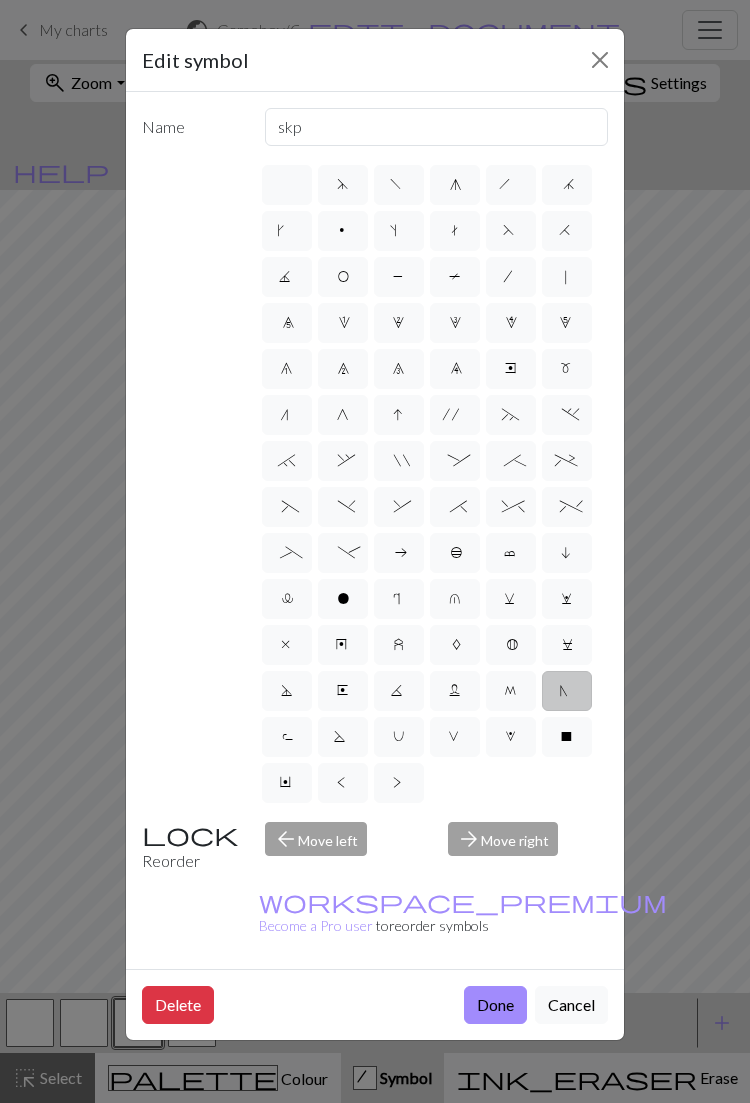 click on "M" at bounding box center (511, 691) 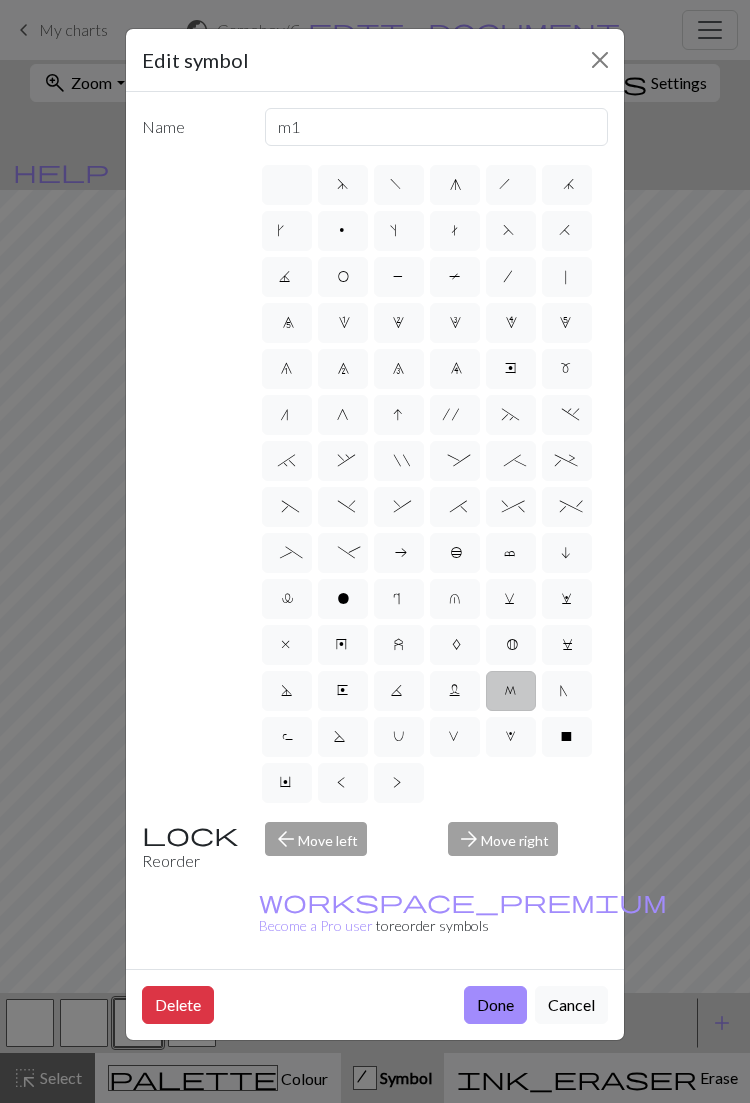 click on "X" at bounding box center [567, 737] 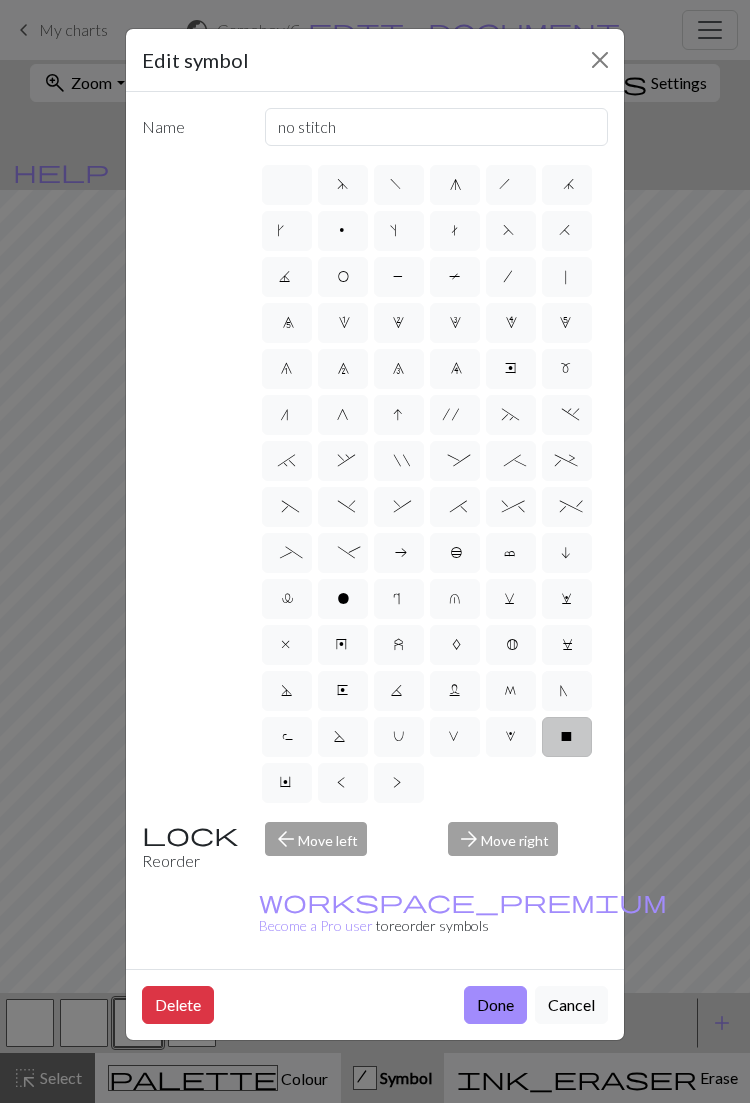 click on "W" at bounding box center (511, 739) 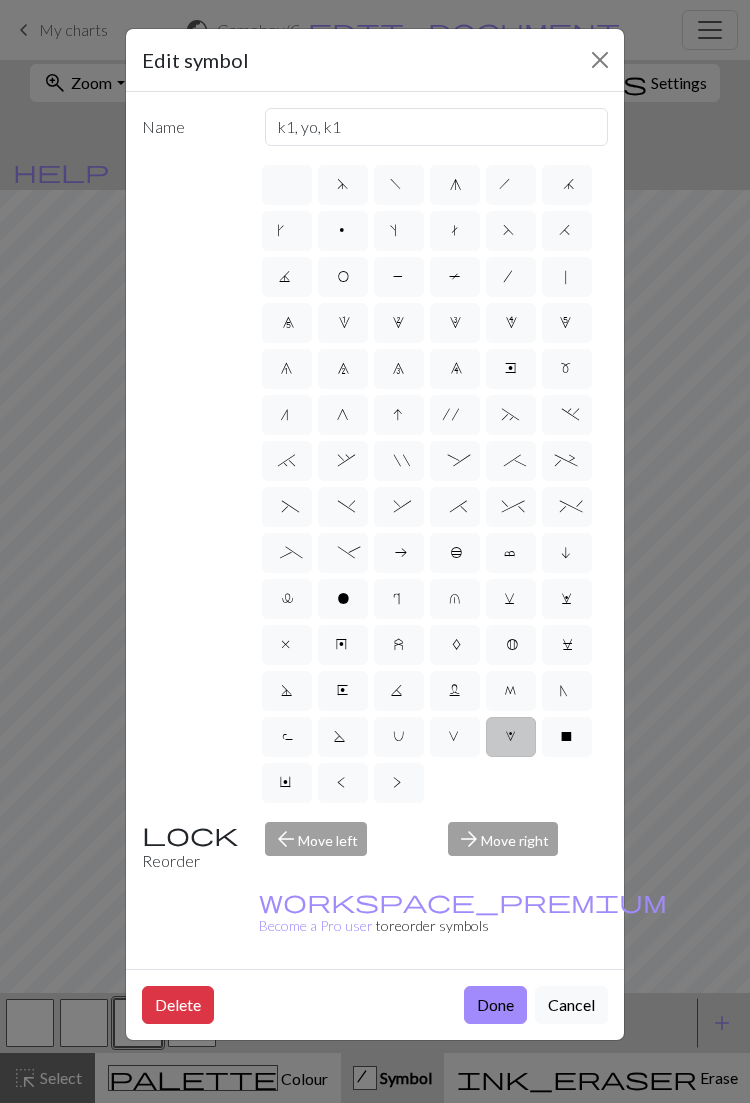 click on "V" at bounding box center (455, 739) 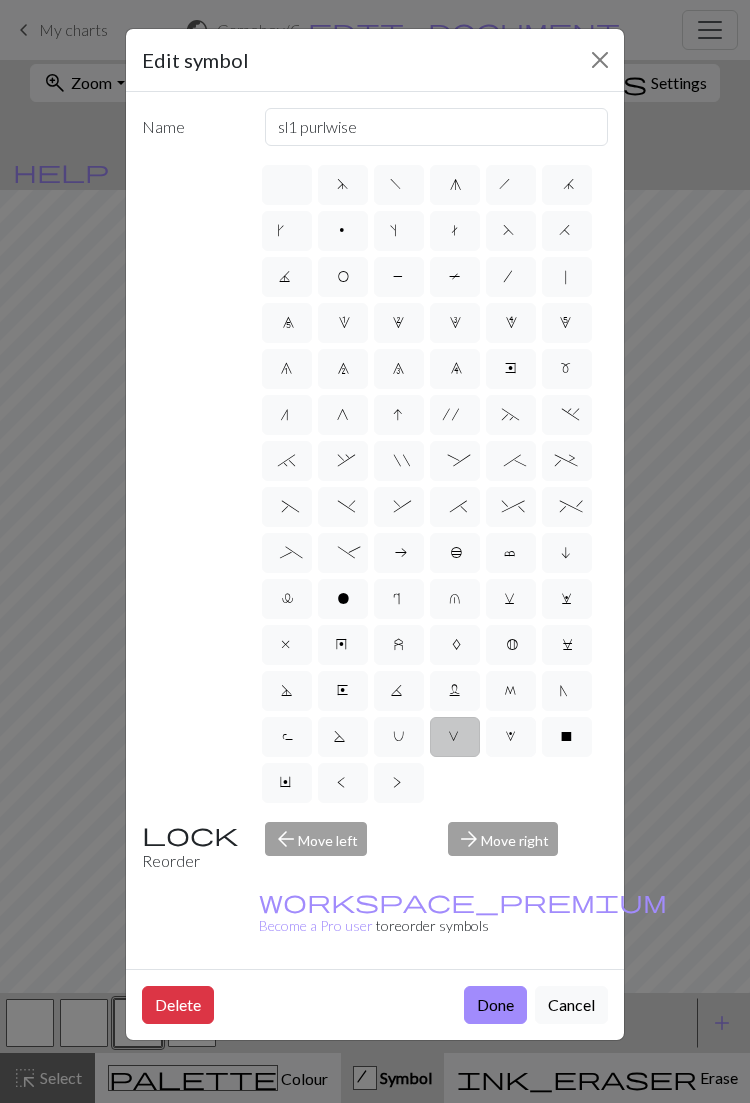 click on "L" at bounding box center [455, 691] 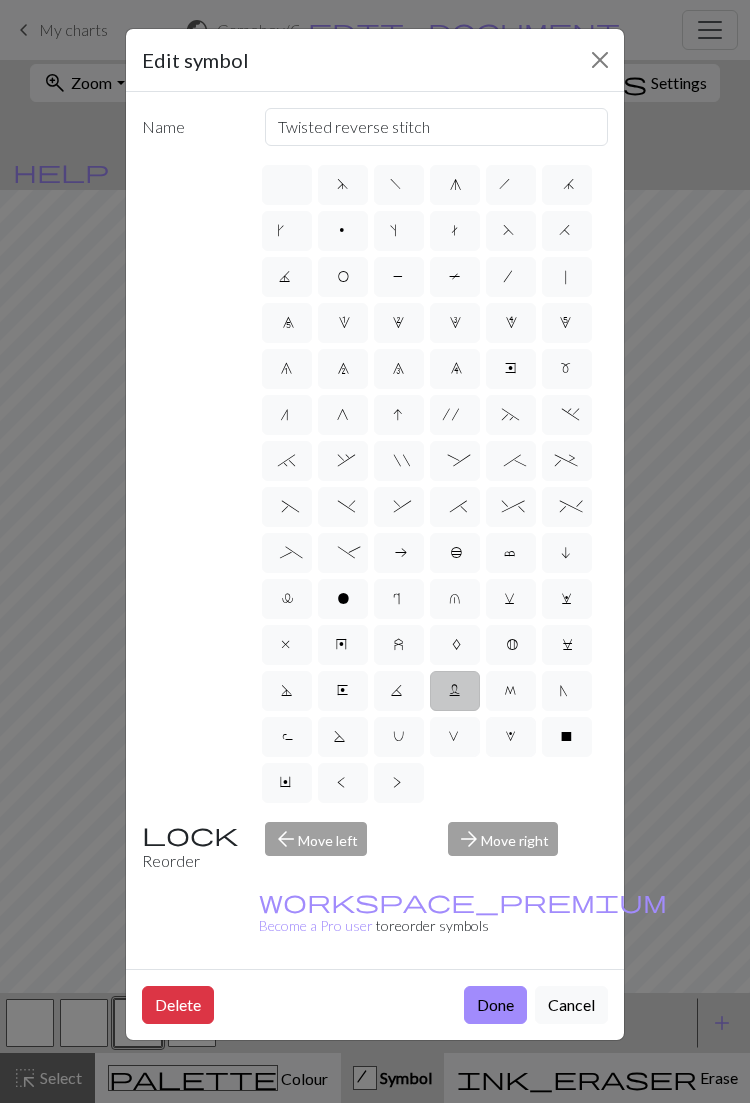 click on "K" at bounding box center [399, 691] 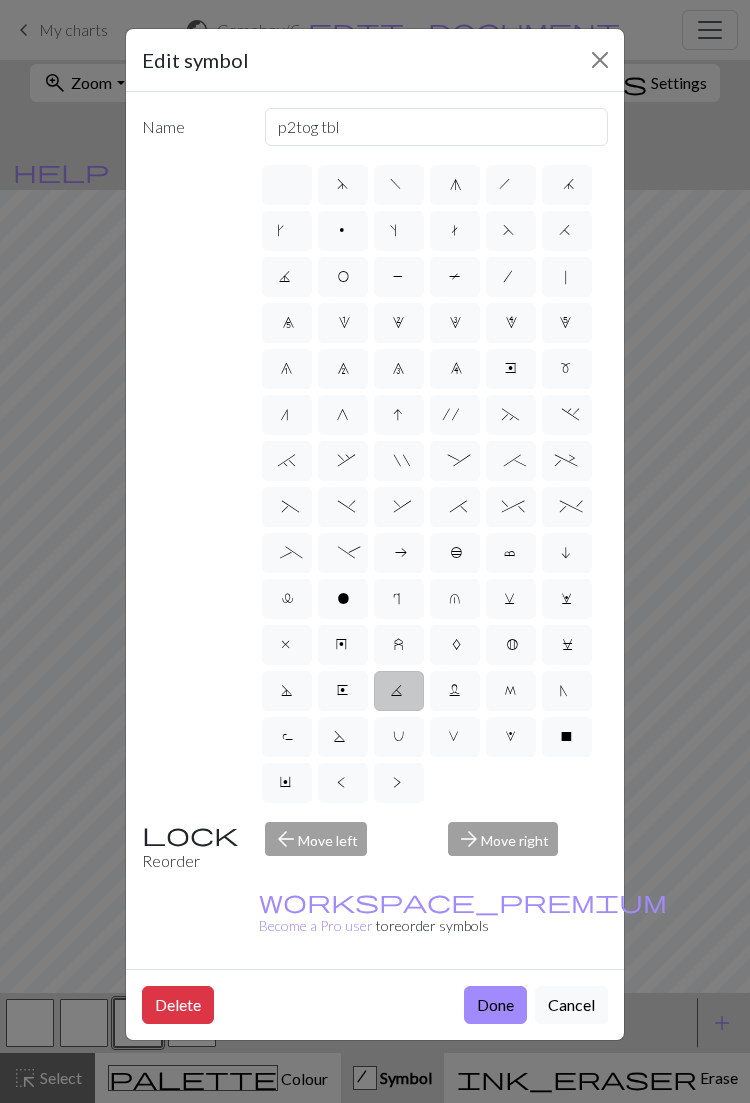 click on "U" at bounding box center [399, 739] 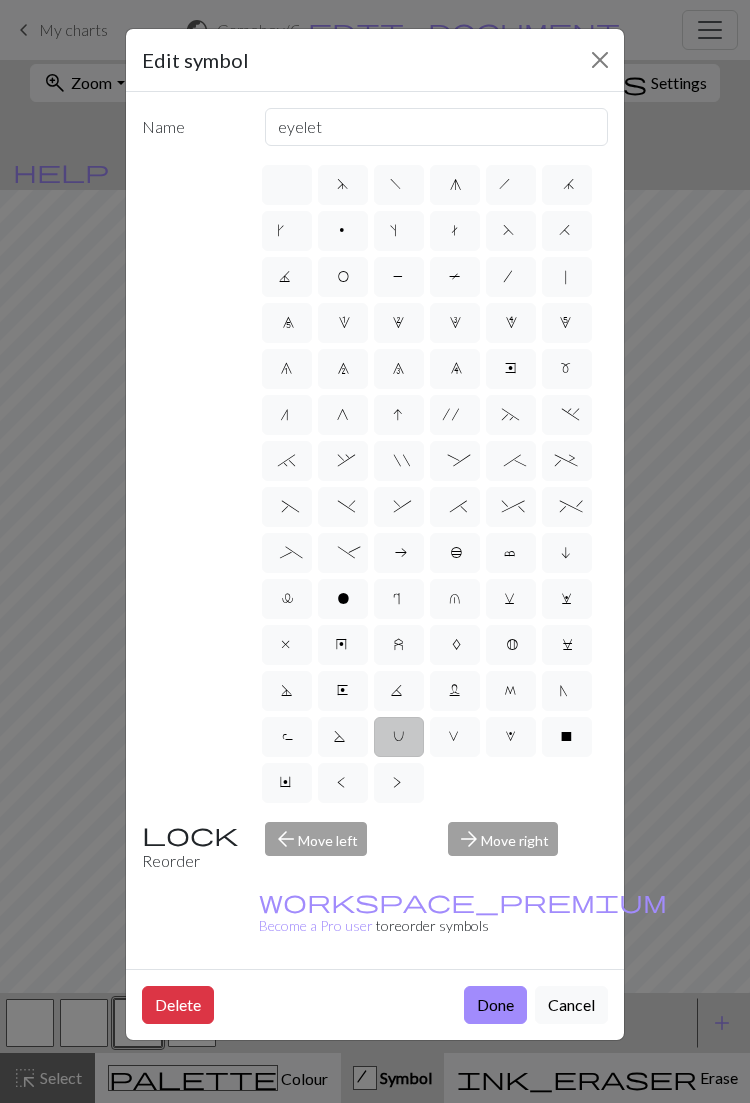click on ">" at bounding box center (399, 785) 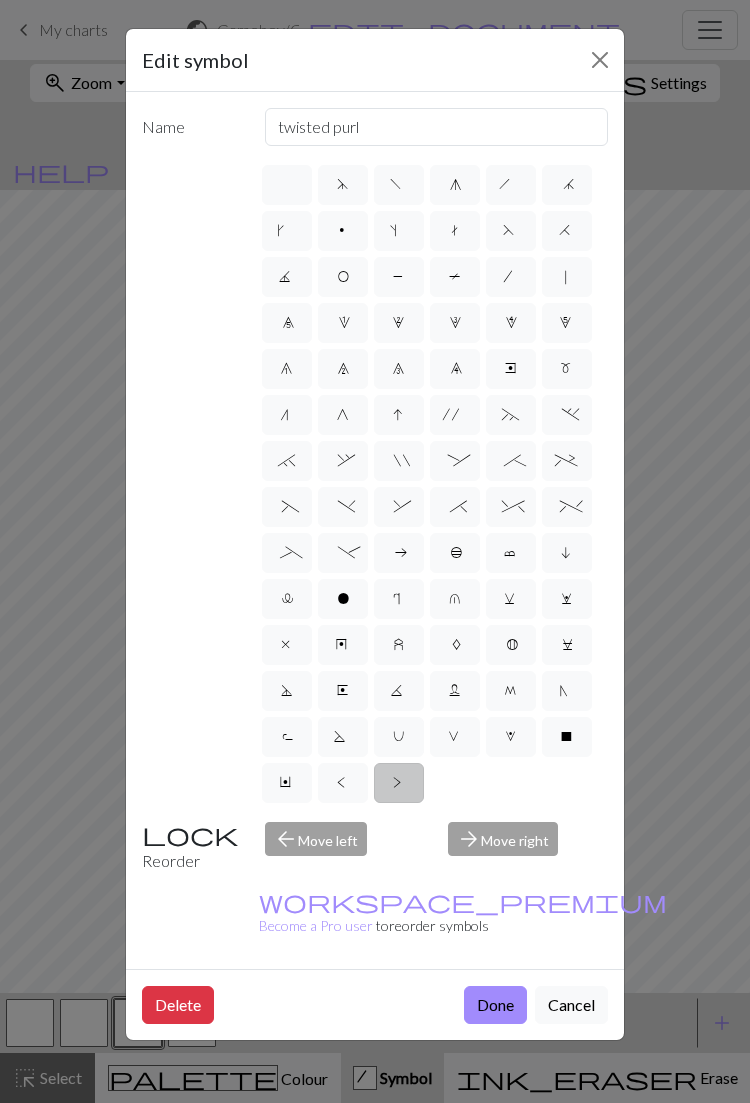 click on "<" at bounding box center [343, 783] 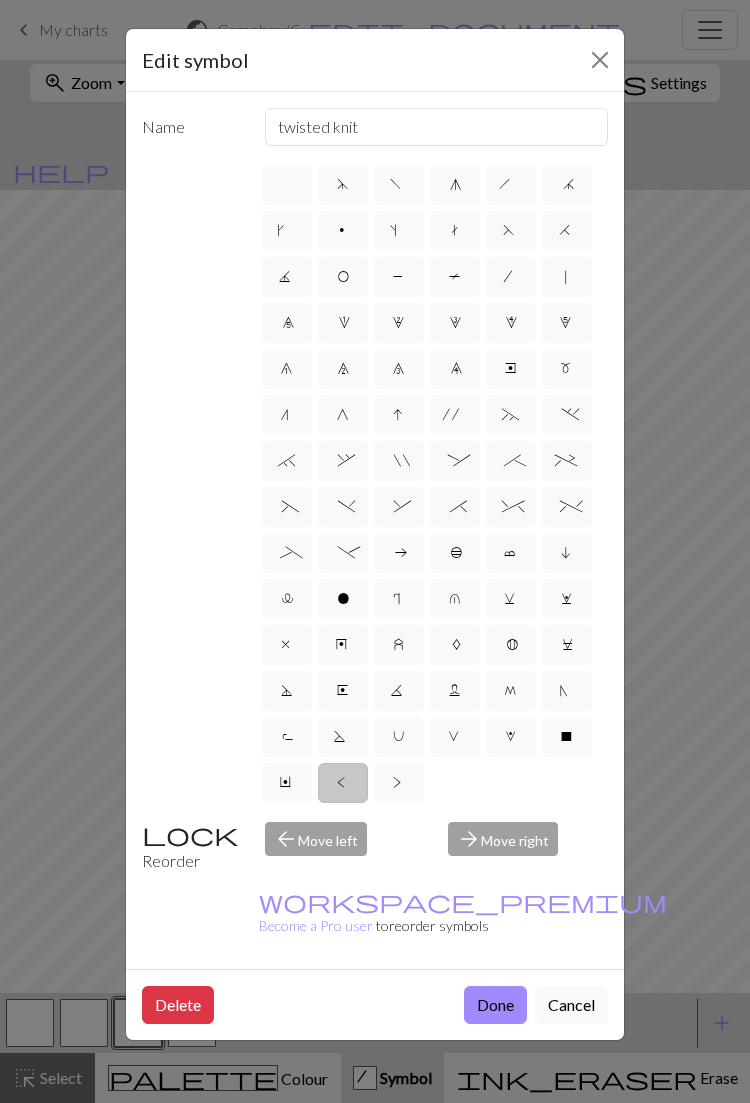 click on "S" at bounding box center (342, 739) 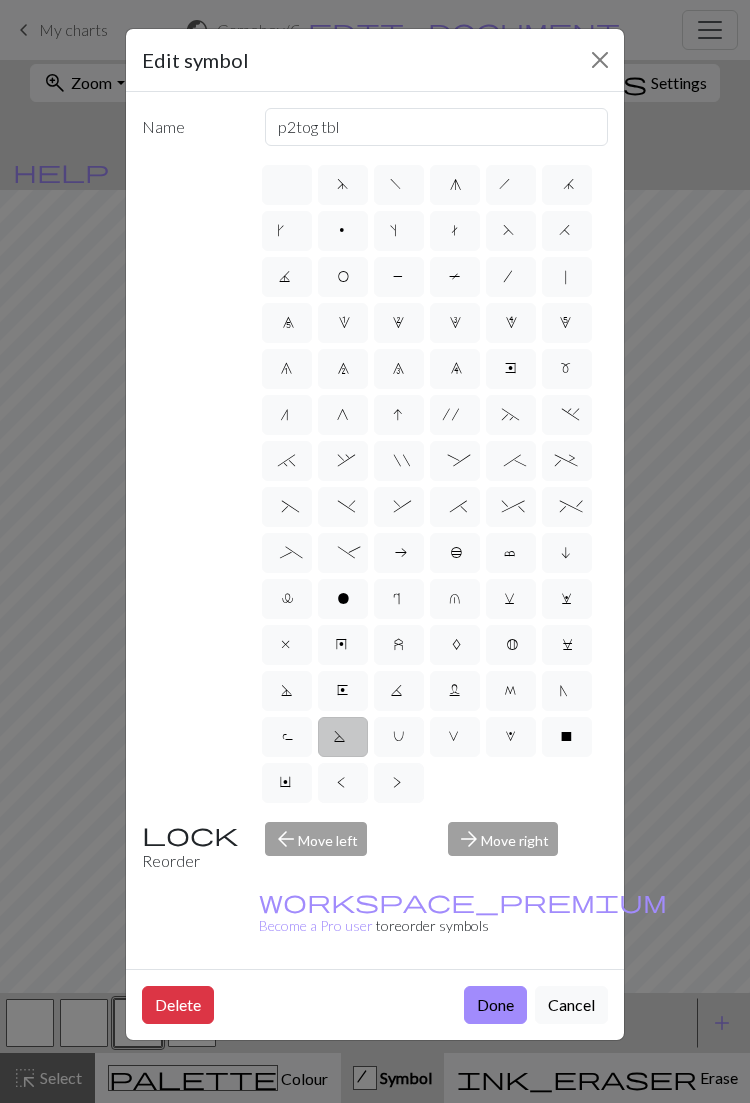 click on "E" at bounding box center (343, 693) 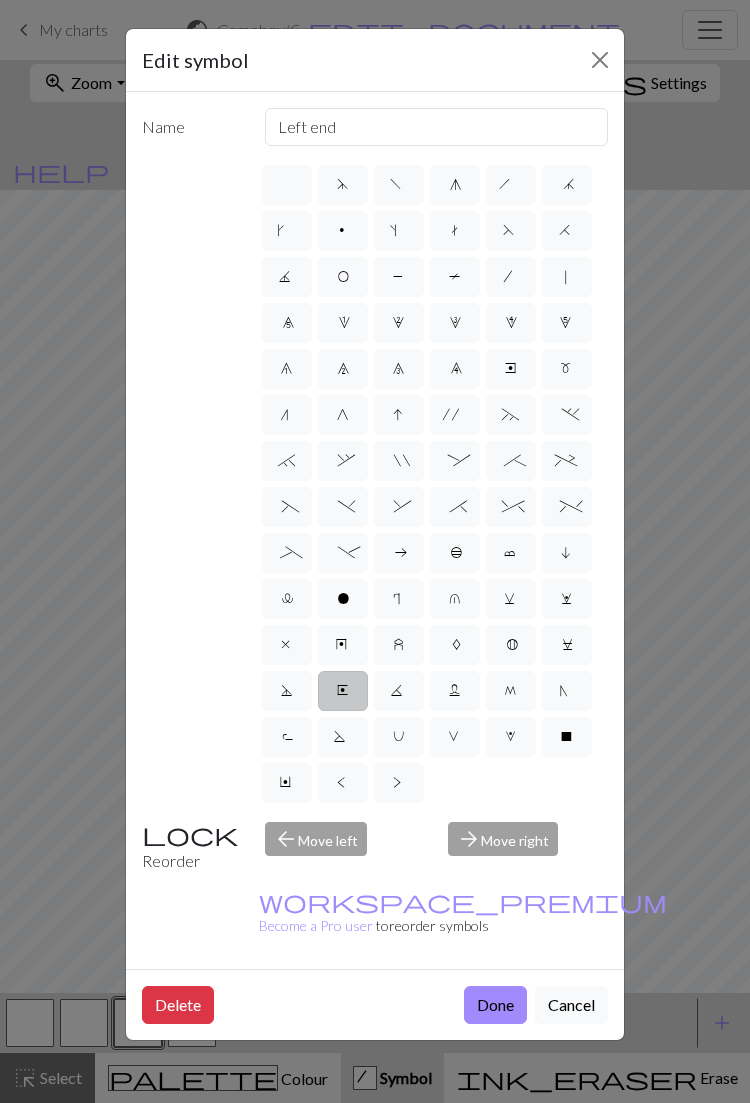 click on "D" at bounding box center [286, 693] 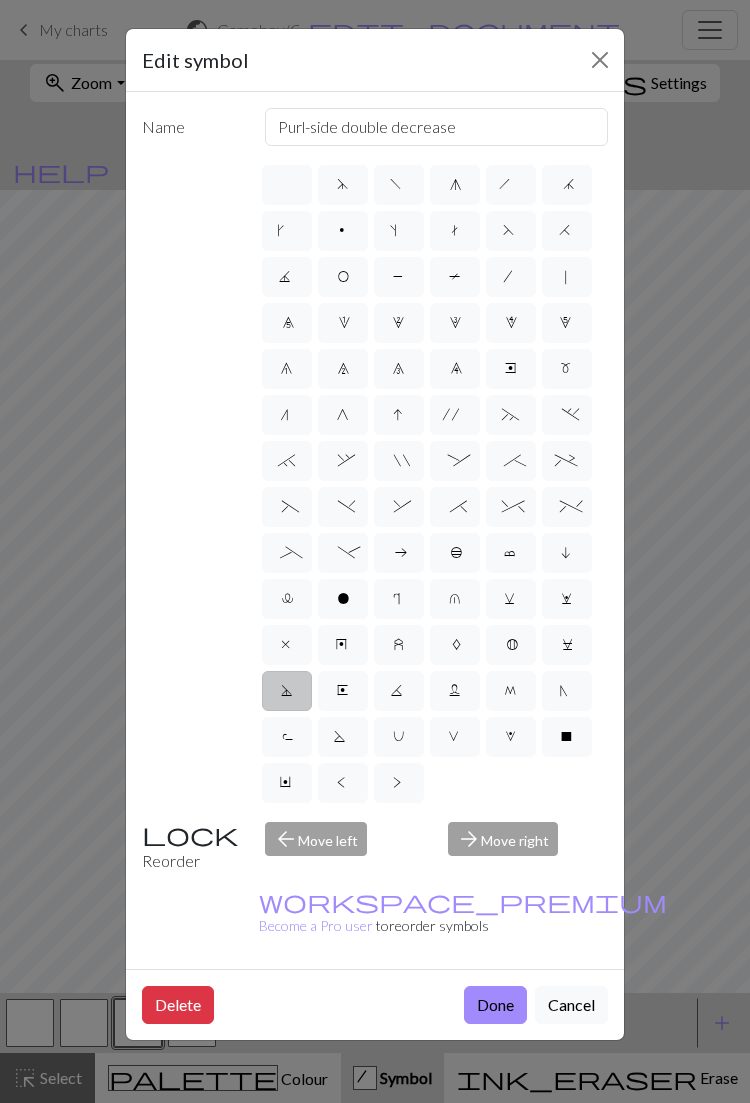 click on "R" at bounding box center (287, 737) 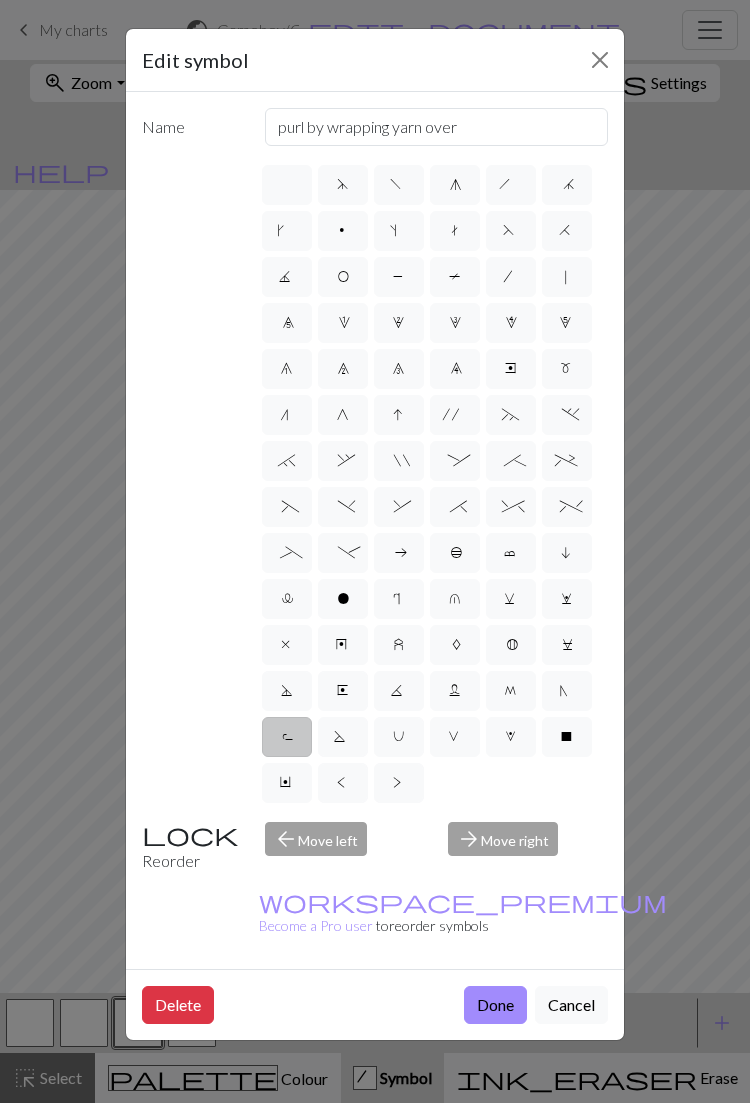 click on "Y" at bounding box center (287, 783) 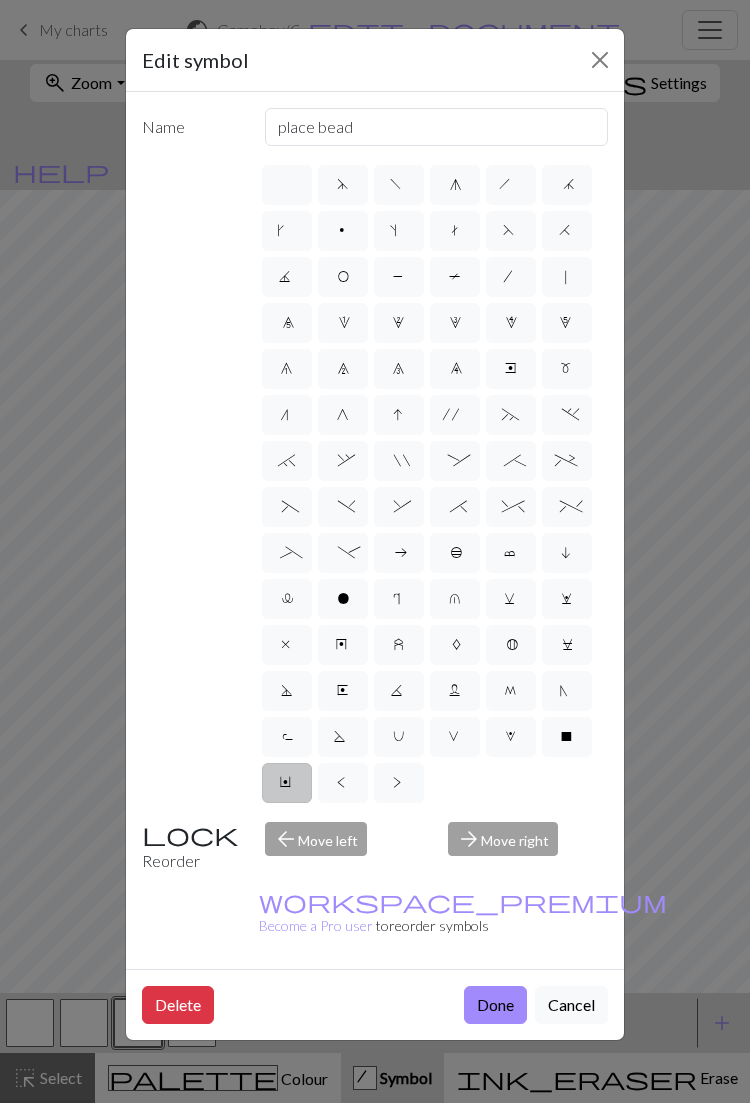 click on "W" at bounding box center [511, 739] 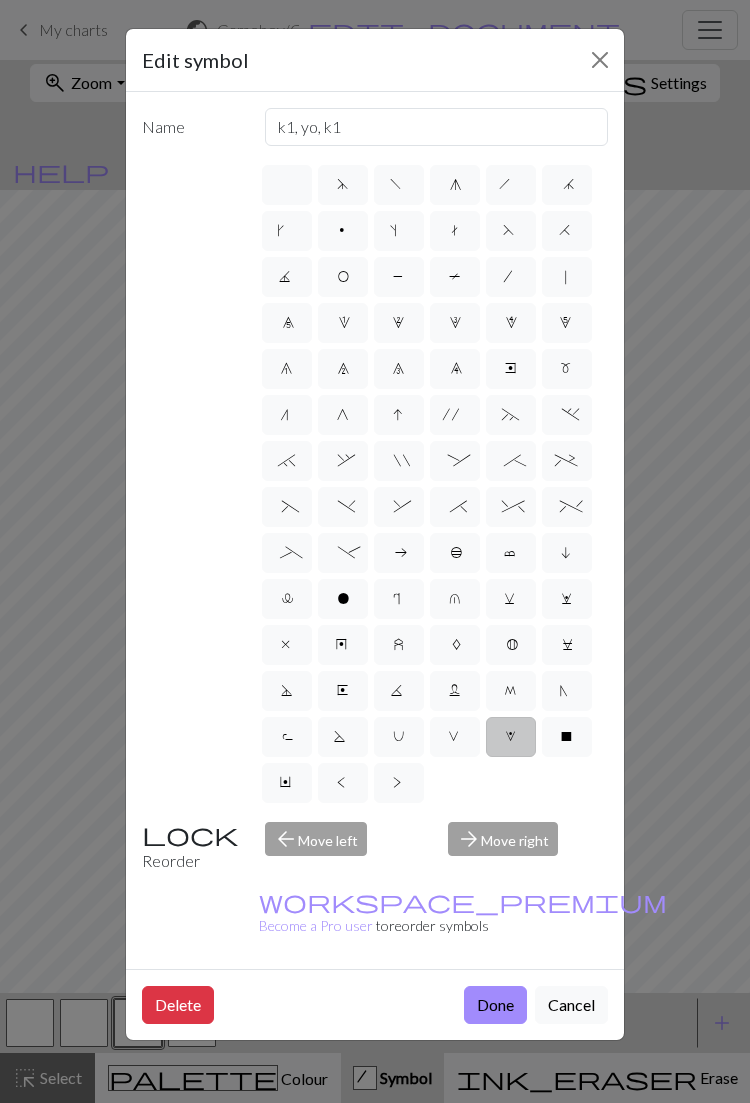 click on "M" at bounding box center [511, 693] 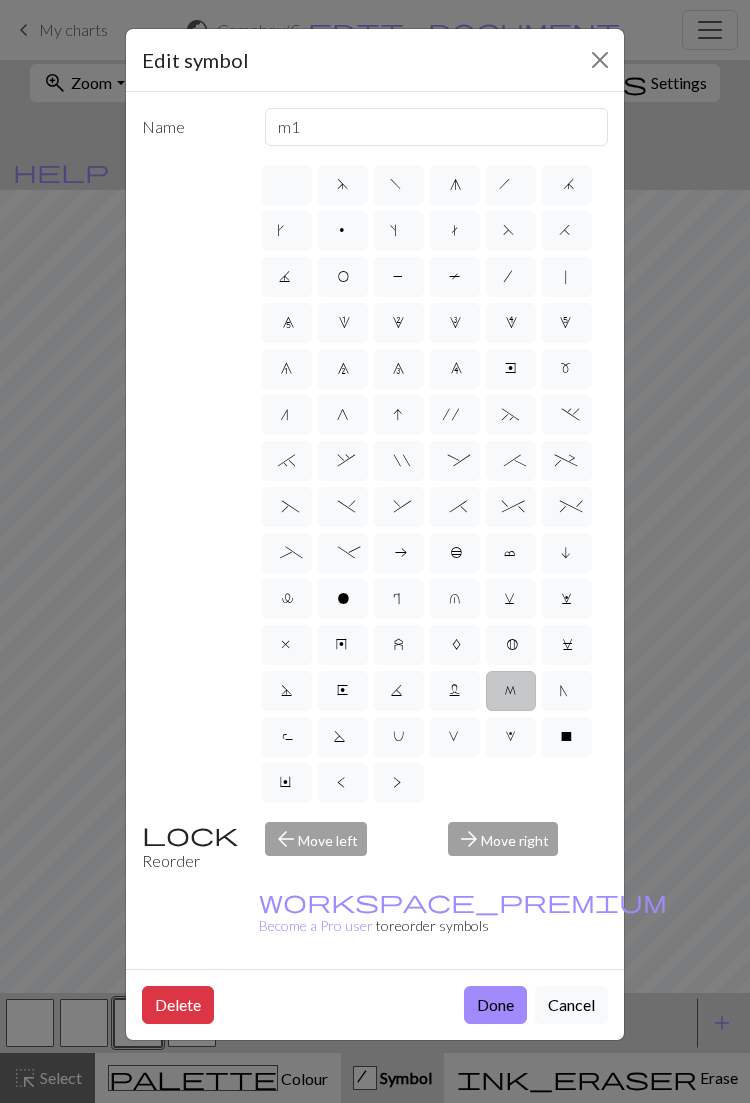 click on "V" at bounding box center (455, 739) 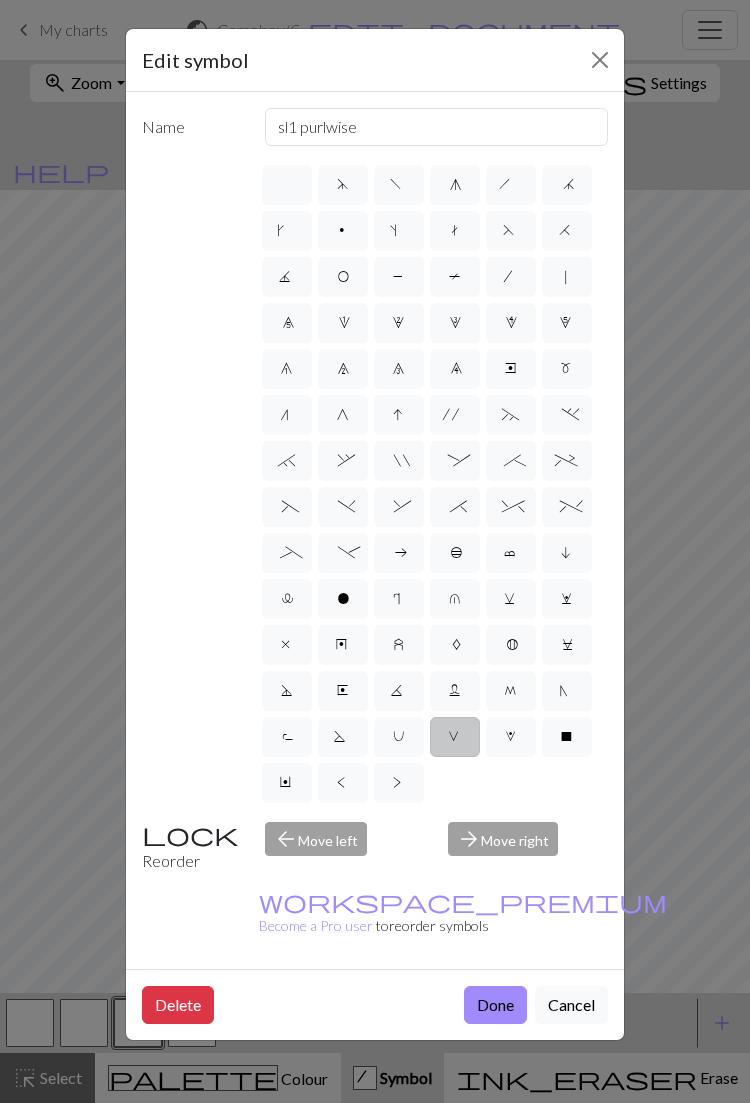 click on "J" at bounding box center (287, 277) 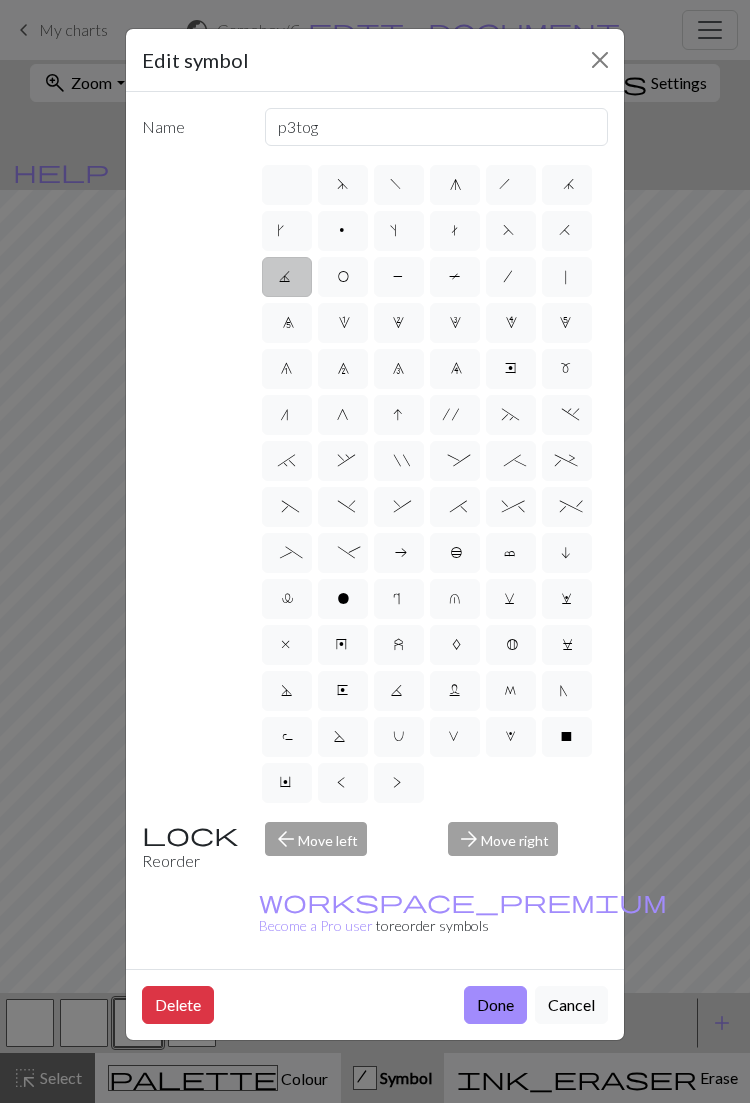 click on "Done" at bounding box center (495, 1005) 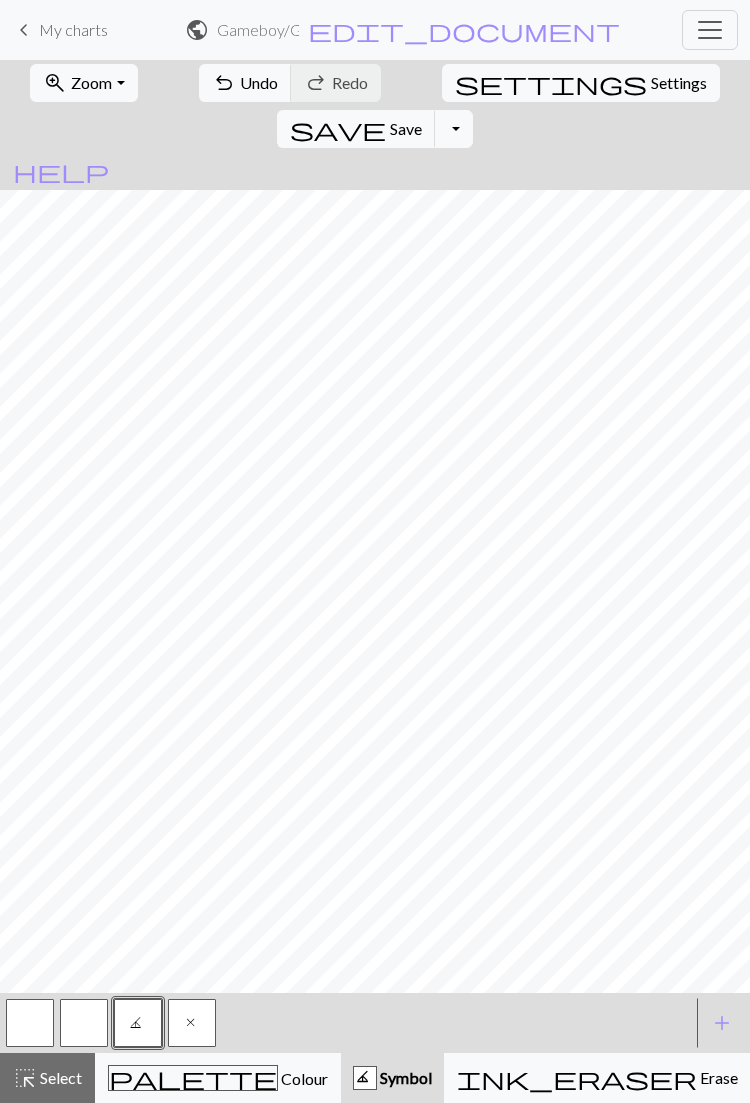click at bounding box center (84, 1023) 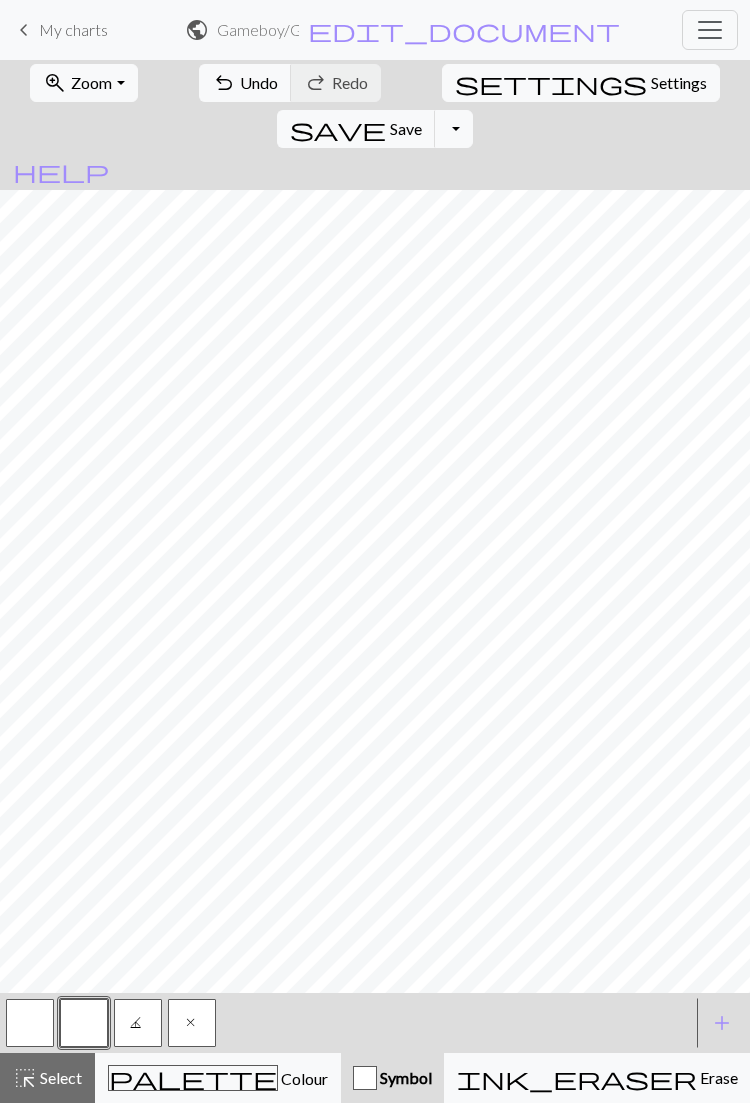 click at bounding box center [84, 1023] 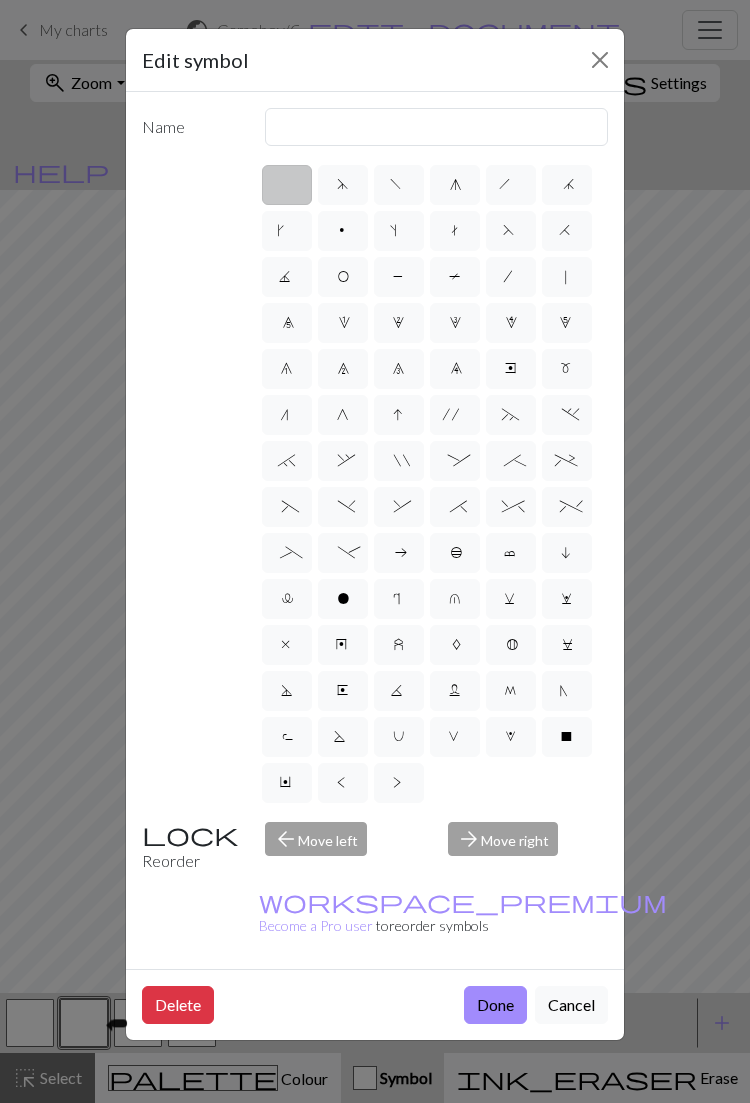 click on "k" at bounding box center [287, 231] 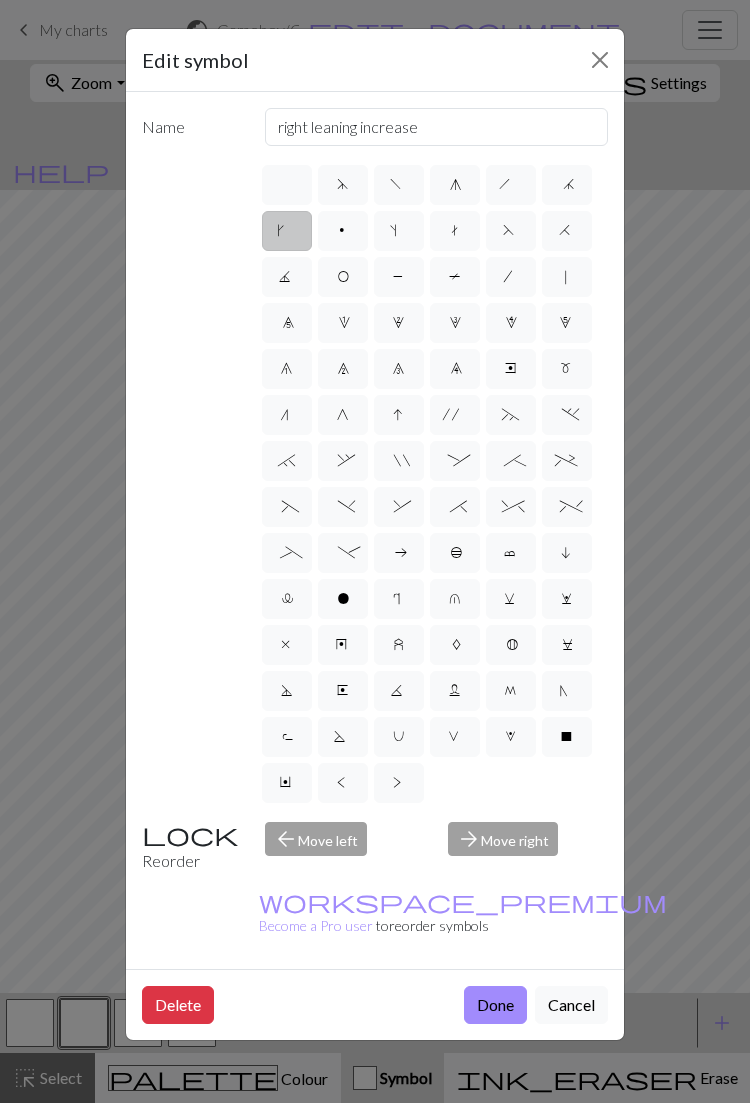 click on "h" at bounding box center (511, 185) 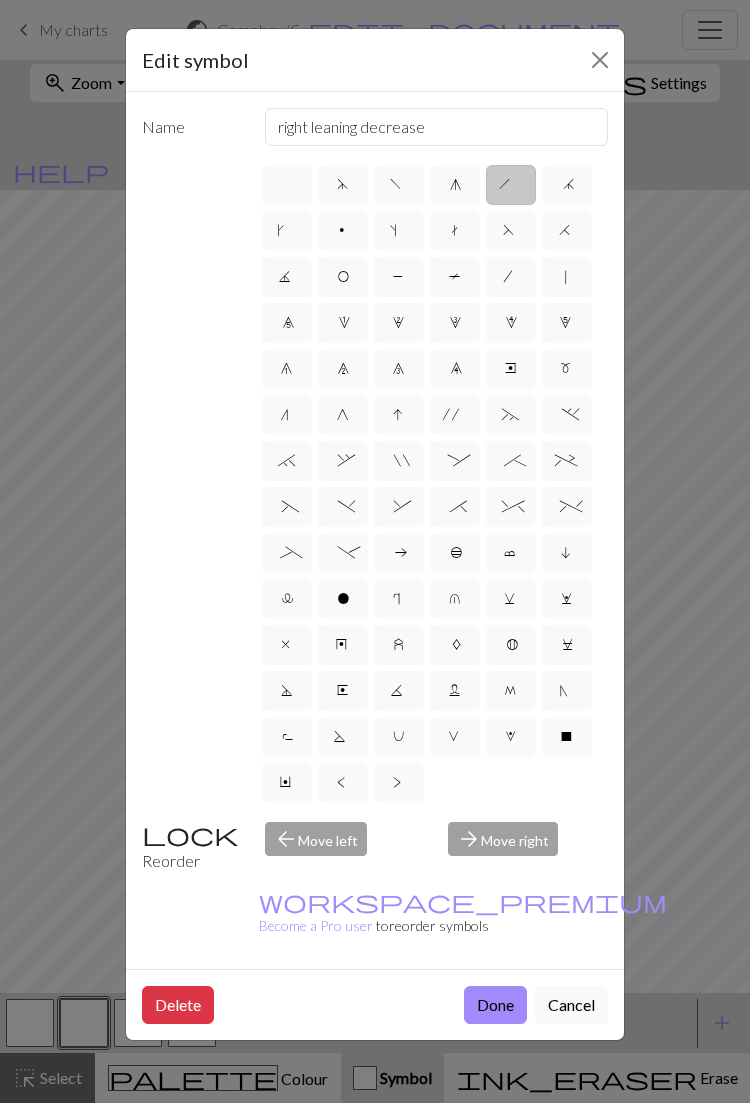 click on "Done" at bounding box center (495, 1005) 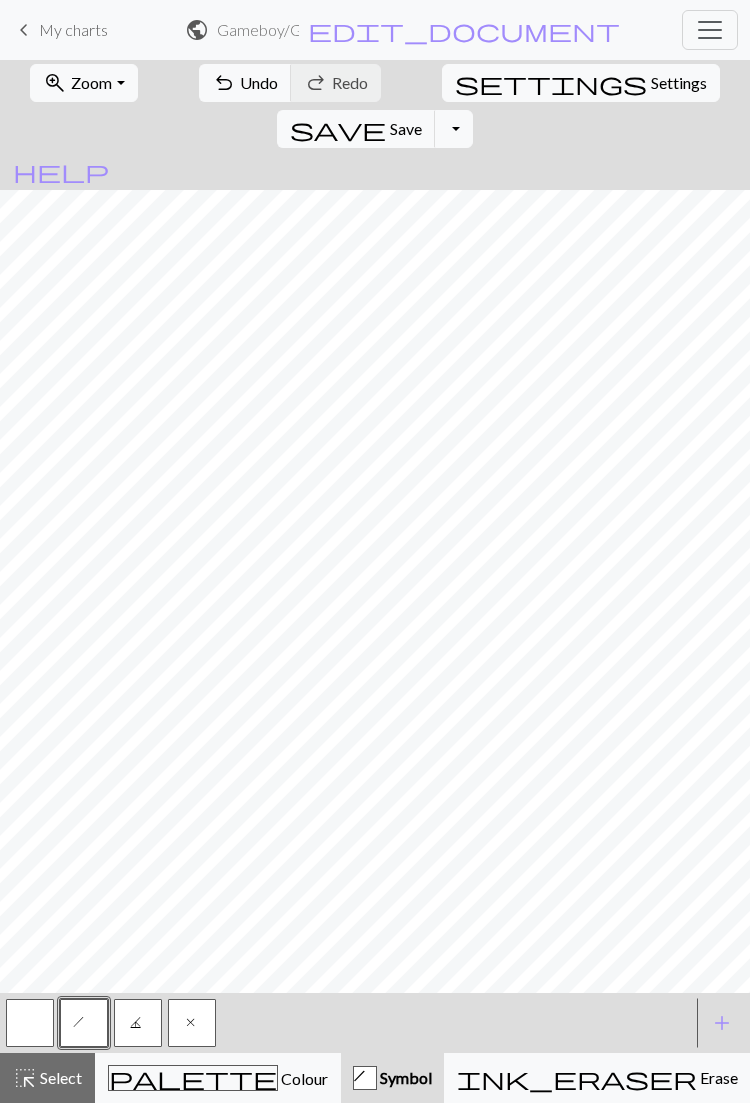 click at bounding box center (30, 1023) 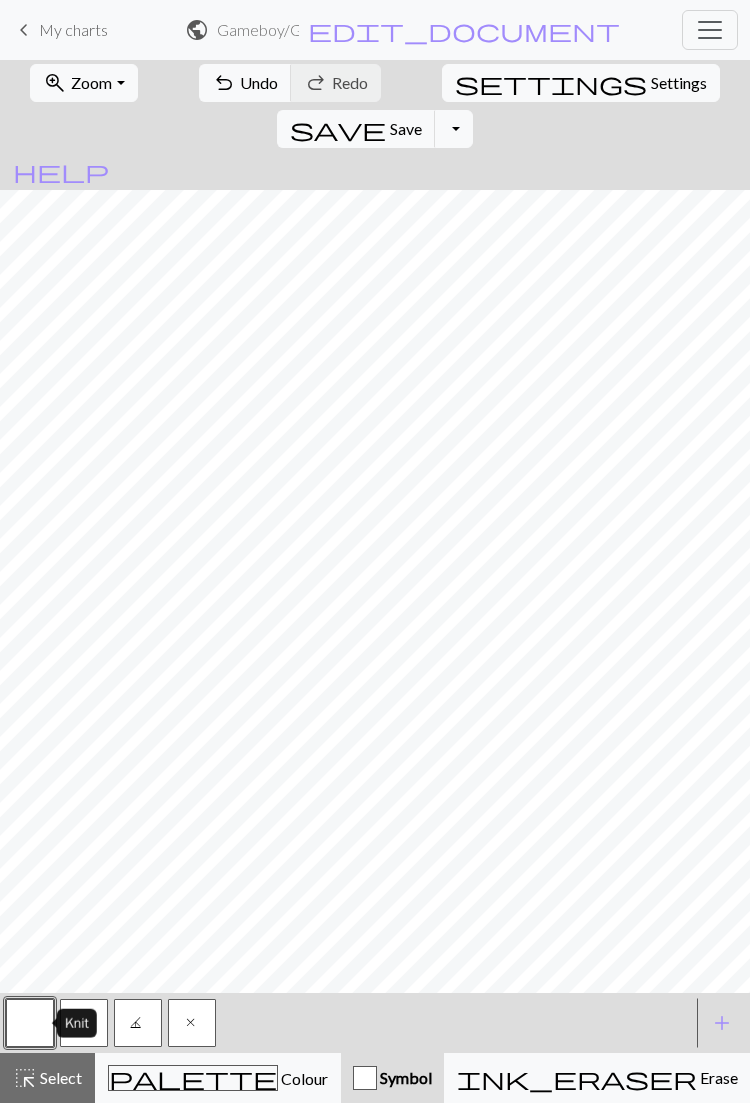 click on "highlight_alt   Select   Select" at bounding box center [47, 1078] 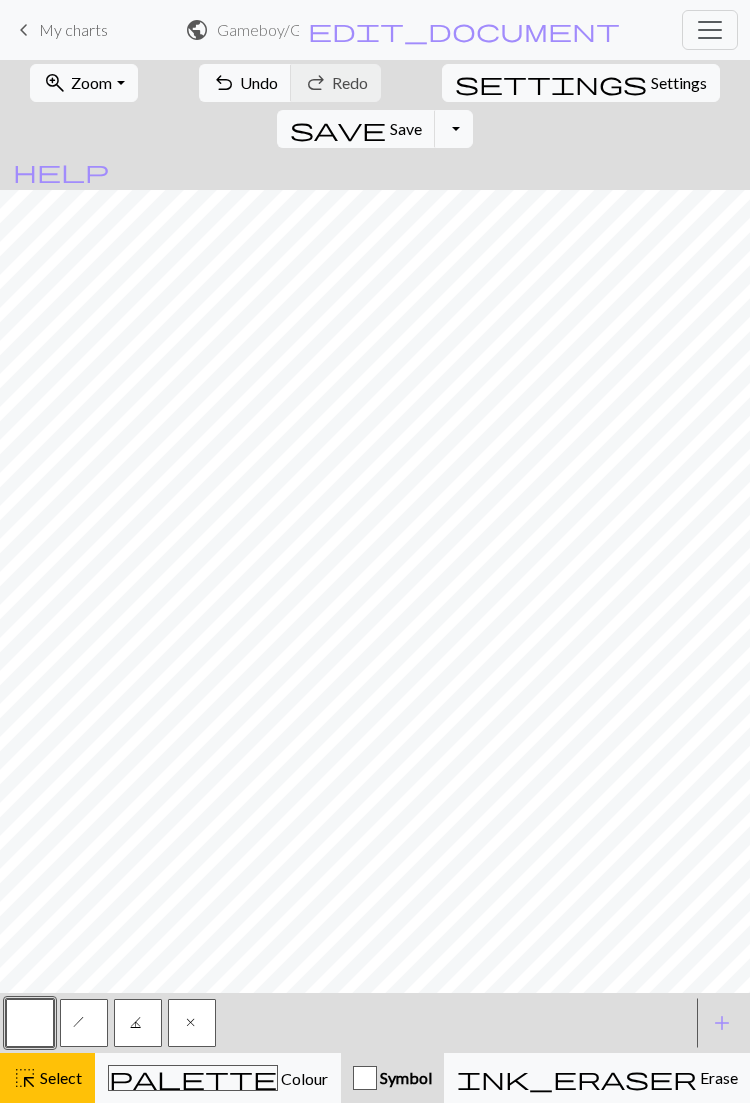 click on "h" at bounding box center (84, 1023) 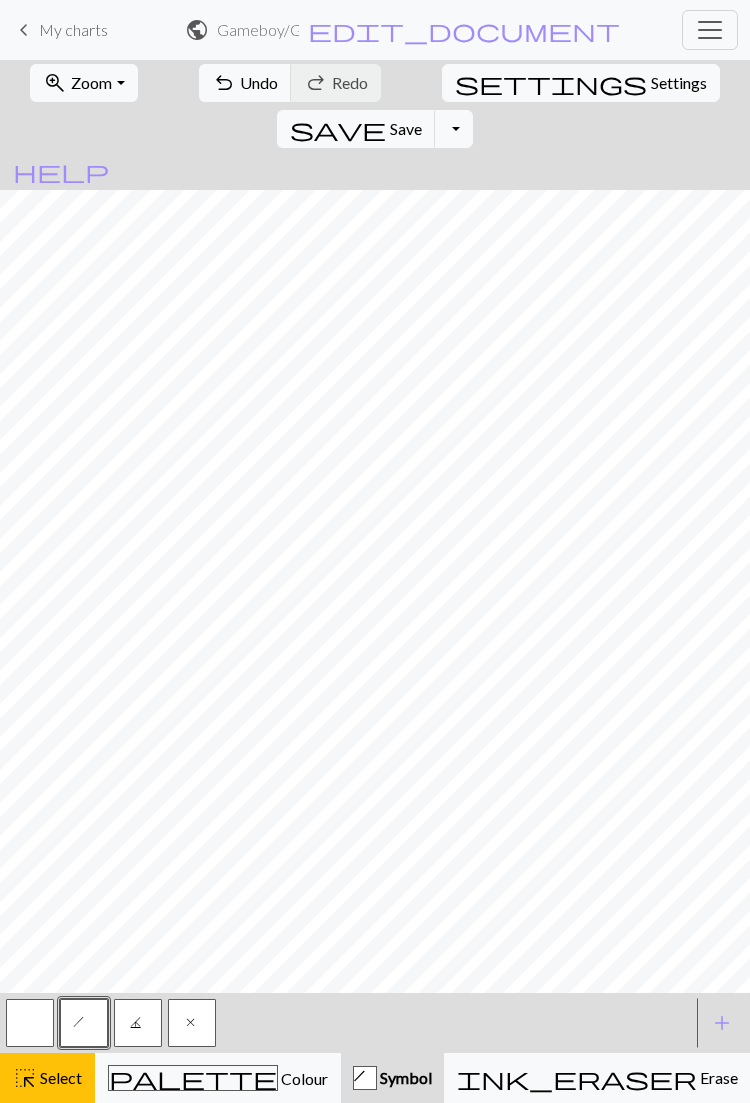 click on "Select" at bounding box center [59, 1077] 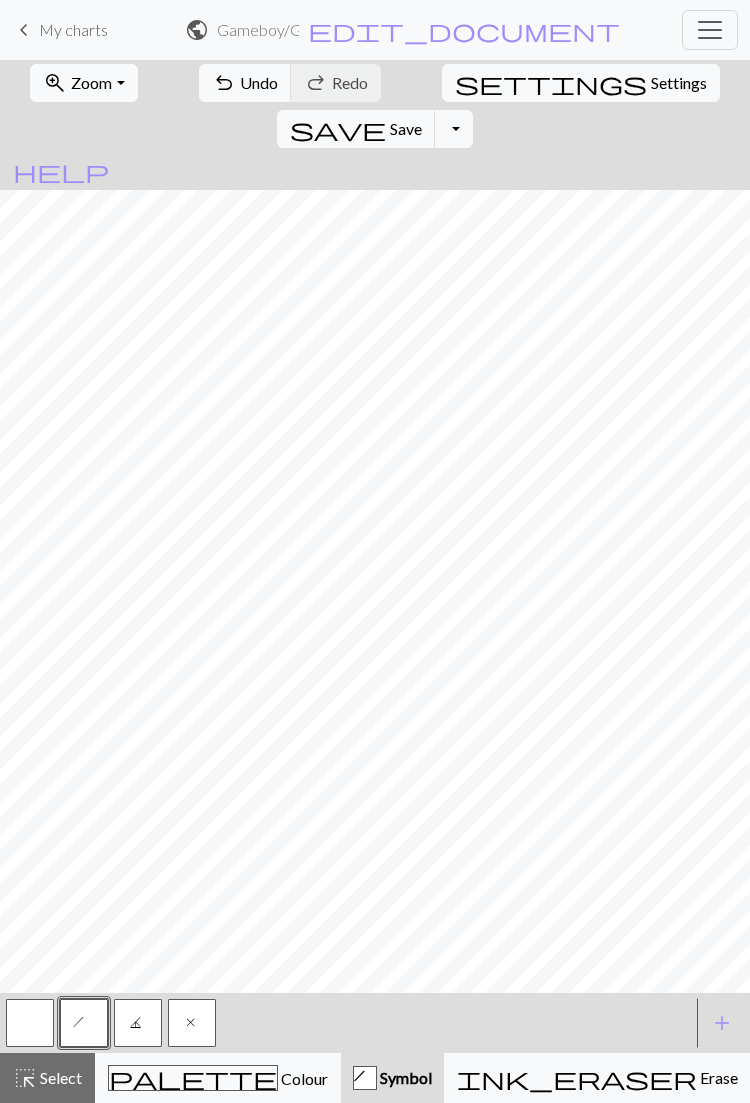click on "palette" at bounding box center [193, 1078] 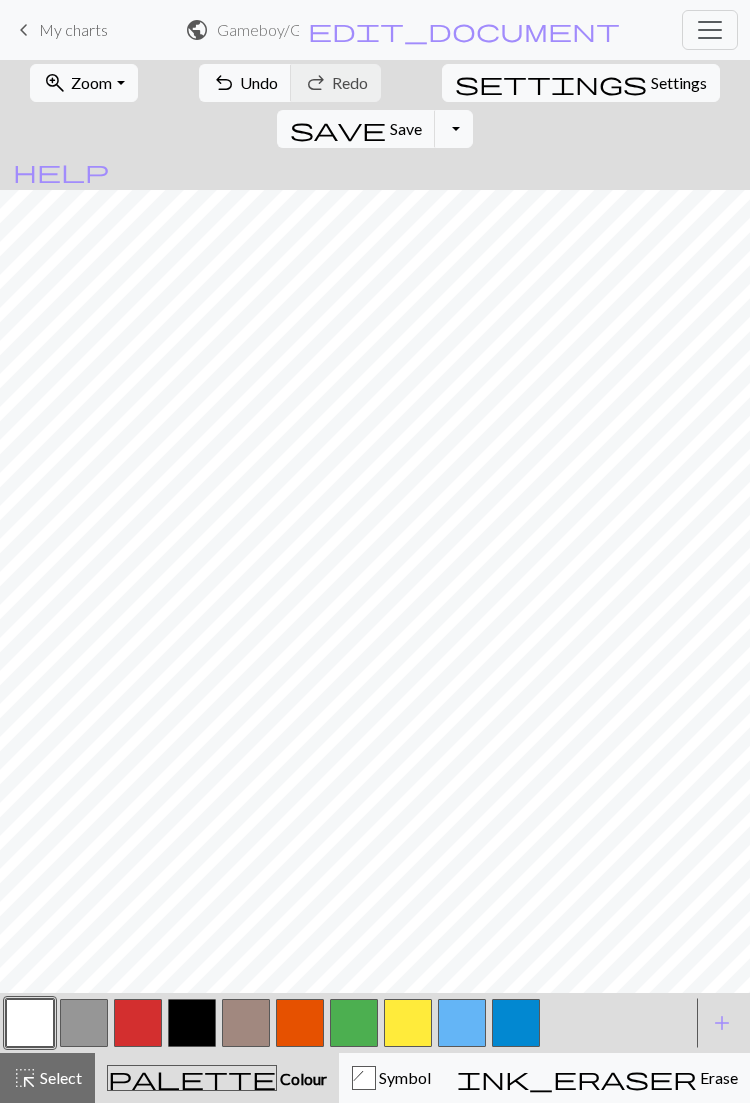 click on "Knitting mode" at bounding box center (1150, 1077) 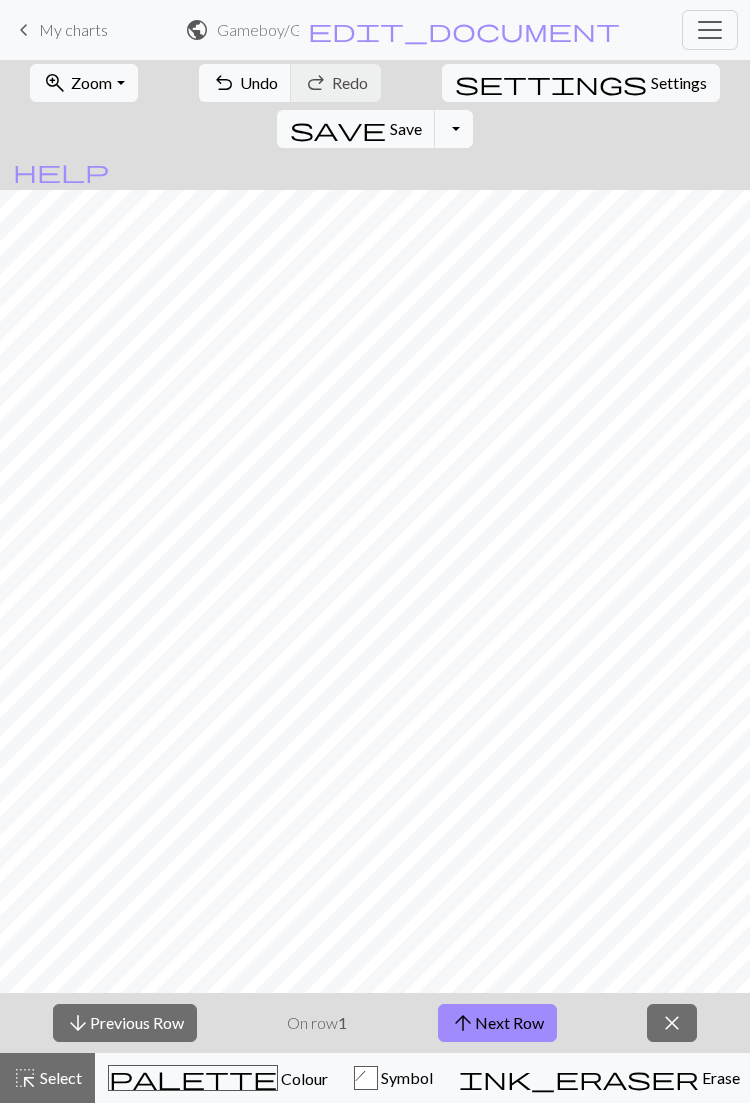 click on "arrow_upward  Next Row" at bounding box center [497, 1023] 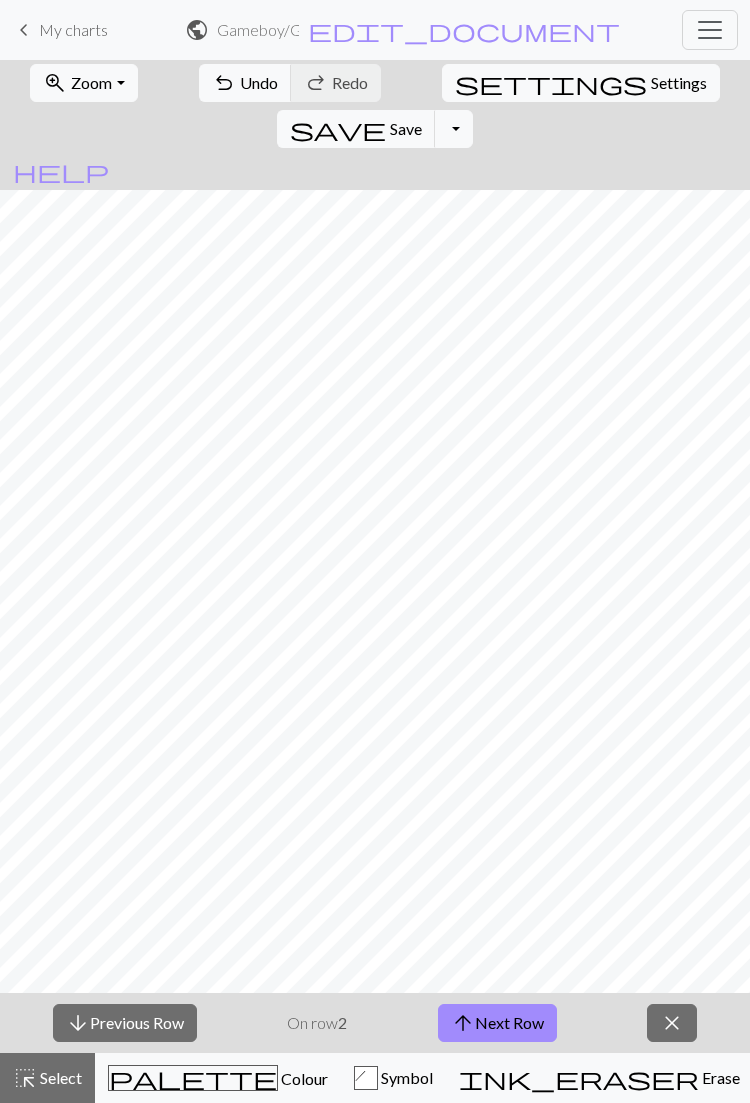 click on "arrow_upward  Next Row" at bounding box center [497, 1023] 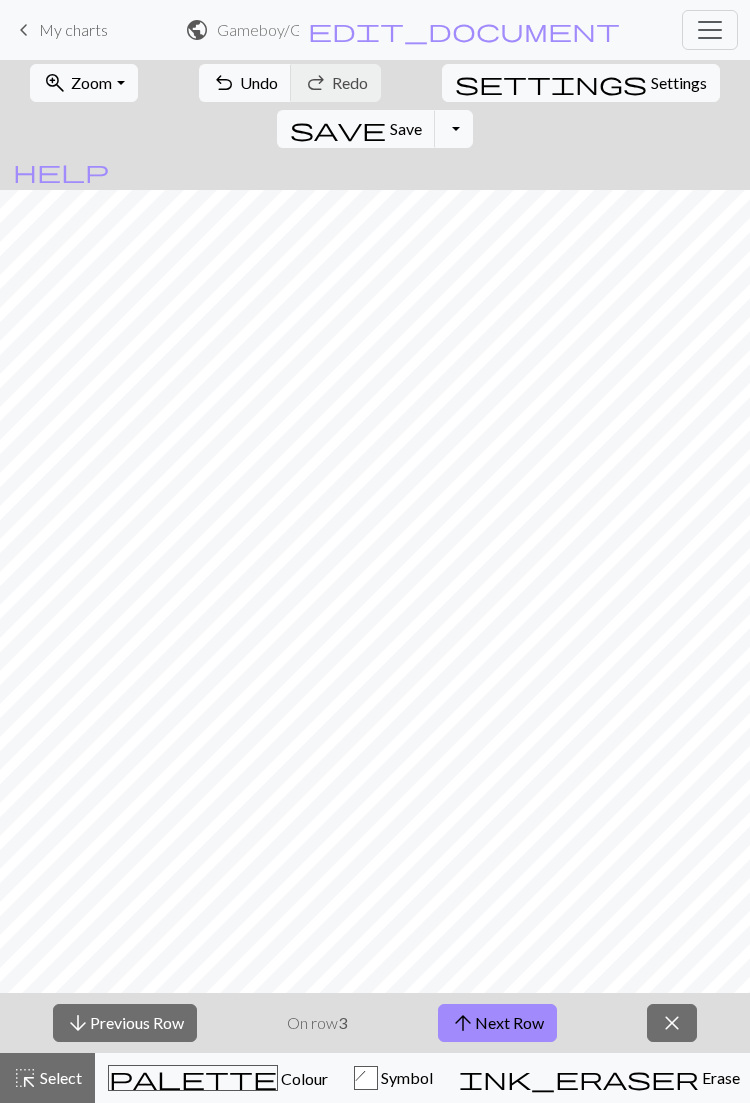 click on "arrow_downward Previous Row" at bounding box center [125, 1023] 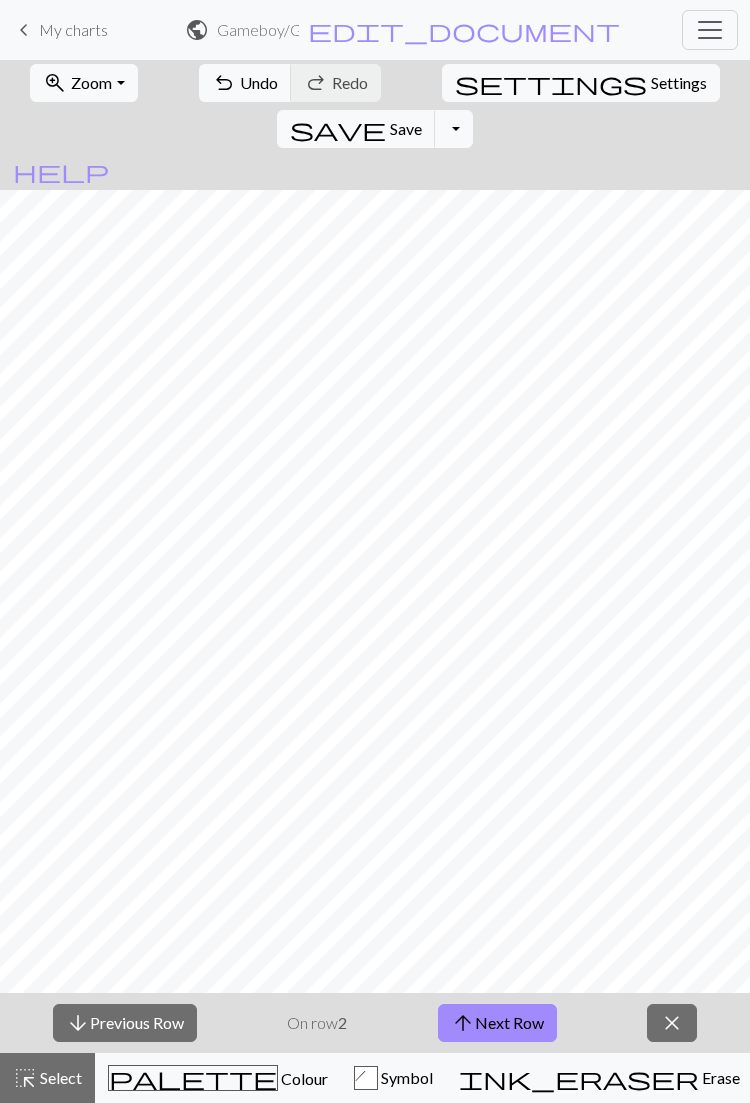 click on "arrow_downward Previous Row" at bounding box center (125, 1023) 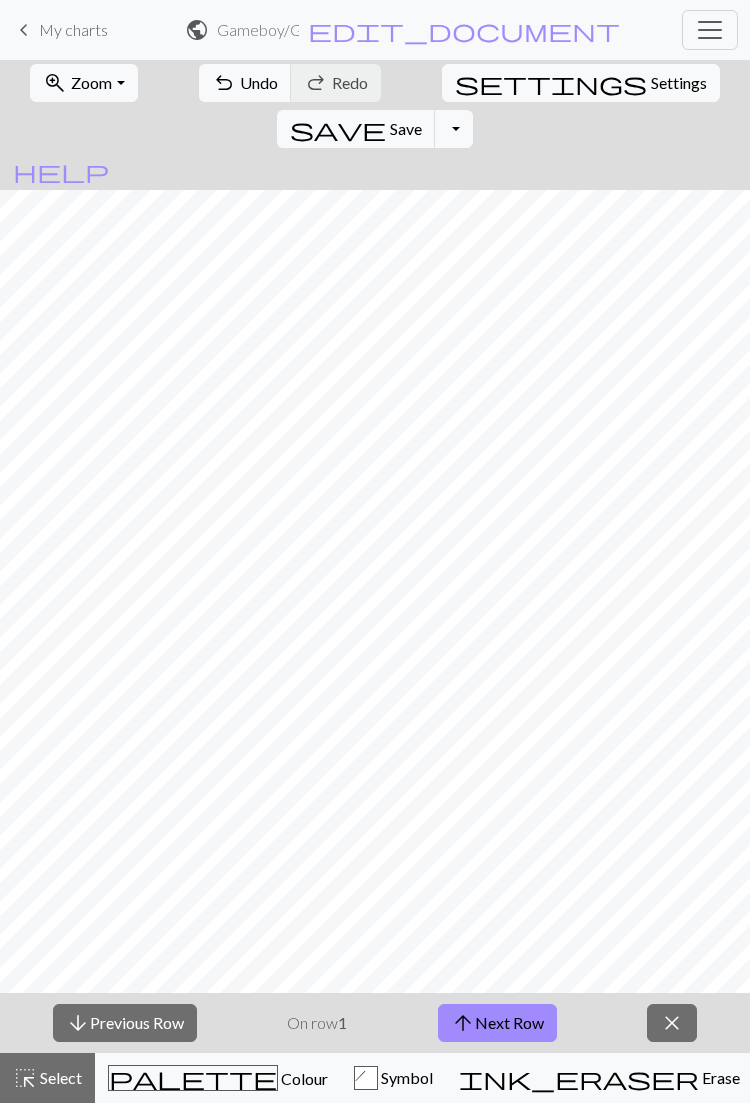 click on "Knitting mode" at bounding box center (1151, 1077) 